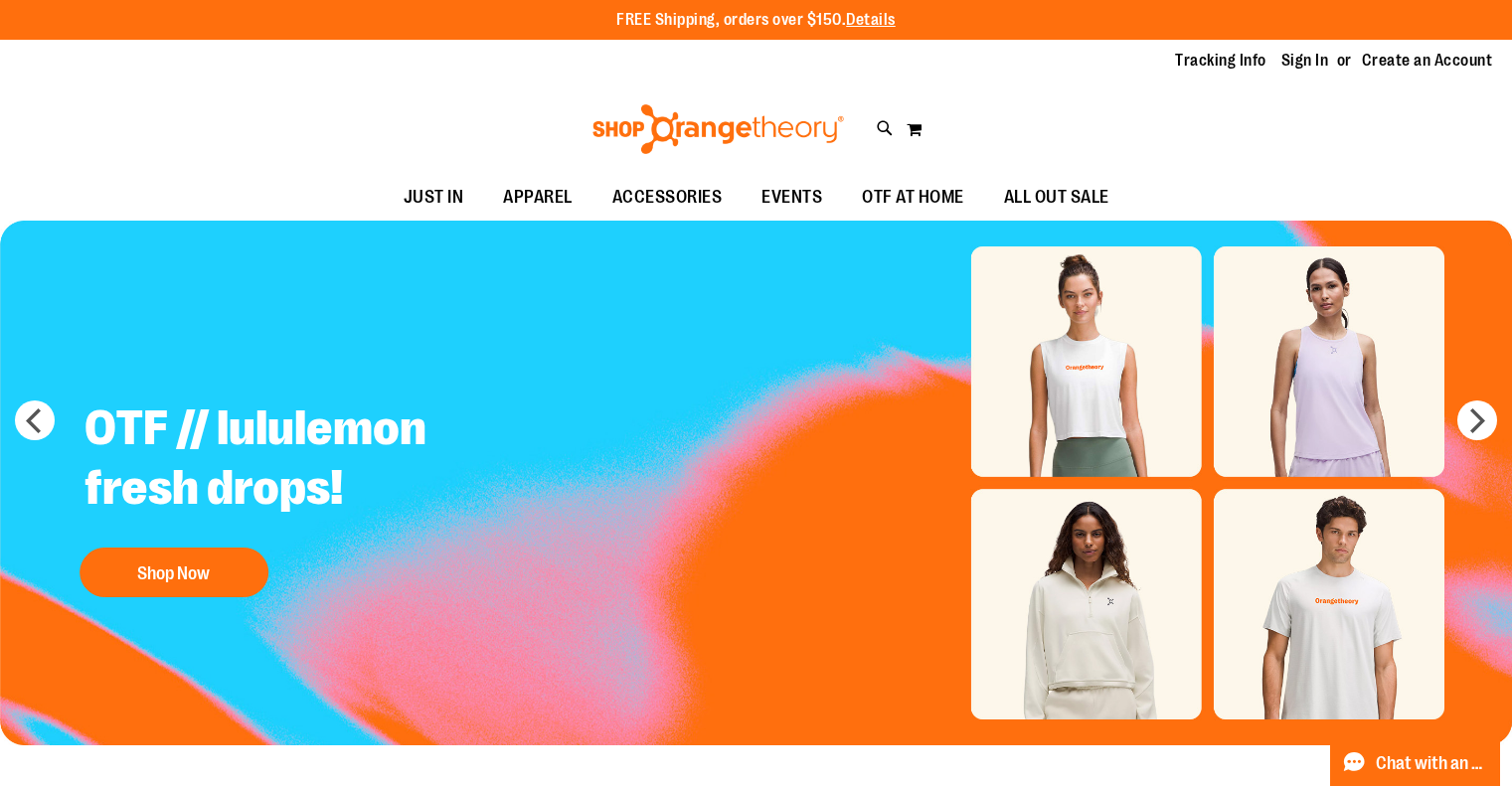 scroll, scrollTop: 0, scrollLeft: 0, axis: both 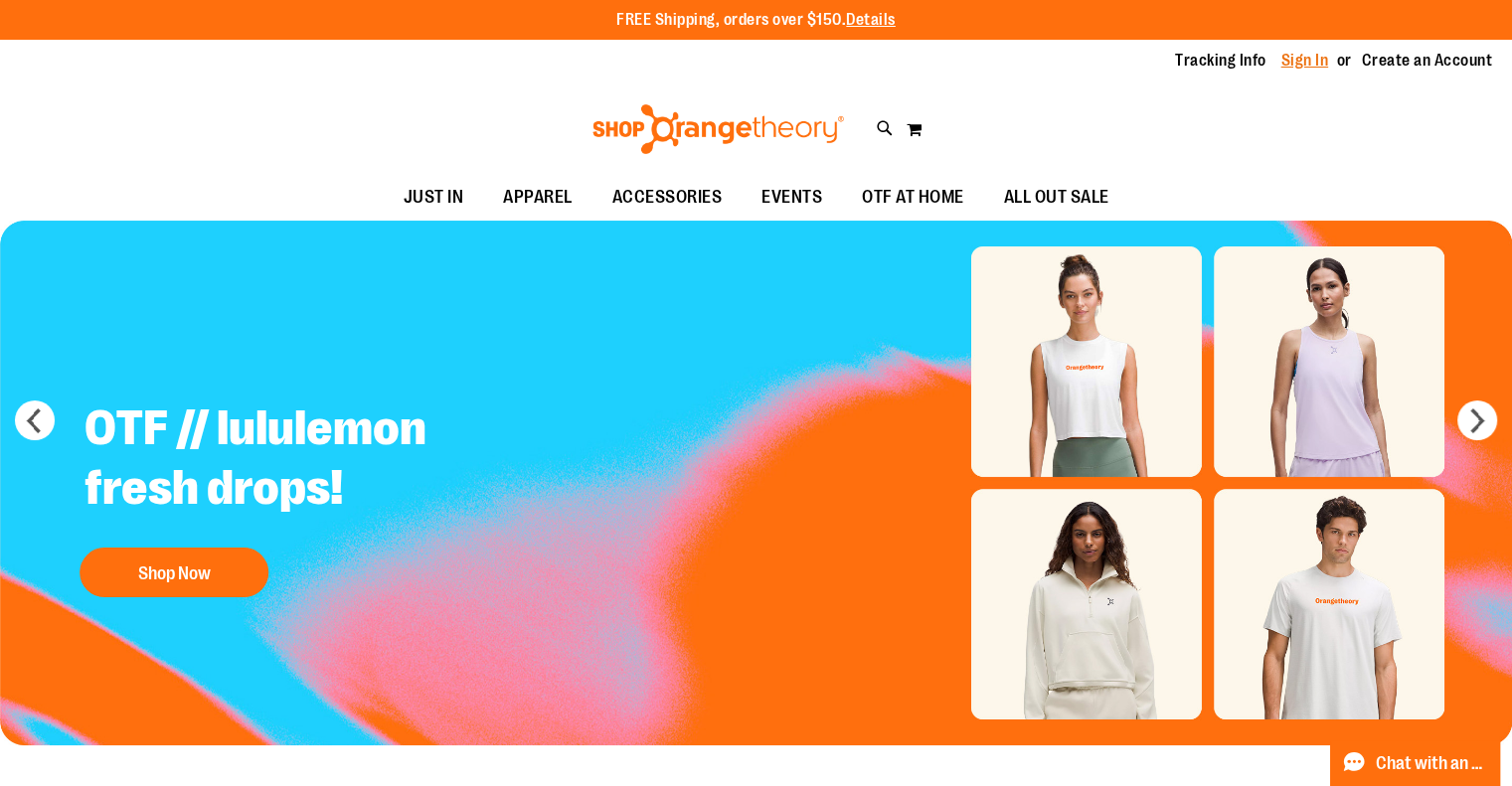 click on "Sign In" at bounding box center (1305, 61) 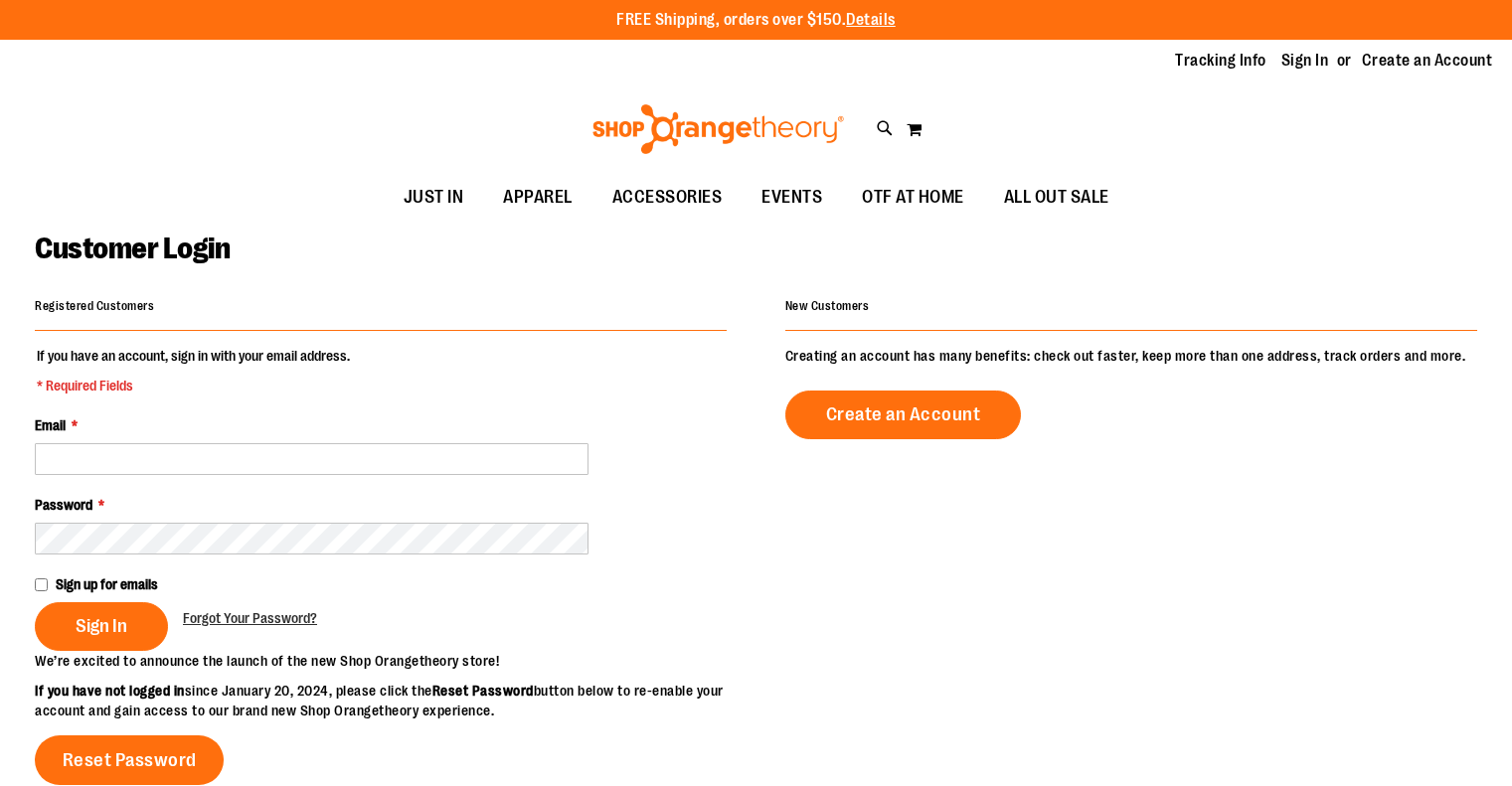 scroll, scrollTop: 0, scrollLeft: 0, axis: both 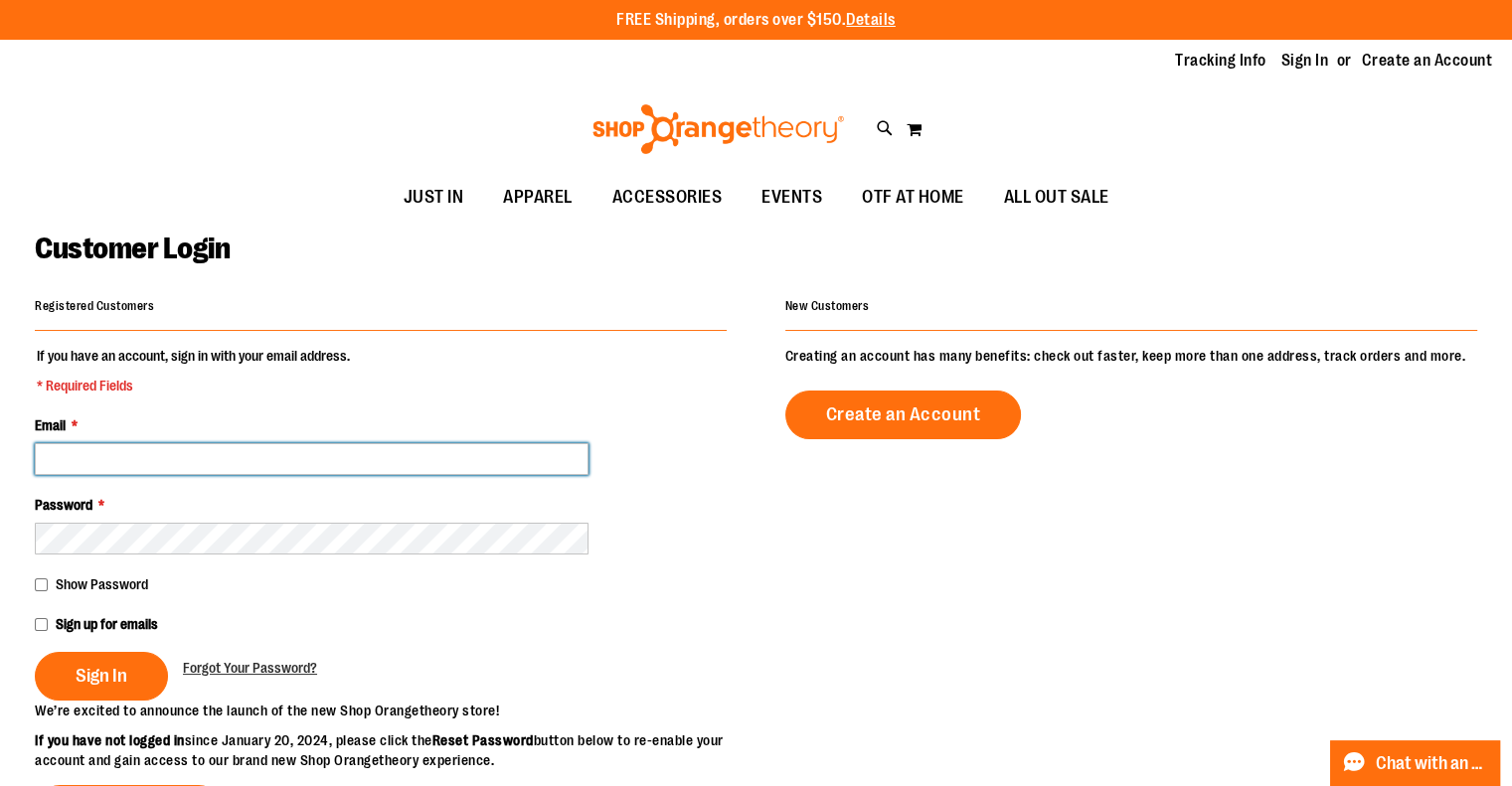 click on "Email *" at bounding box center [311, 459] 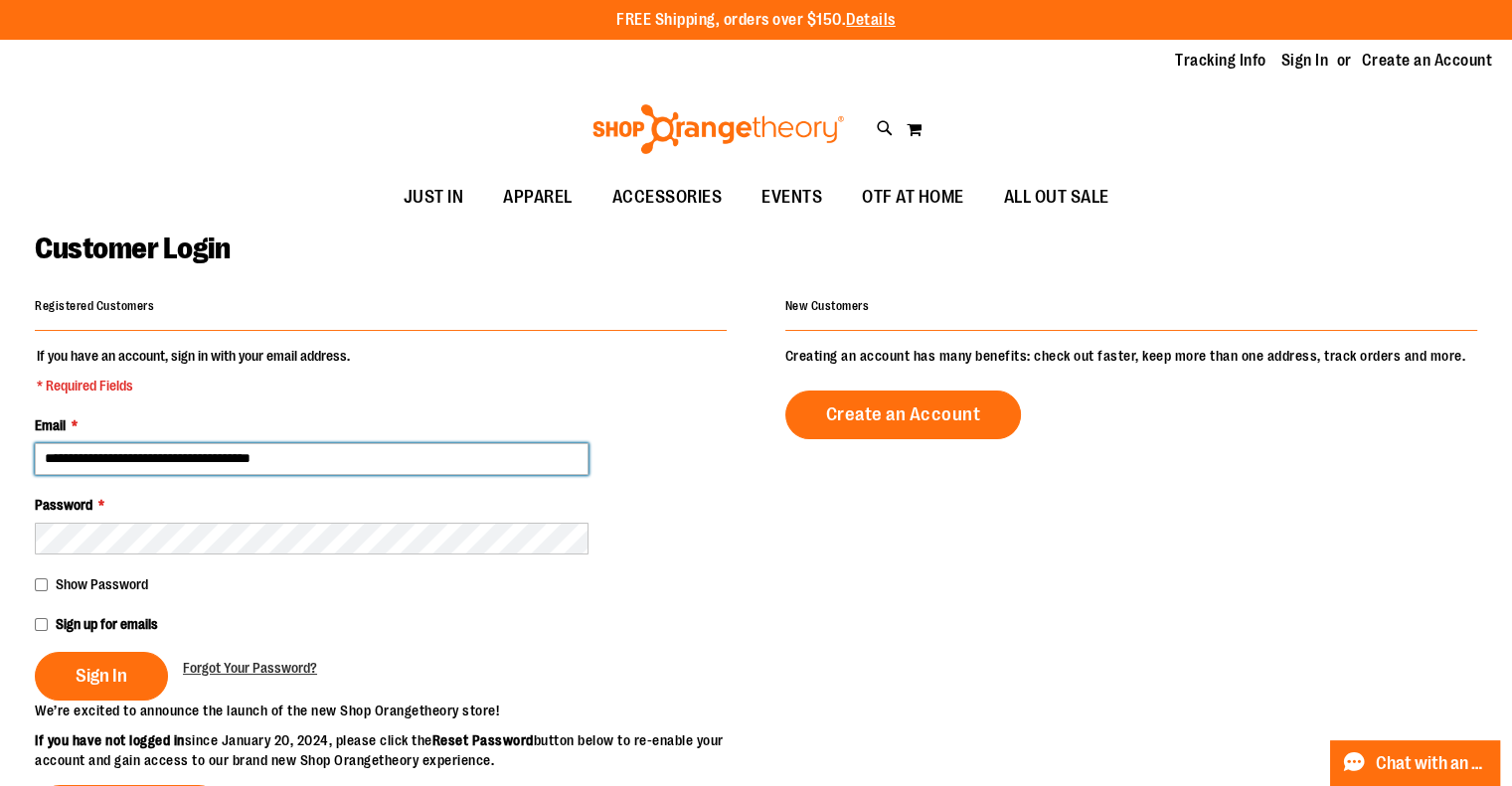 type on "**********" 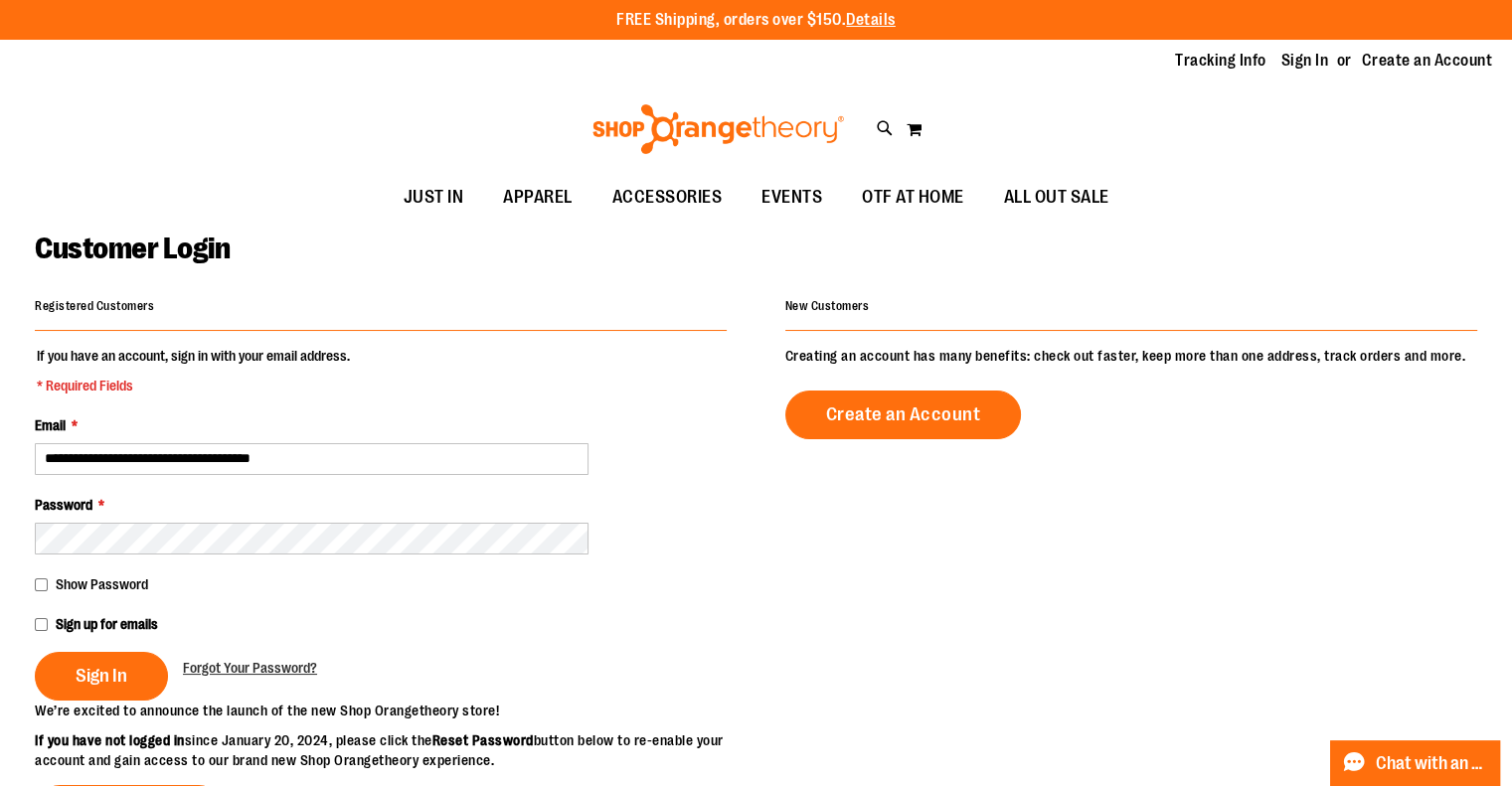 click on "Sign In" at bounding box center (101, 676) 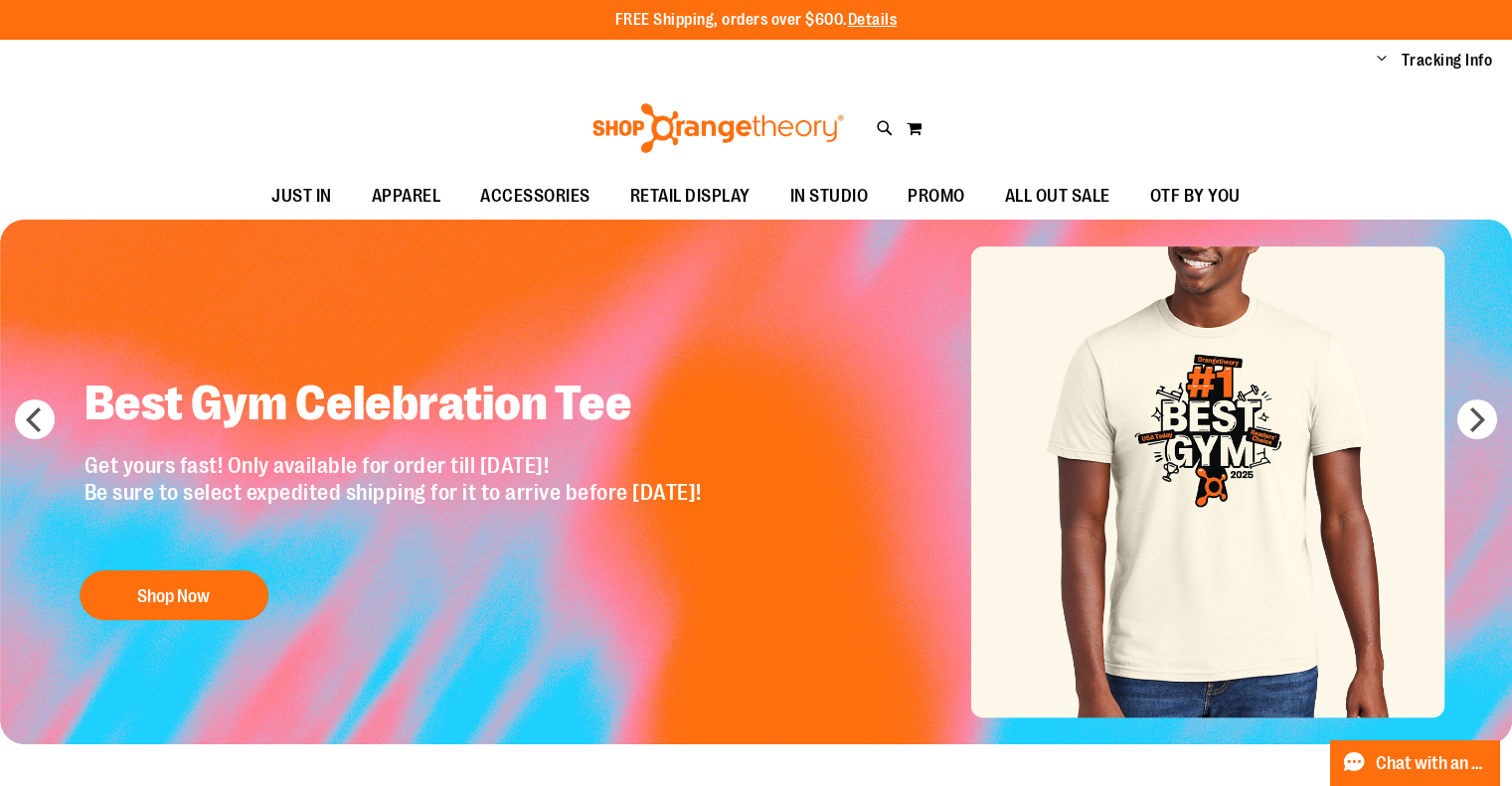 scroll, scrollTop: 0, scrollLeft: 0, axis: both 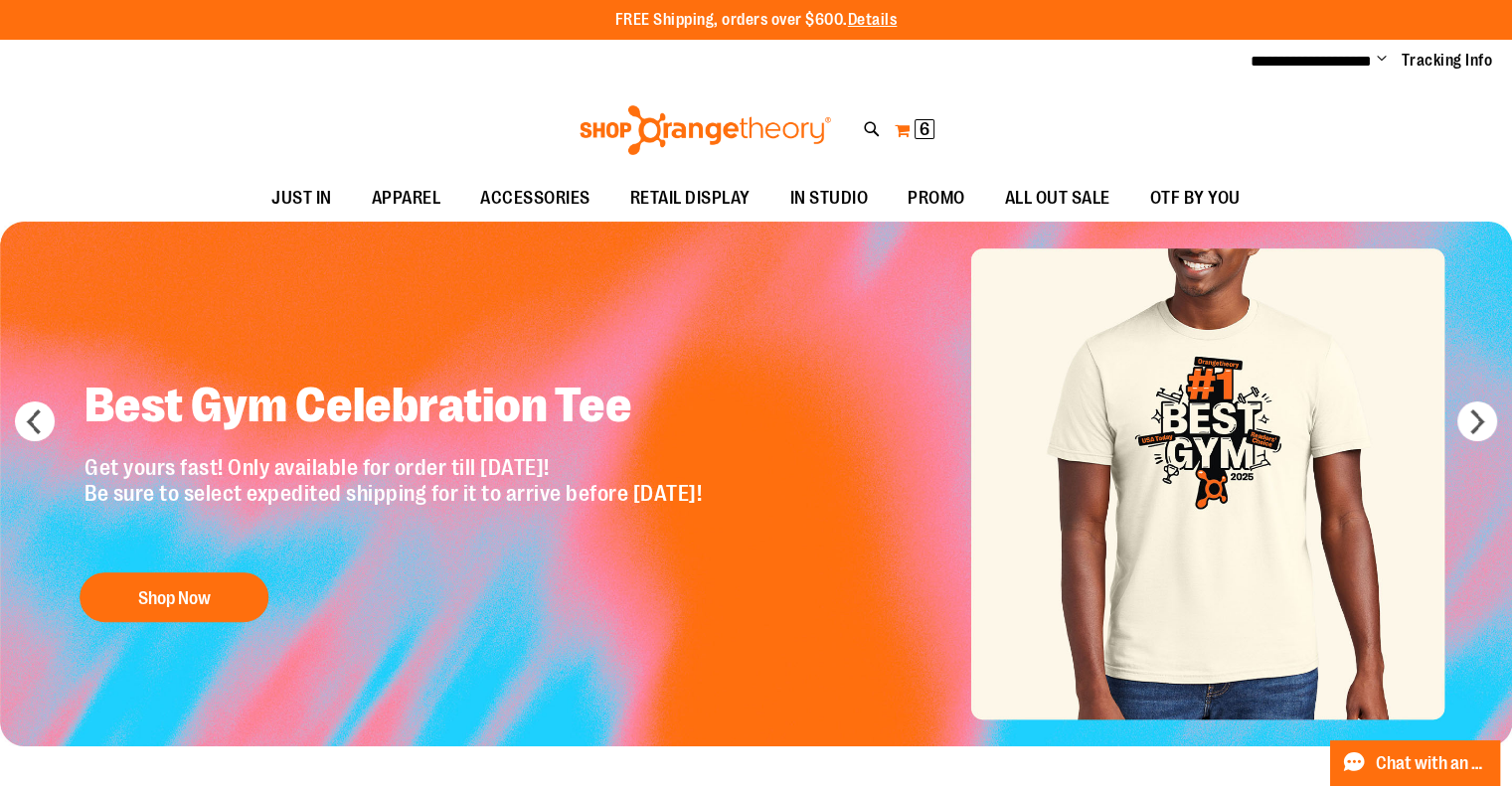 click on "6
6
items" at bounding box center [924, 129] 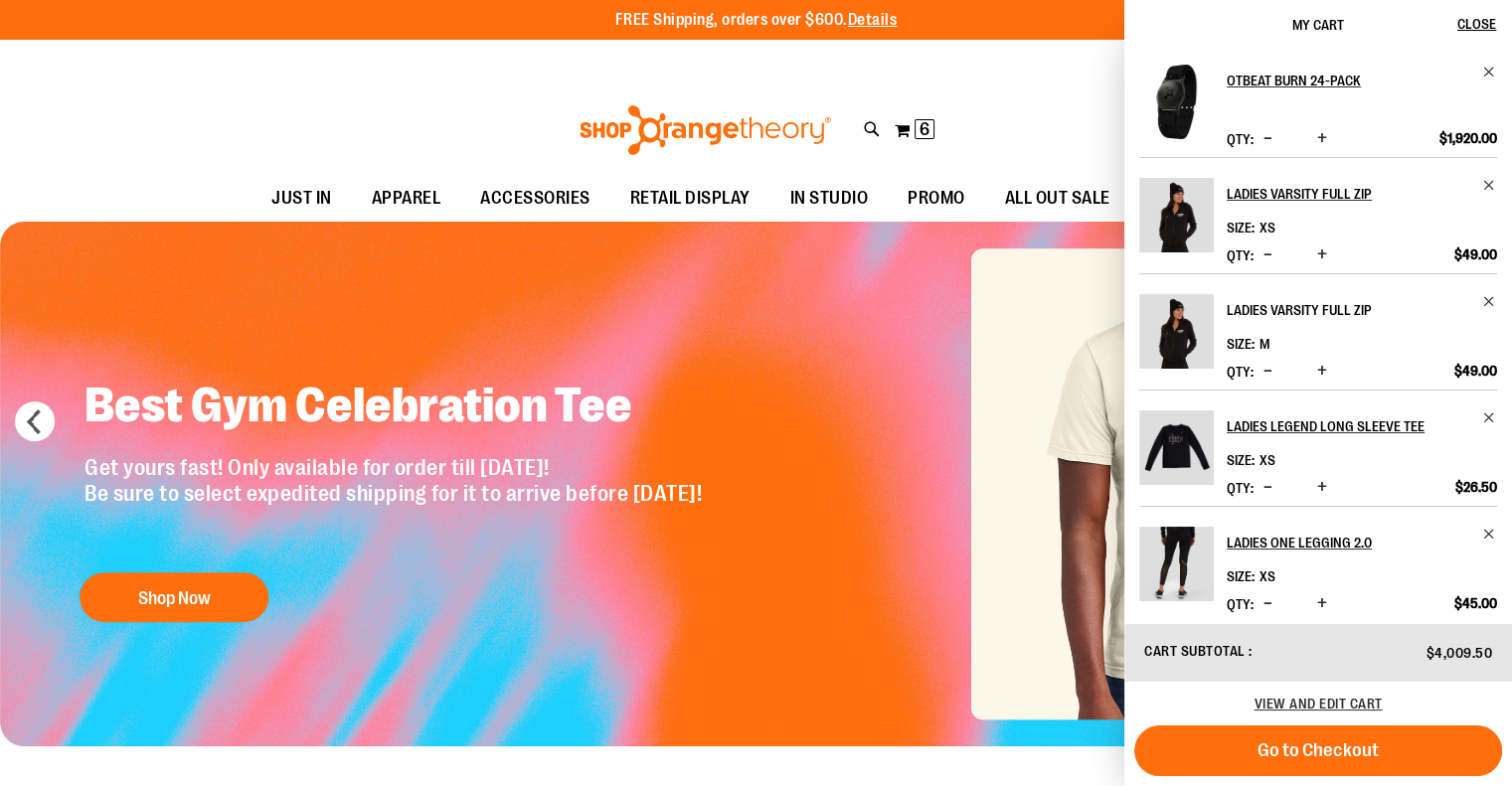 scroll, scrollTop: 14, scrollLeft: 0, axis: vertical 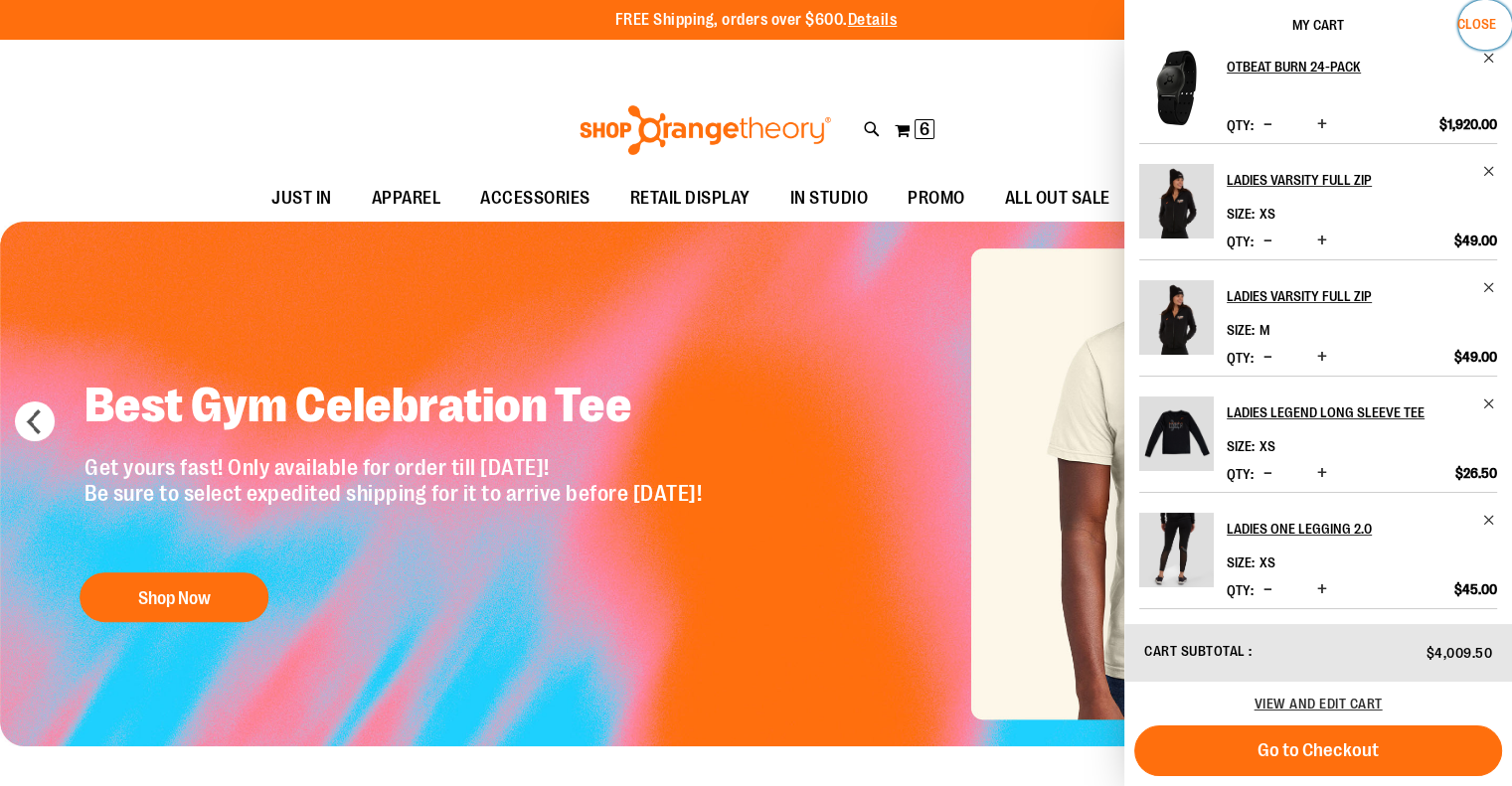 click on "Close" at bounding box center (1476, 24) 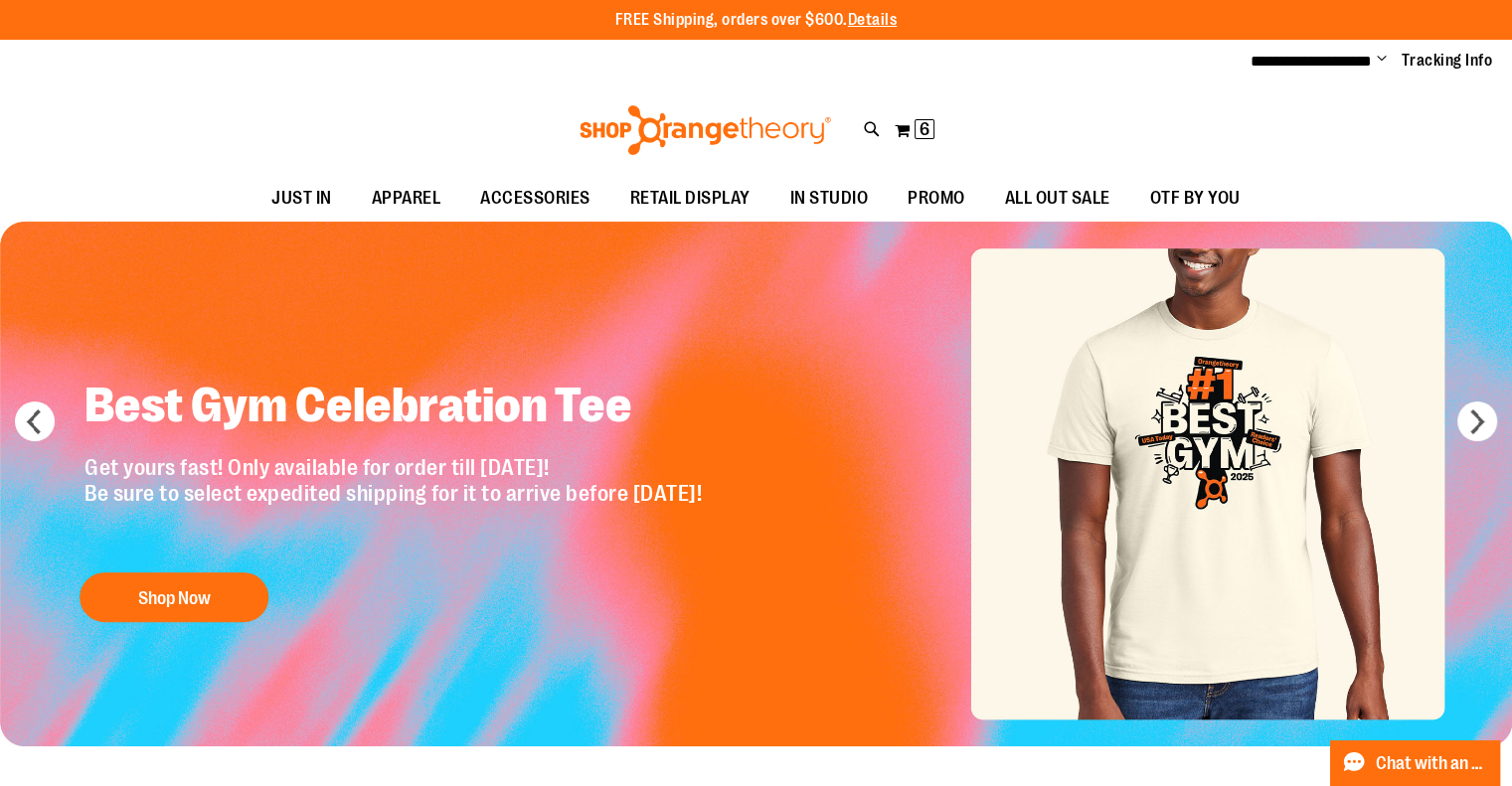 click on "Change" at bounding box center [1382, 60] 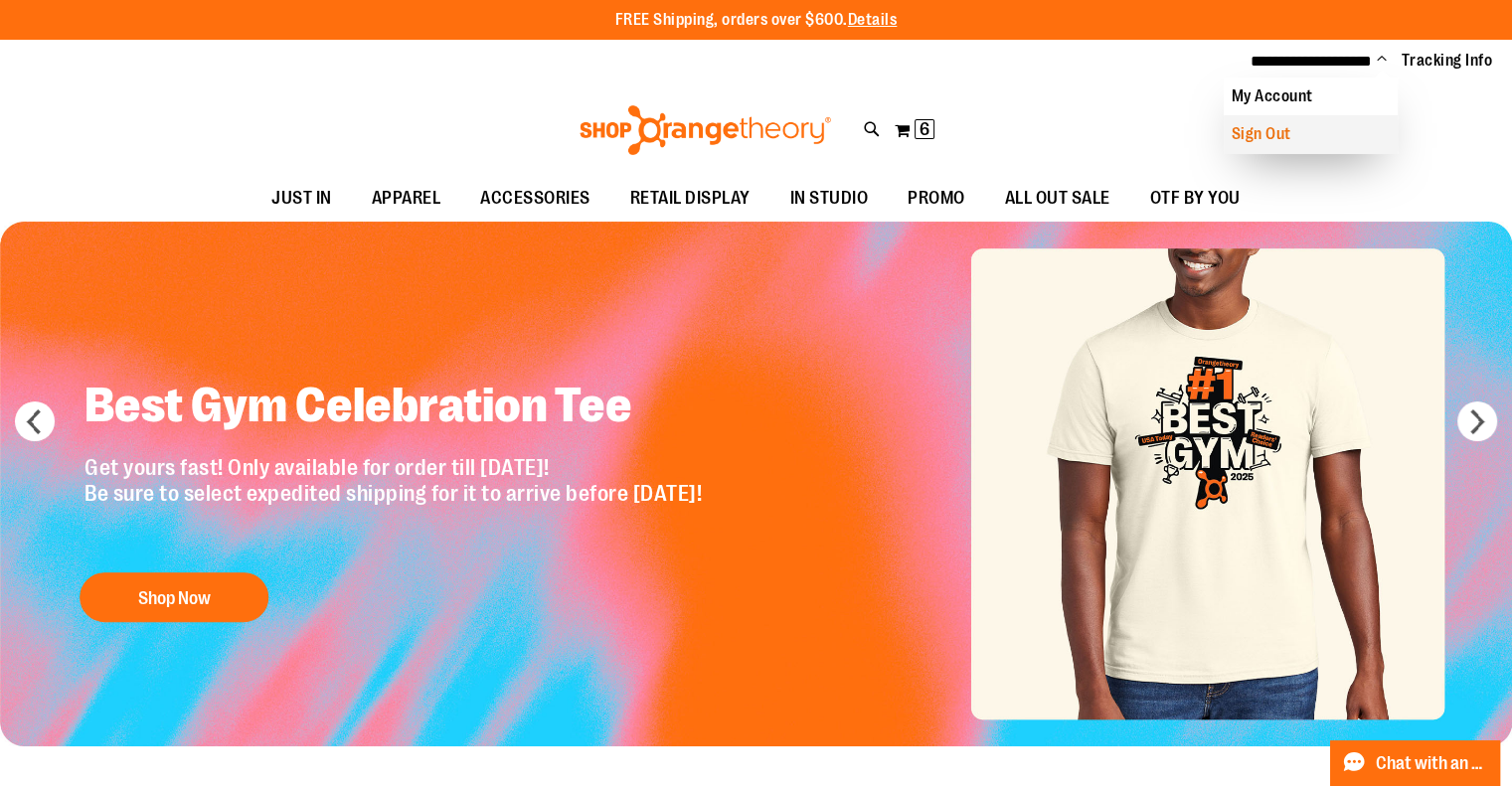click on "Sign Out" at bounding box center [1310, 134] 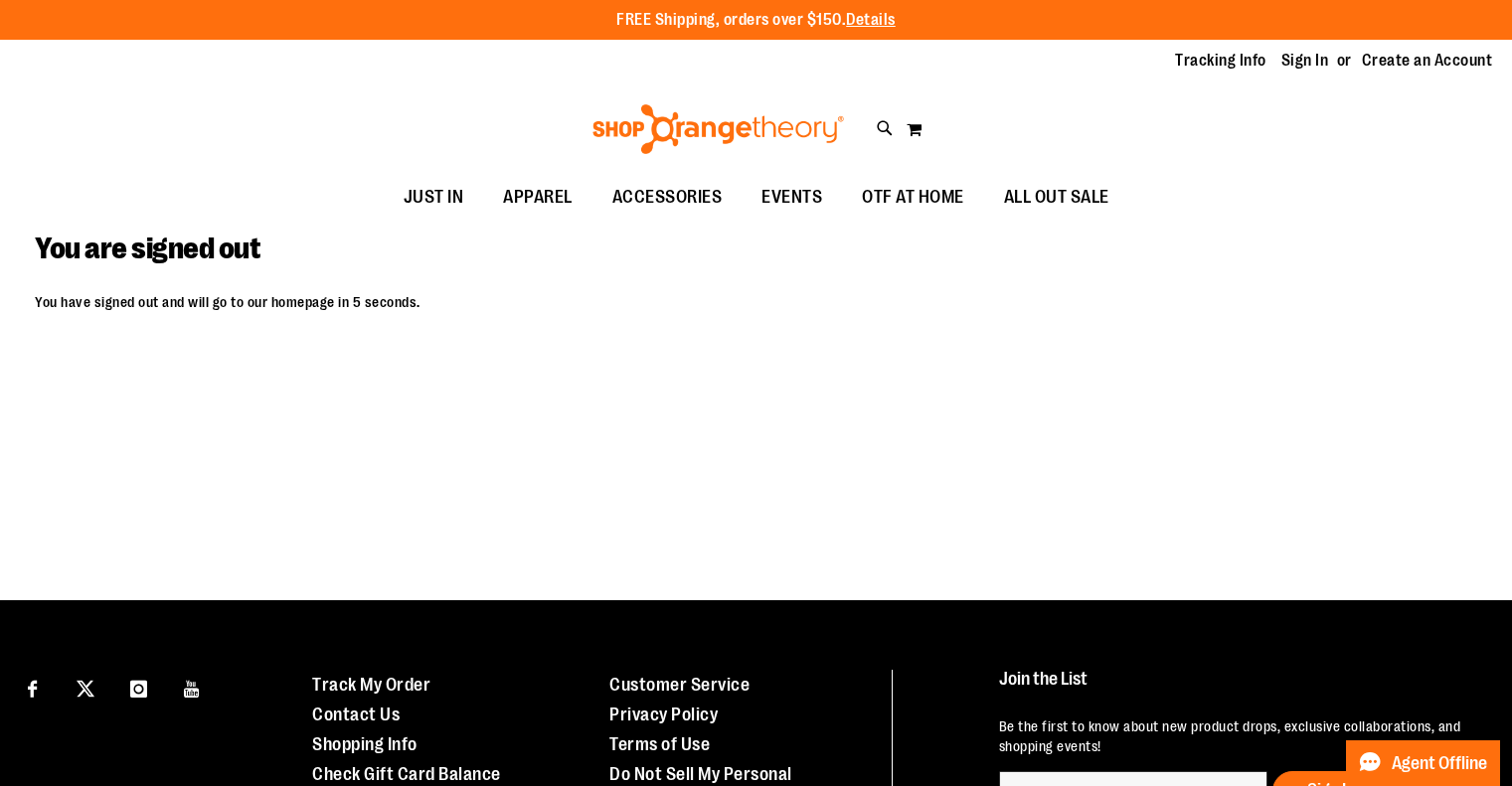 scroll, scrollTop: 0, scrollLeft: 0, axis: both 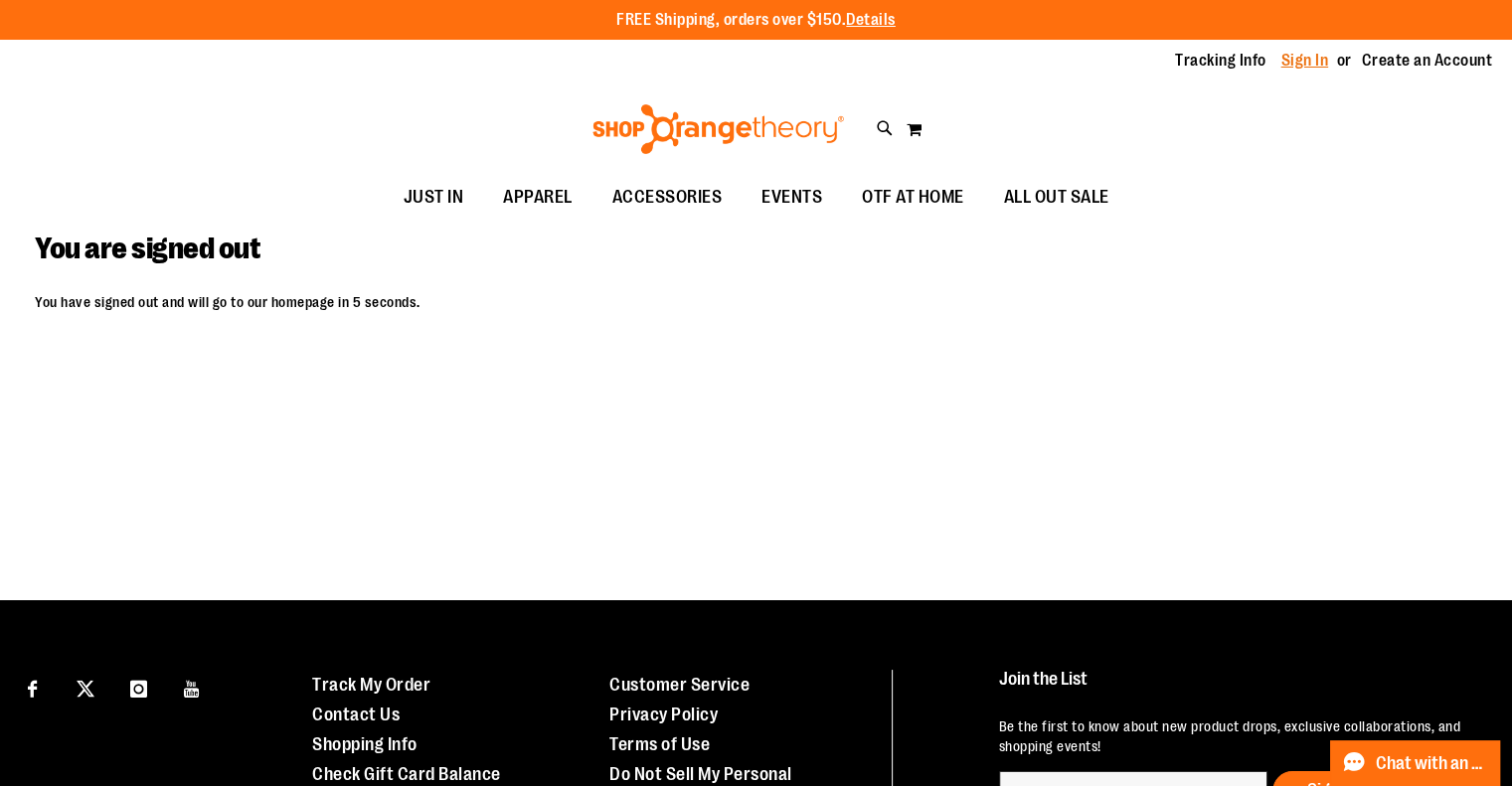 click on "Sign In" at bounding box center (1305, 61) 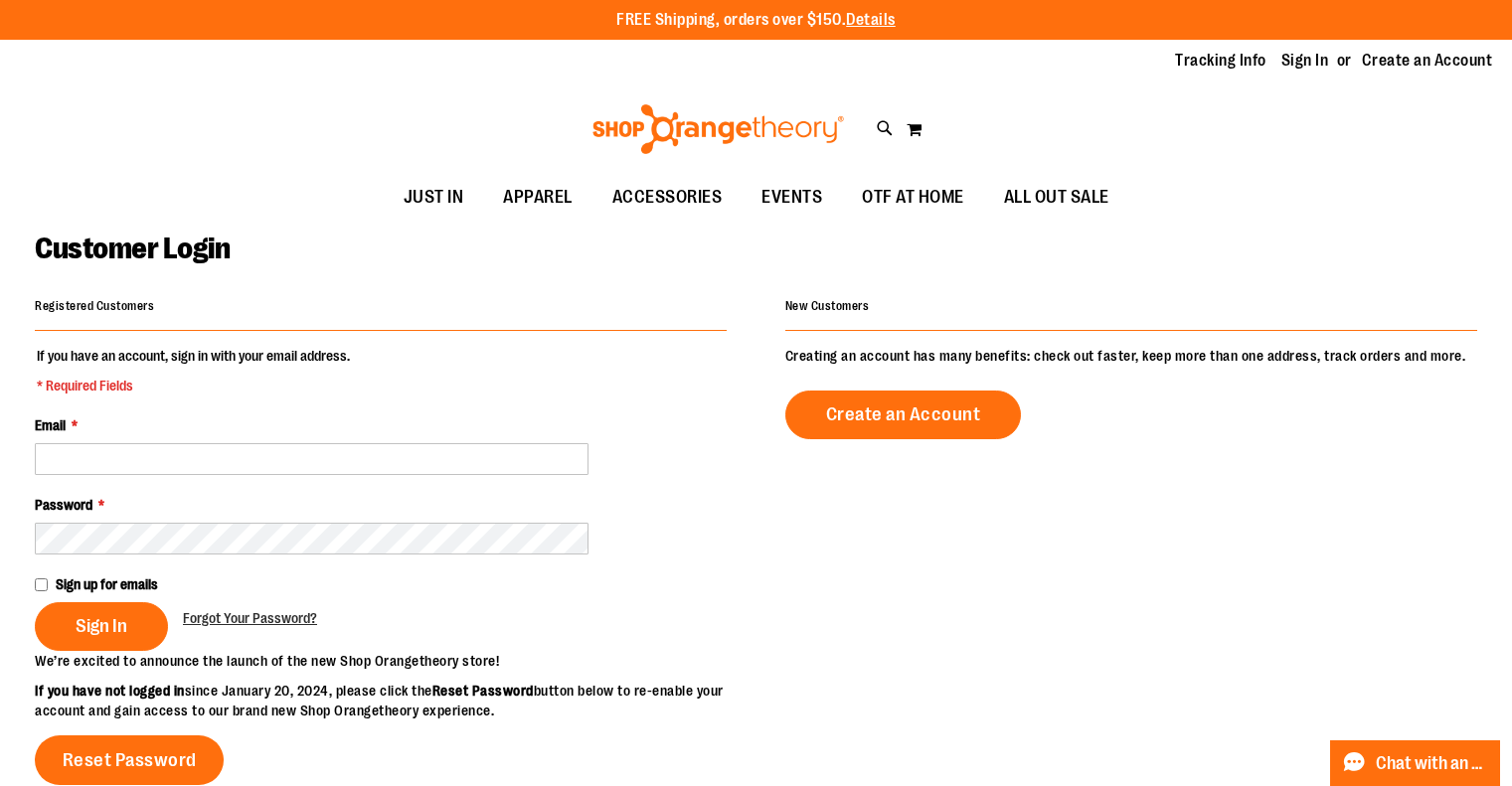 scroll, scrollTop: 0, scrollLeft: 0, axis: both 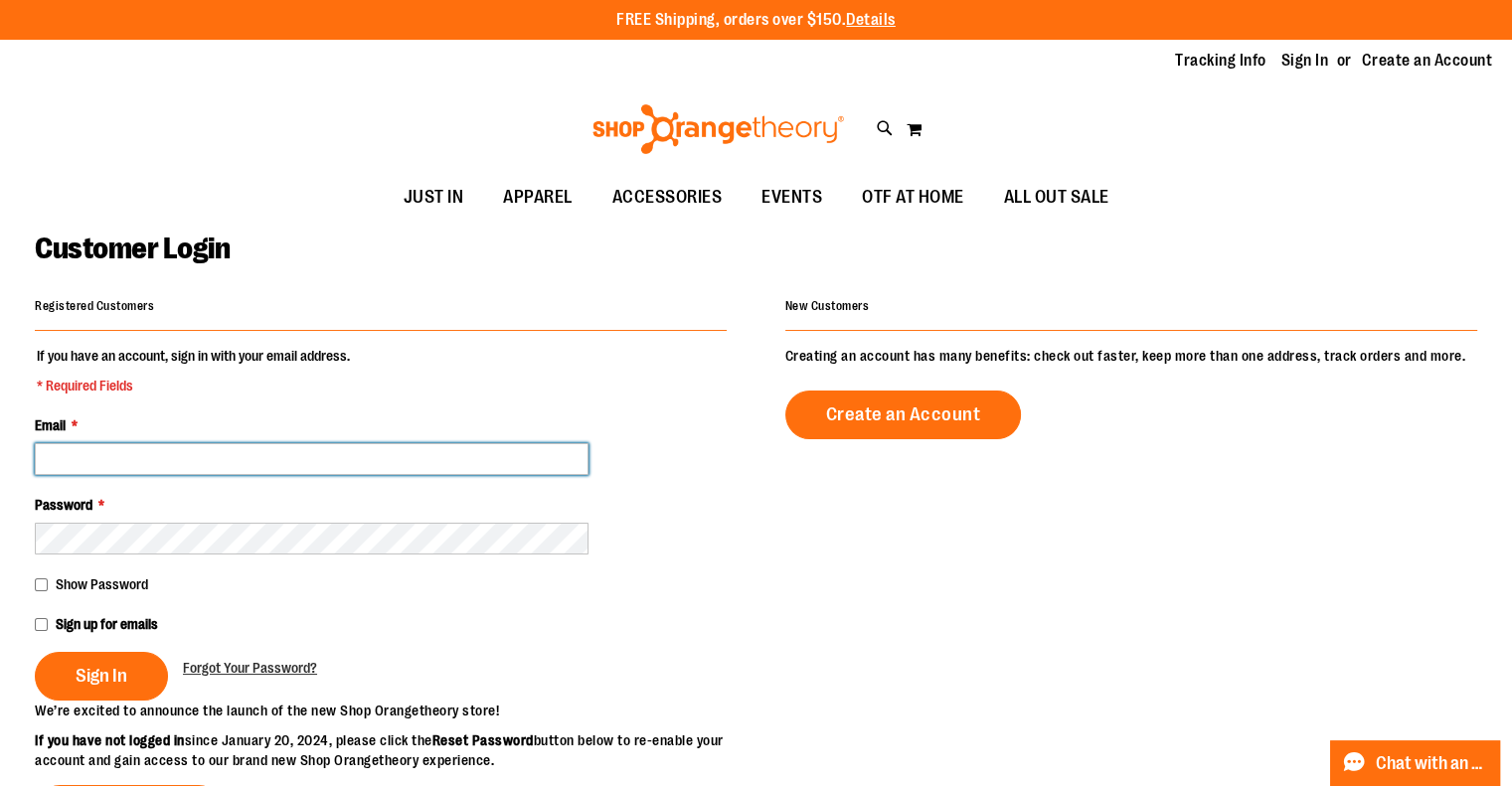 click on "Email *" at bounding box center [311, 459] 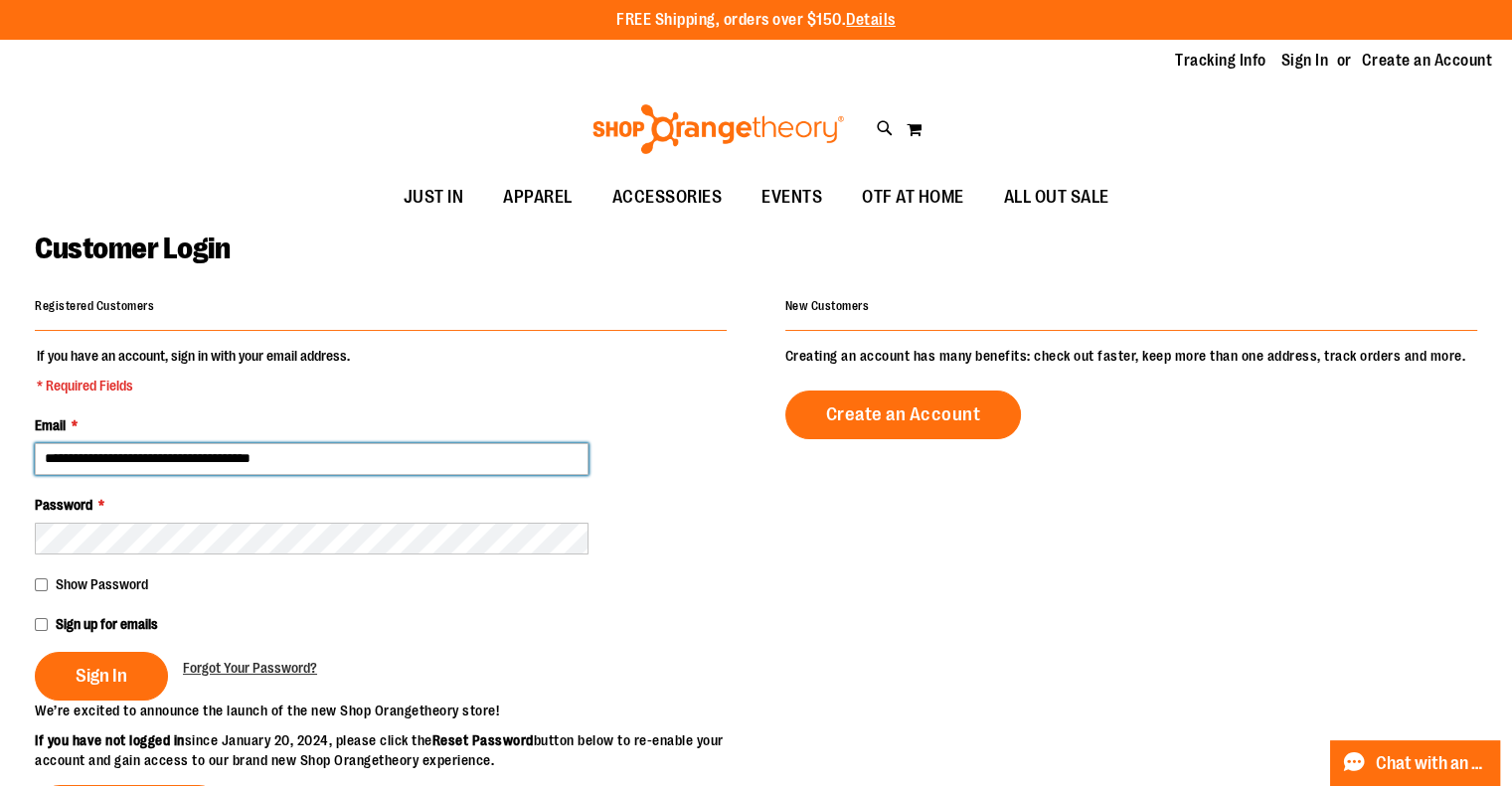 type on "**********" 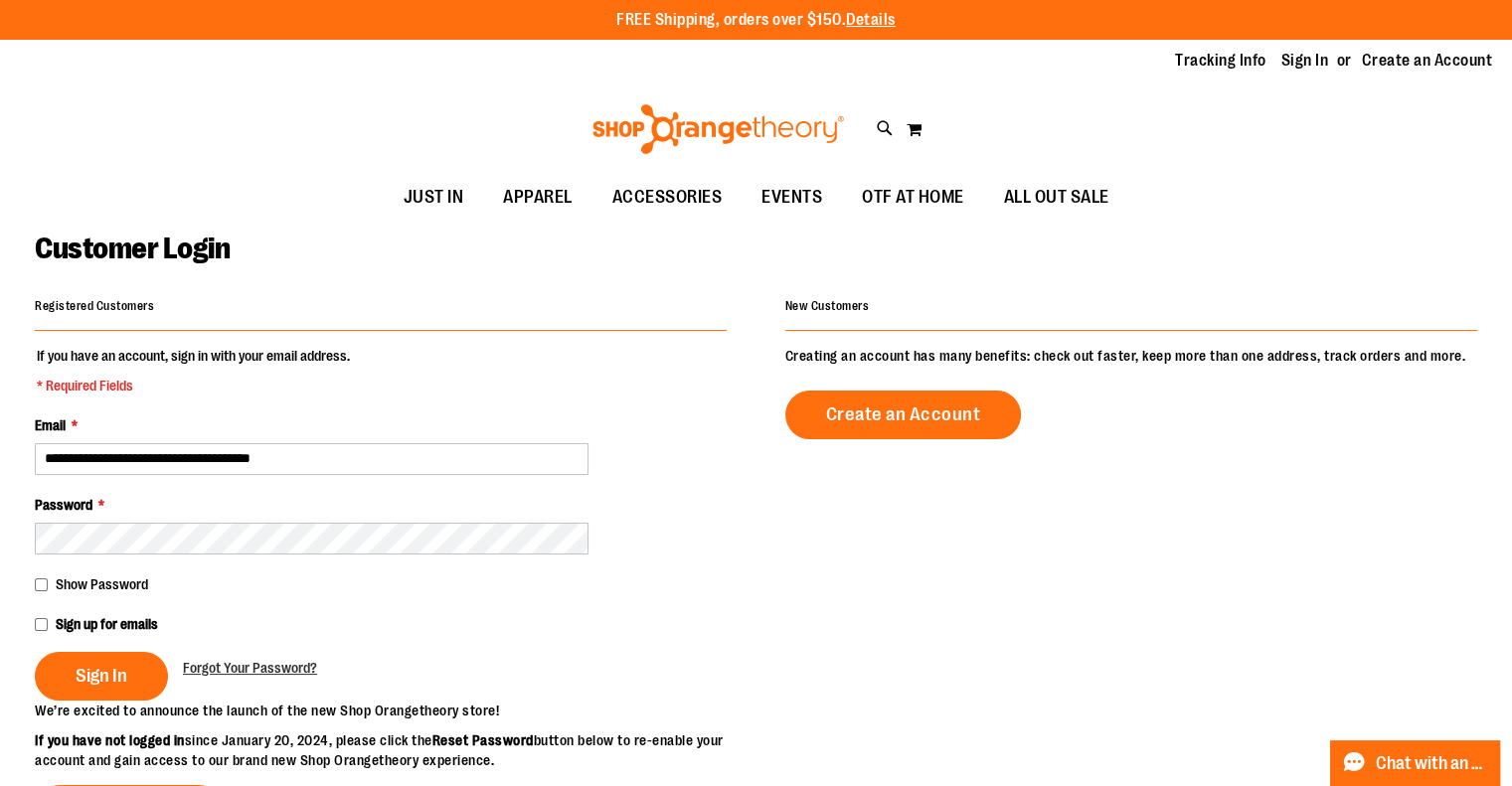 click on "Sign In" at bounding box center [101, 676] 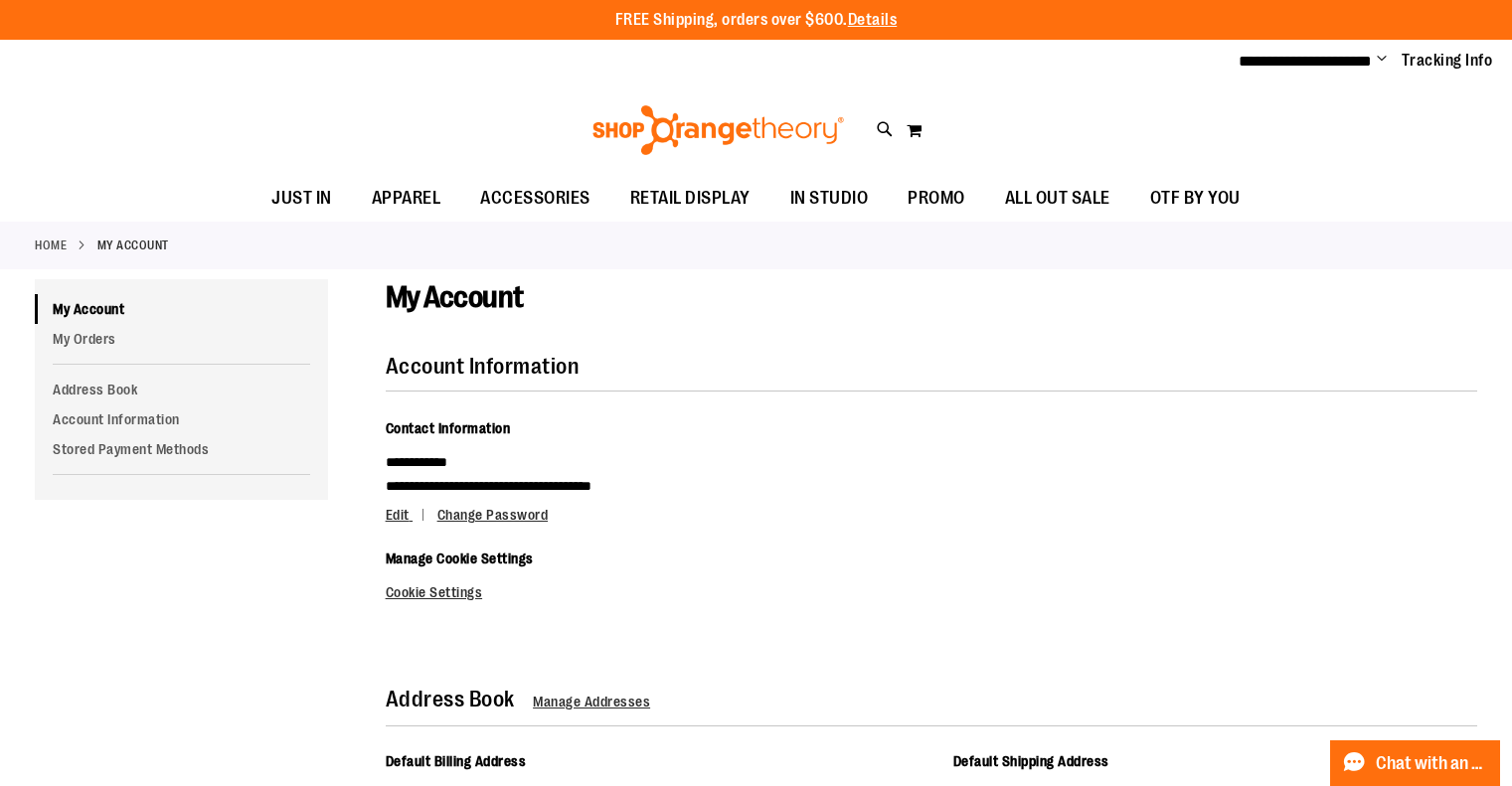 scroll, scrollTop: 0, scrollLeft: 0, axis: both 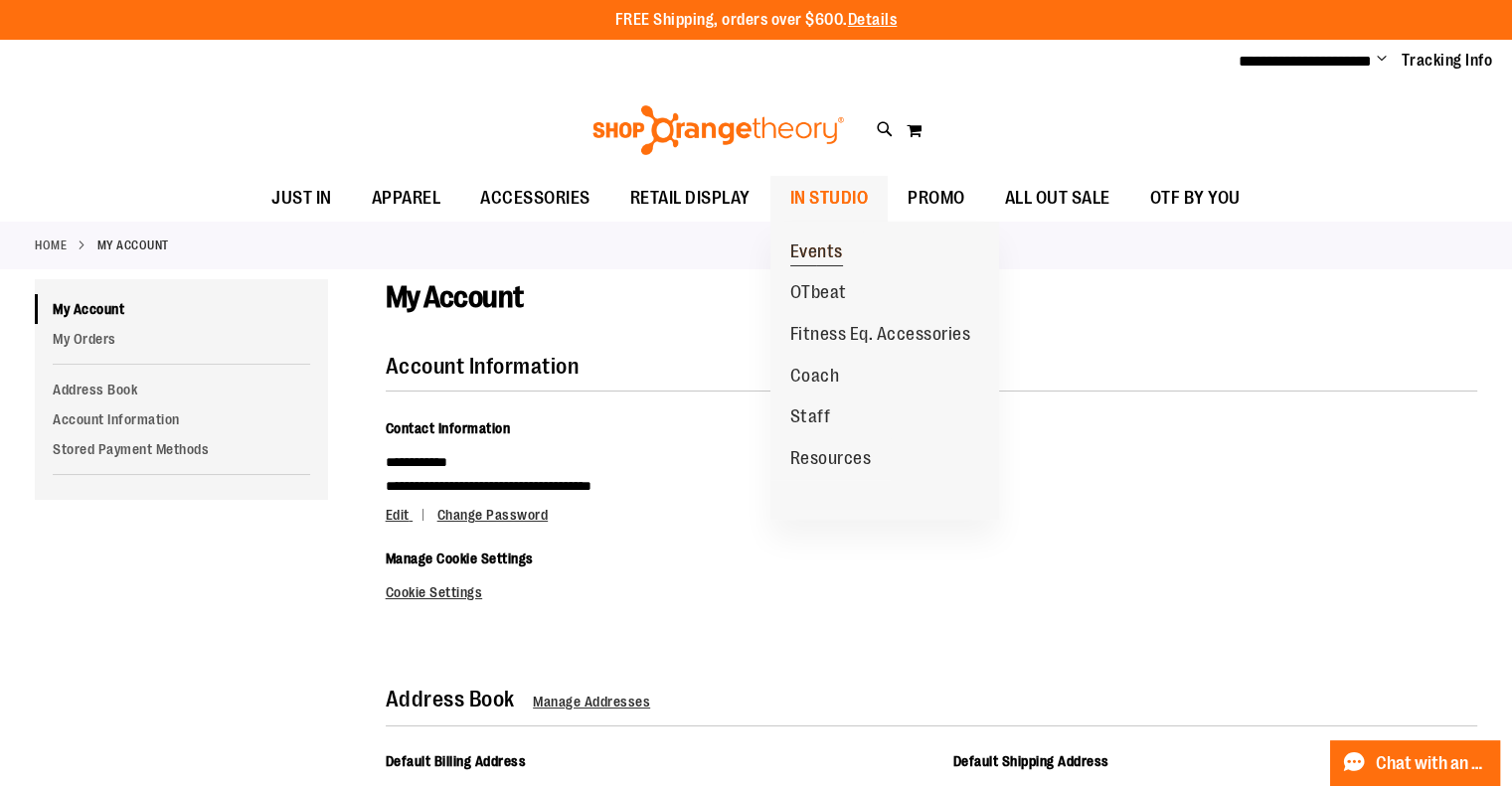 click on "Events" at bounding box center (816, 253) 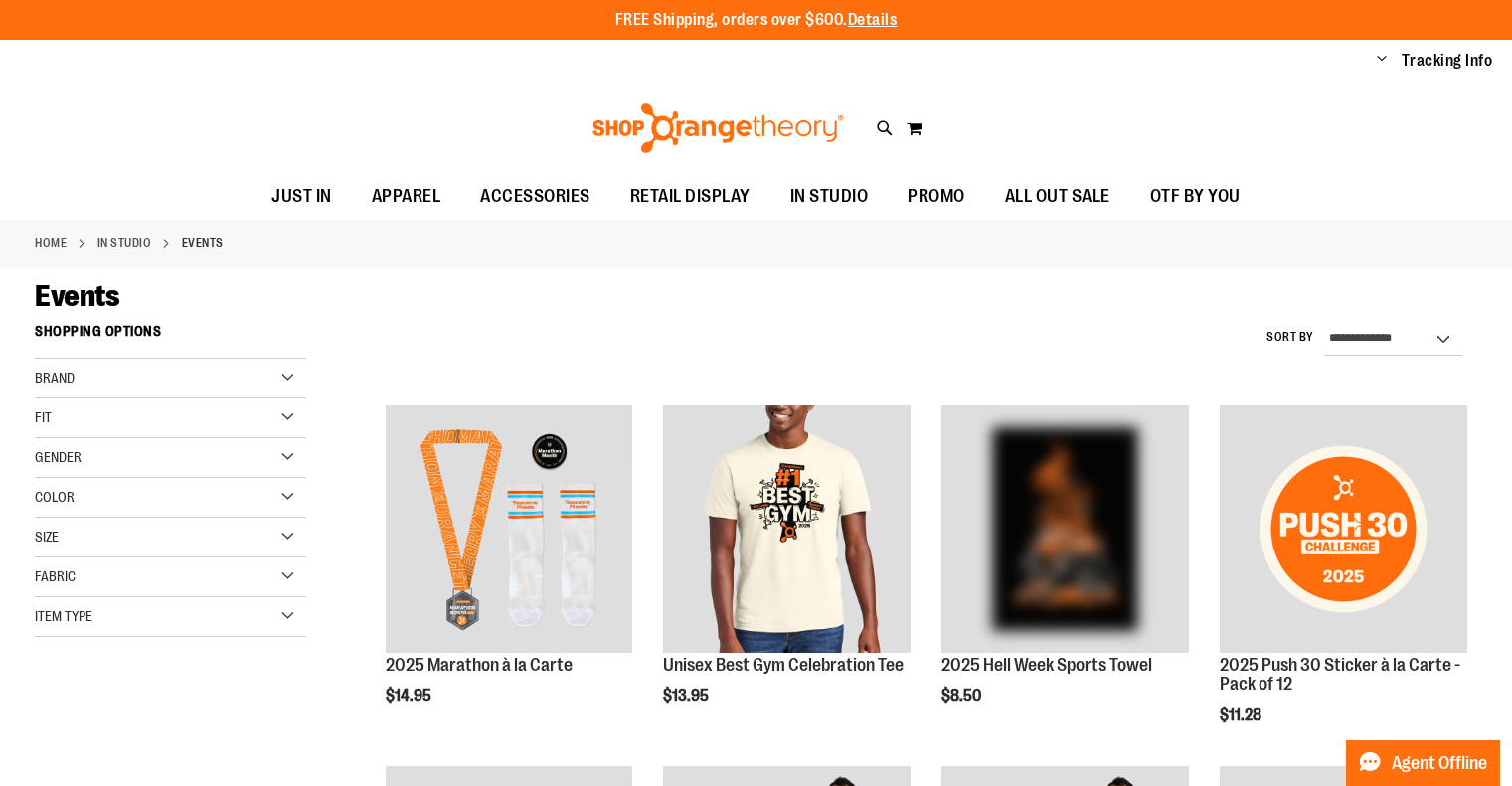 scroll, scrollTop: 0, scrollLeft: 0, axis: both 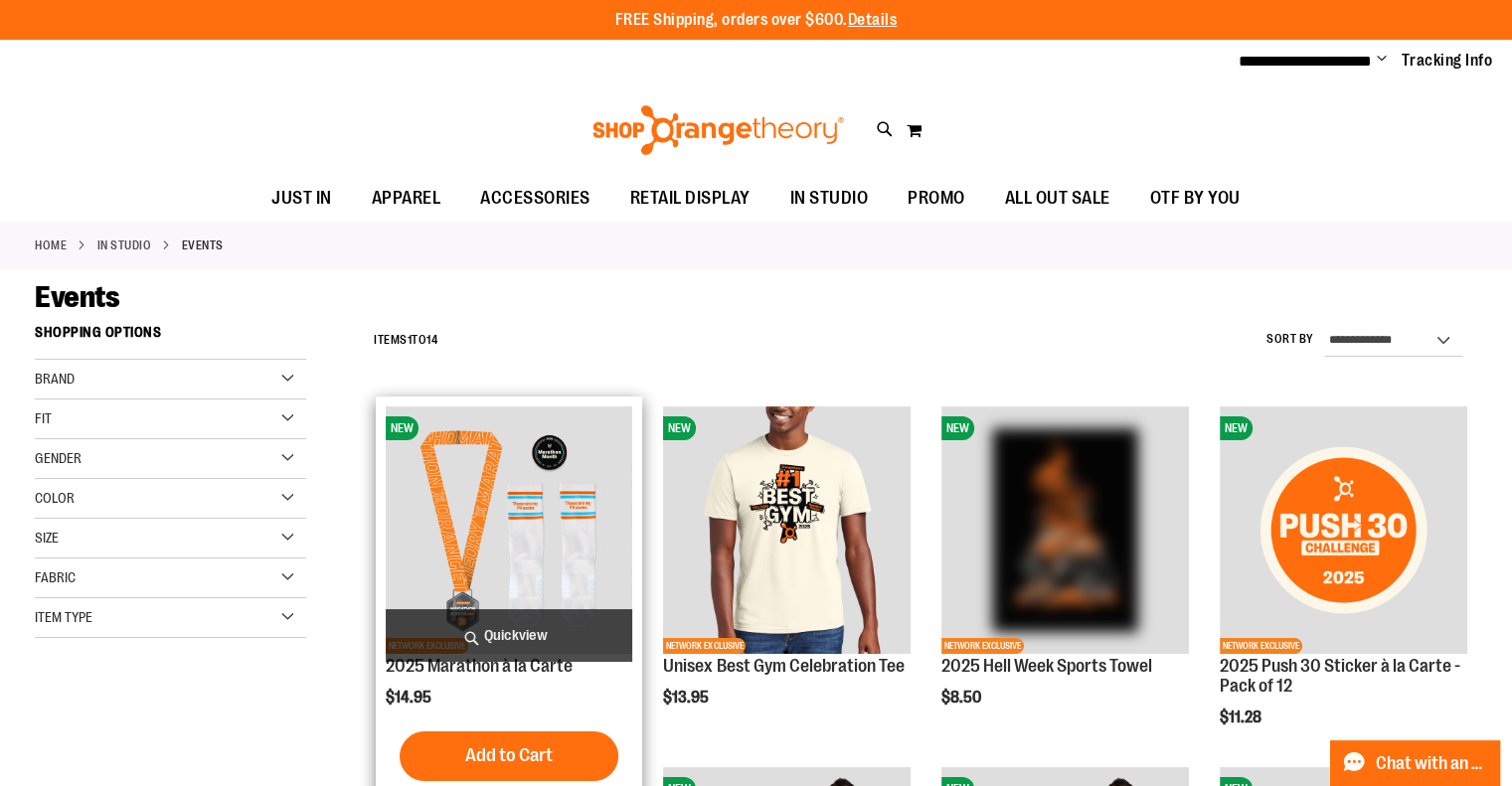 click at bounding box center (509, 530) 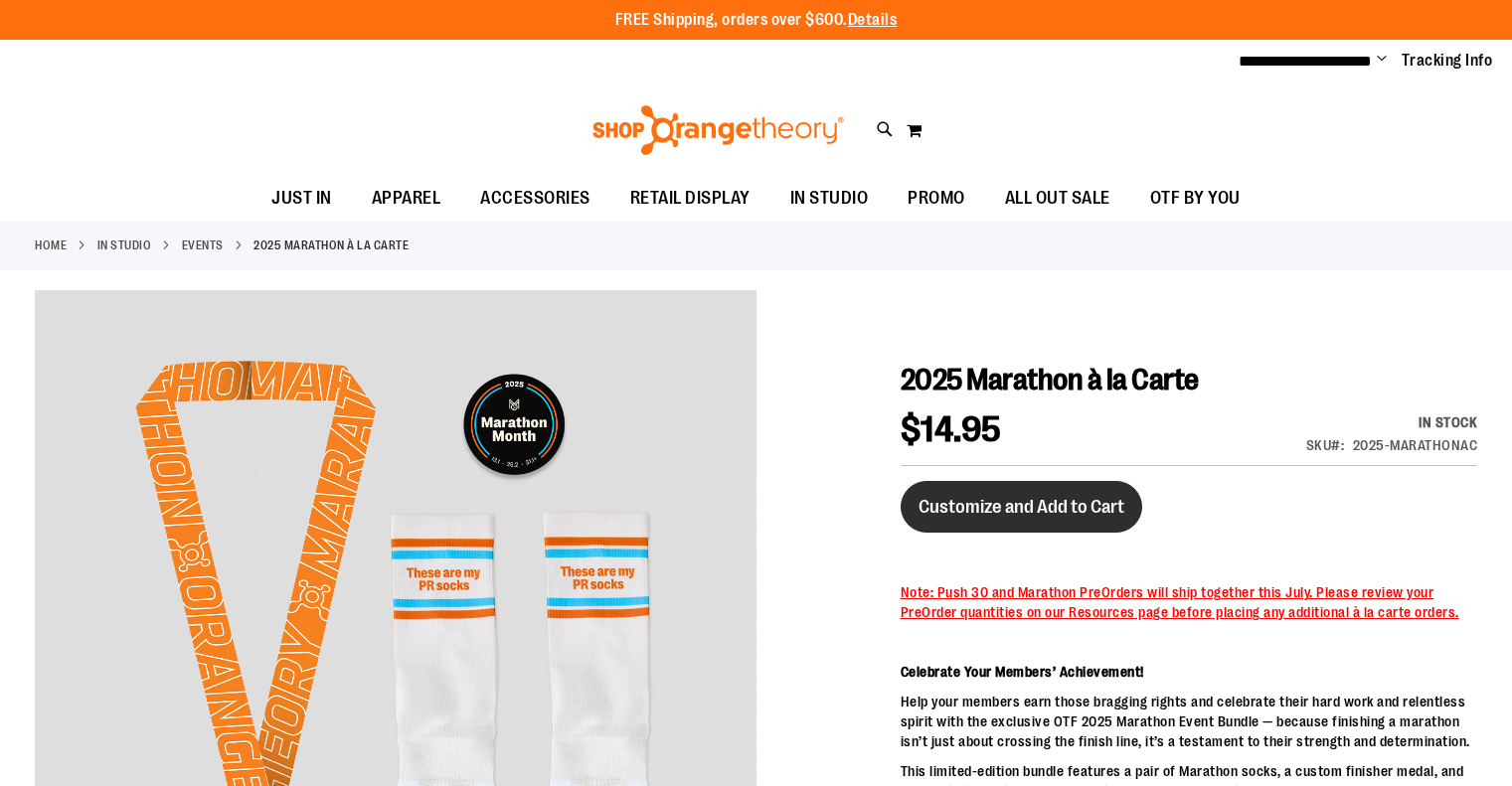 scroll, scrollTop: 0, scrollLeft: 0, axis: both 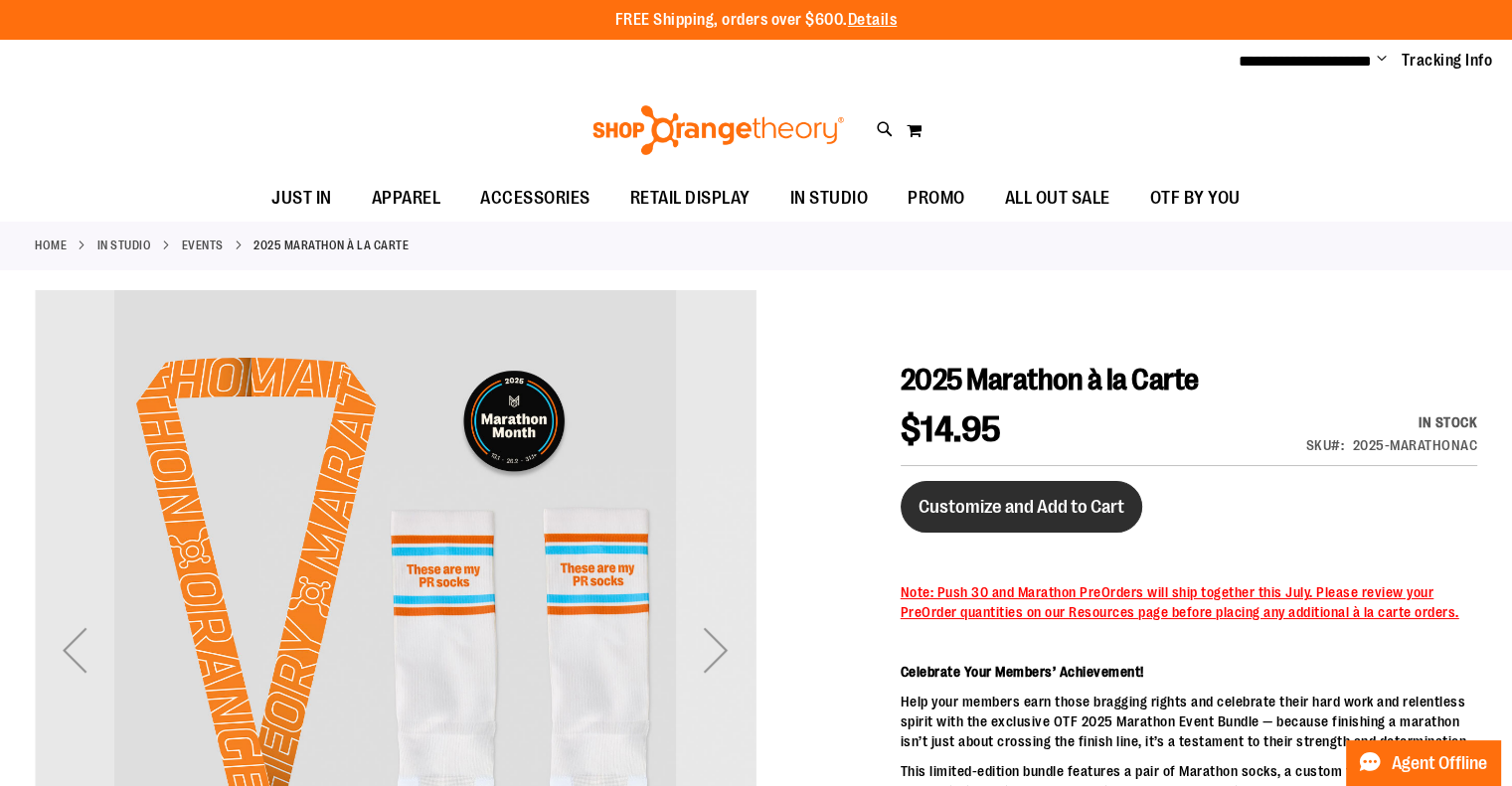 click on "Customize and Add to Cart" at bounding box center [1021, 507] 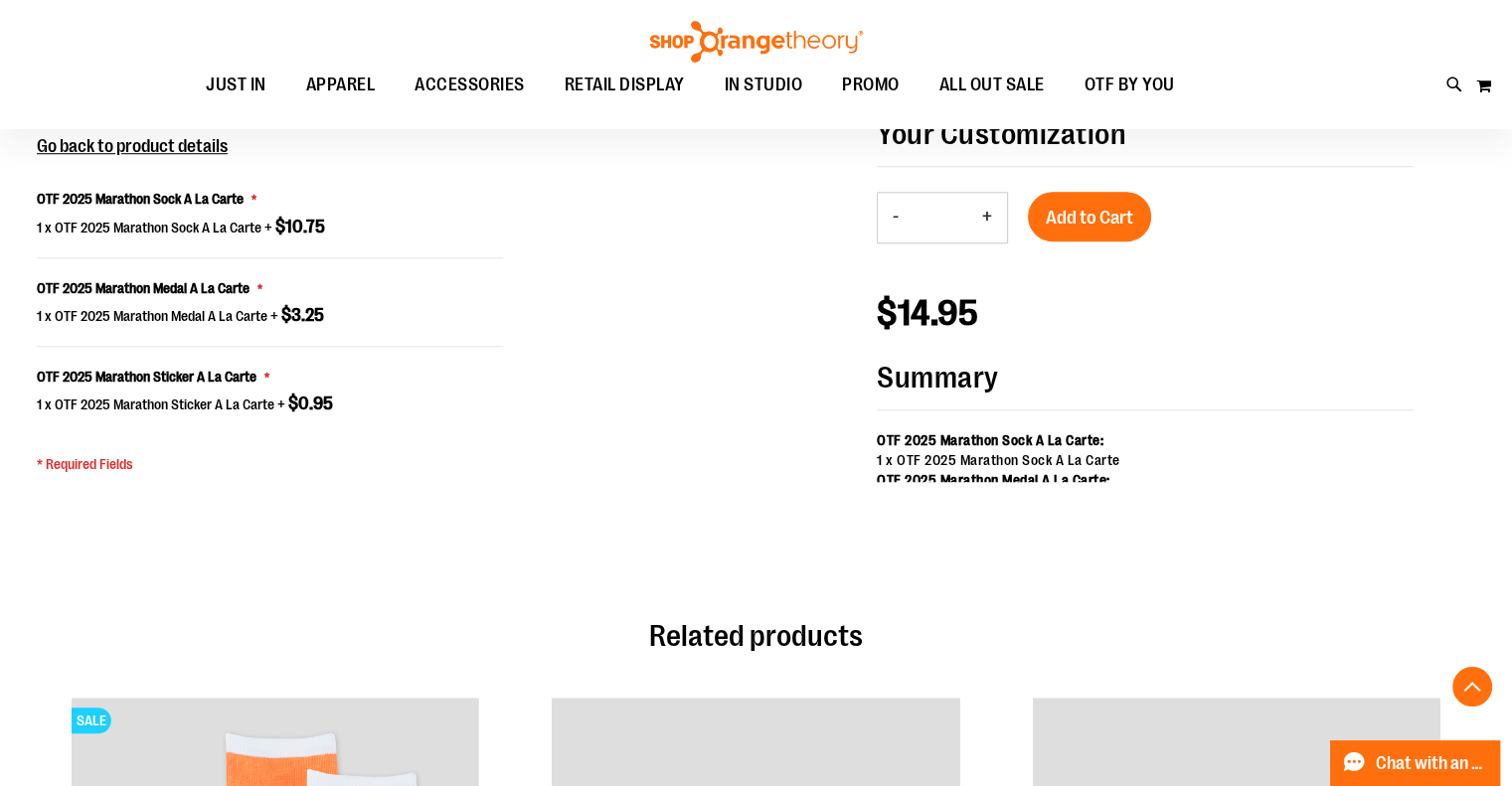 scroll, scrollTop: 1457, scrollLeft: 0, axis: vertical 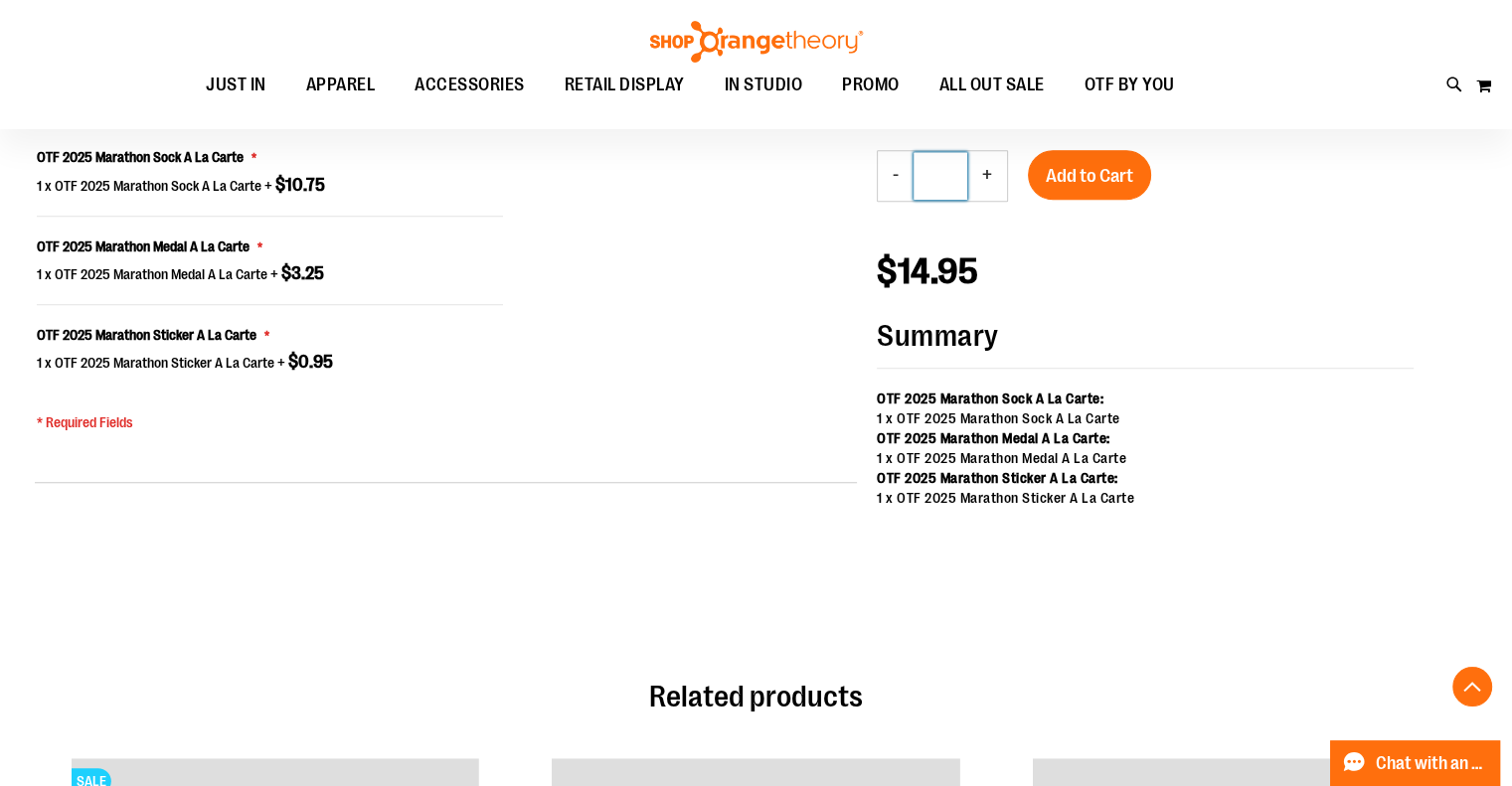 click on "*" at bounding box center (940, 176) 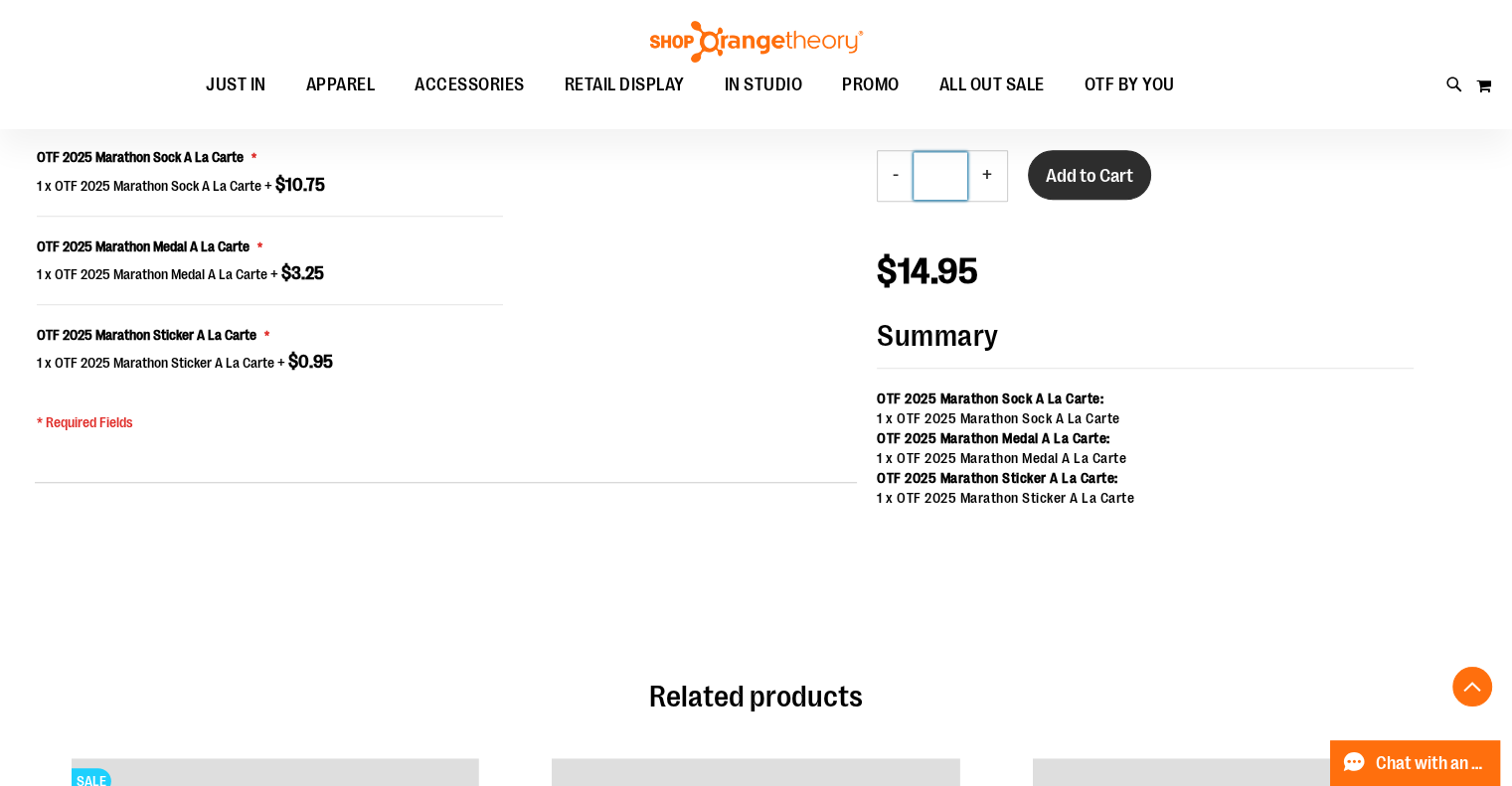 type on "**" 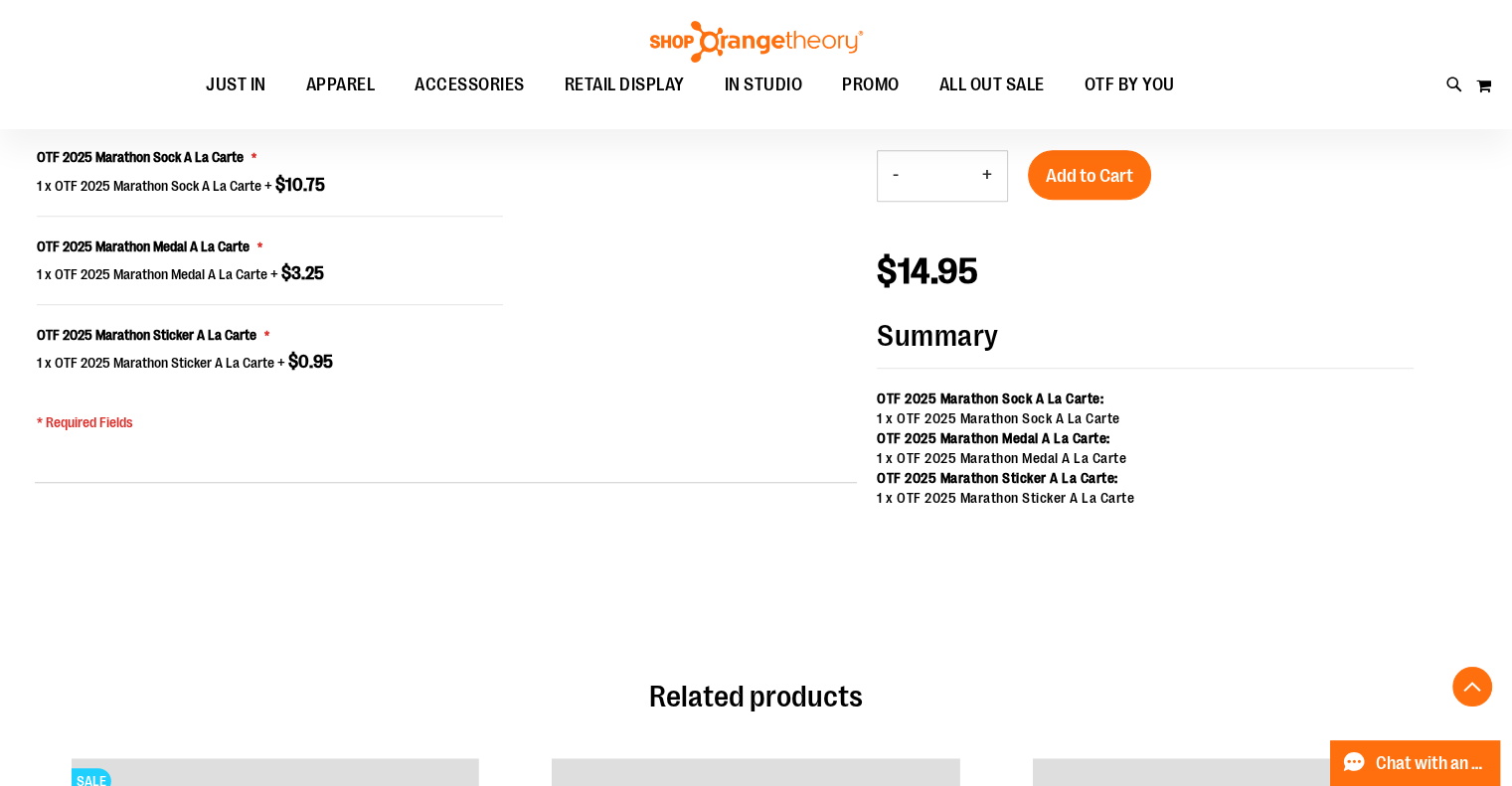 click on "Add to Cart" at bounding box center (1090, 176) 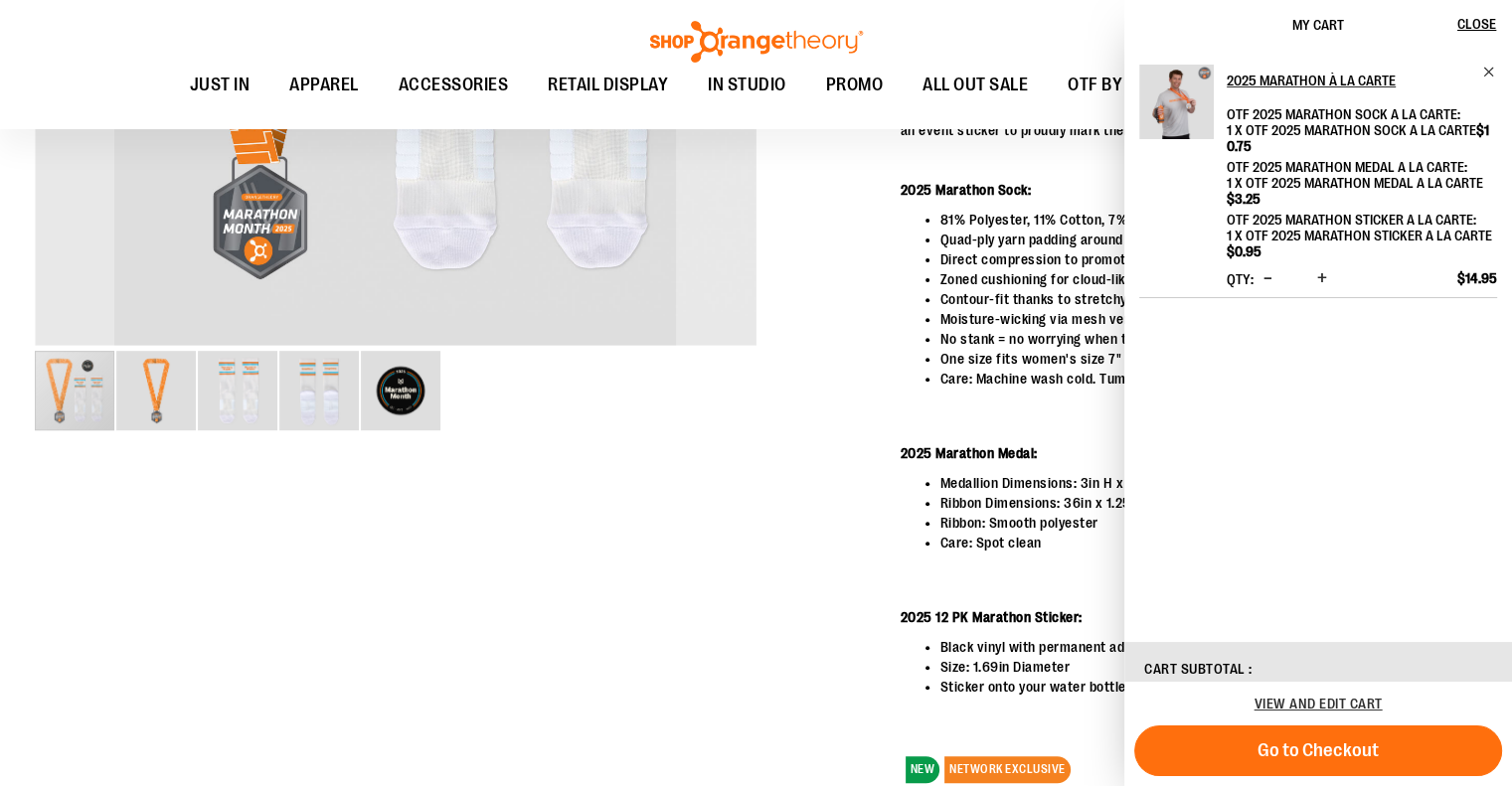 scroll, scrollTop: 264, scrollLeft: 0, axis: vertical 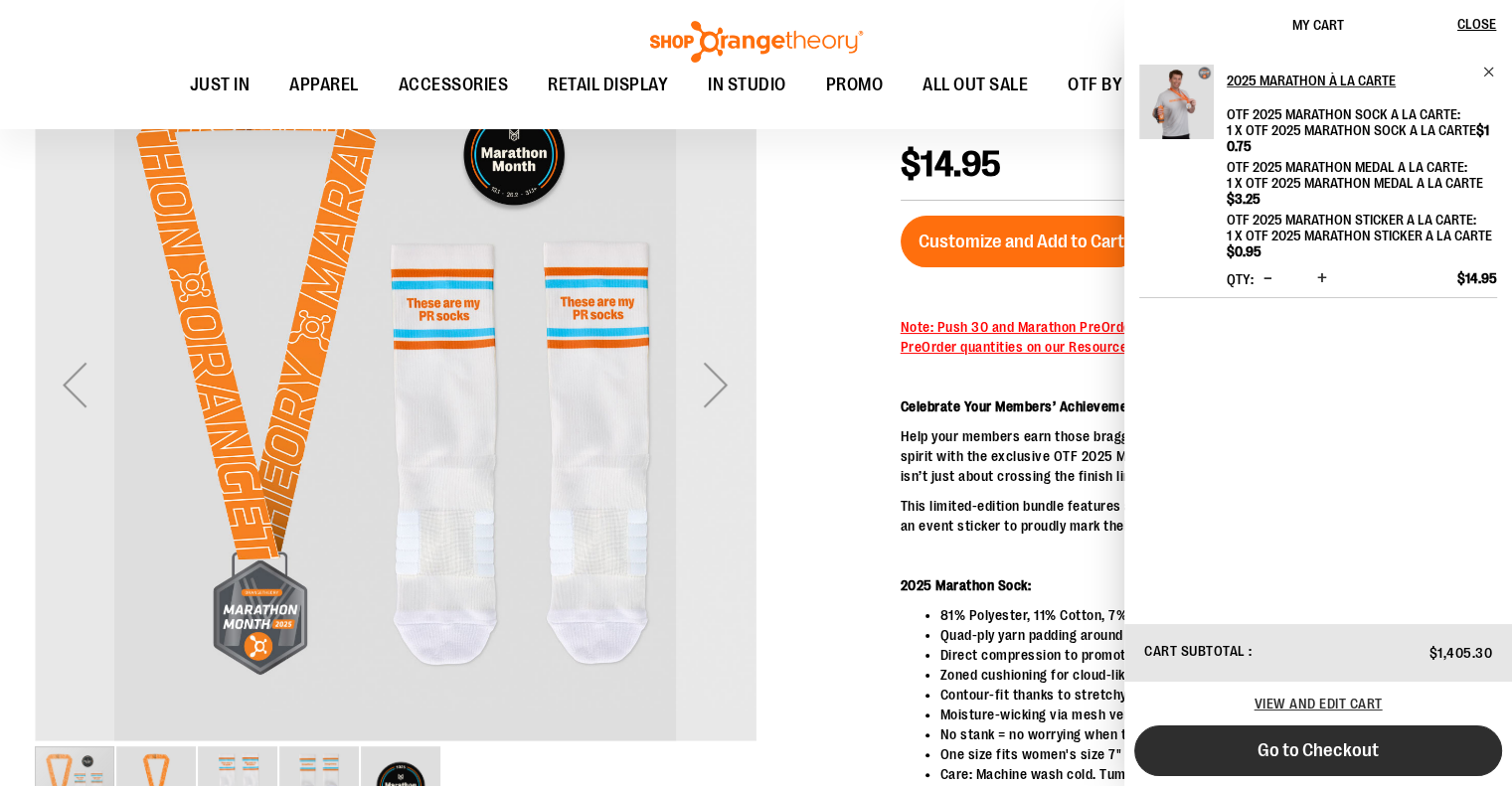 click on "Go to Checkout" at bounding box center (1318, 750) 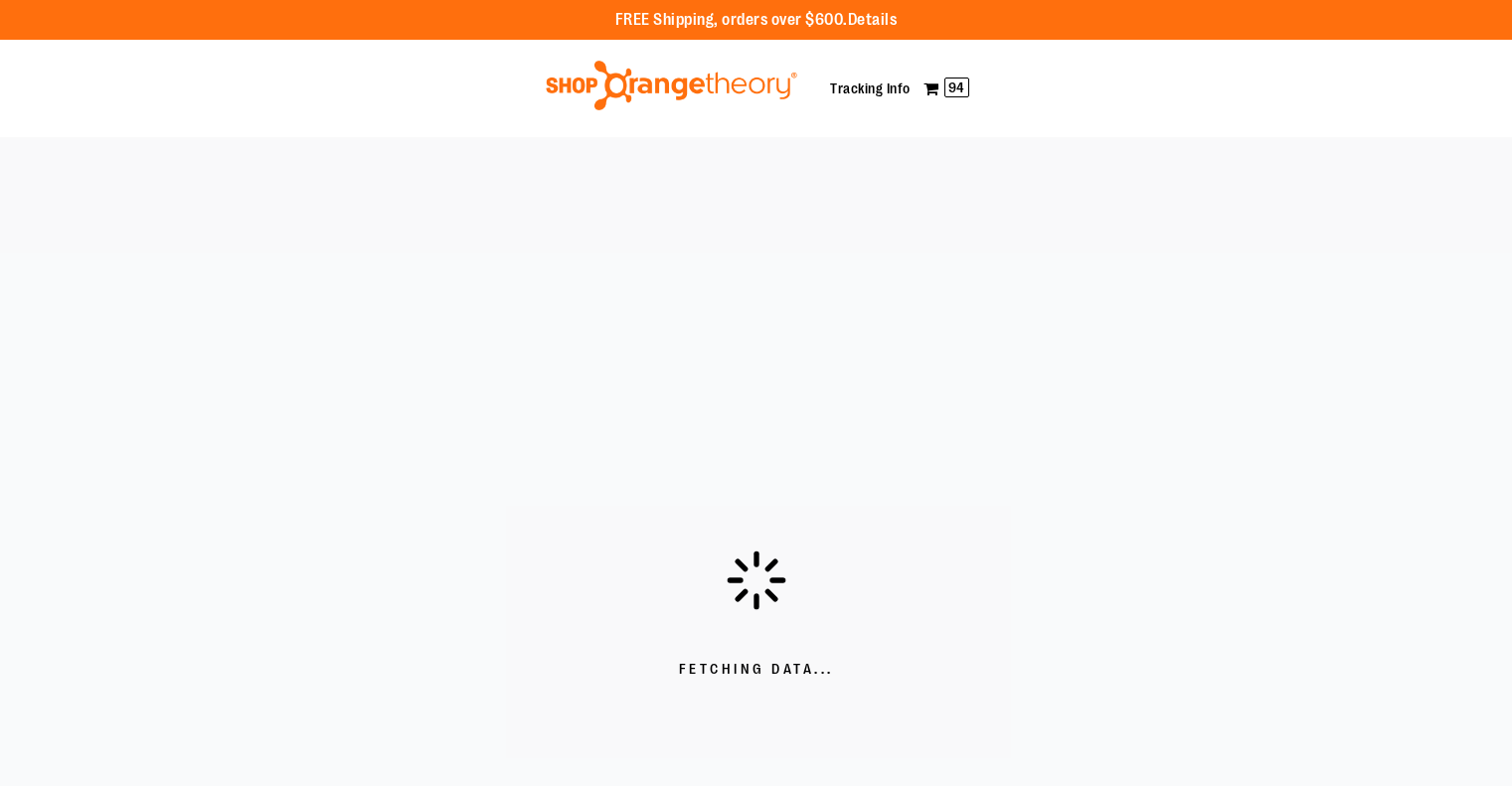 scroll, scrollTop: 0, scrollLeft: 0, axis: both 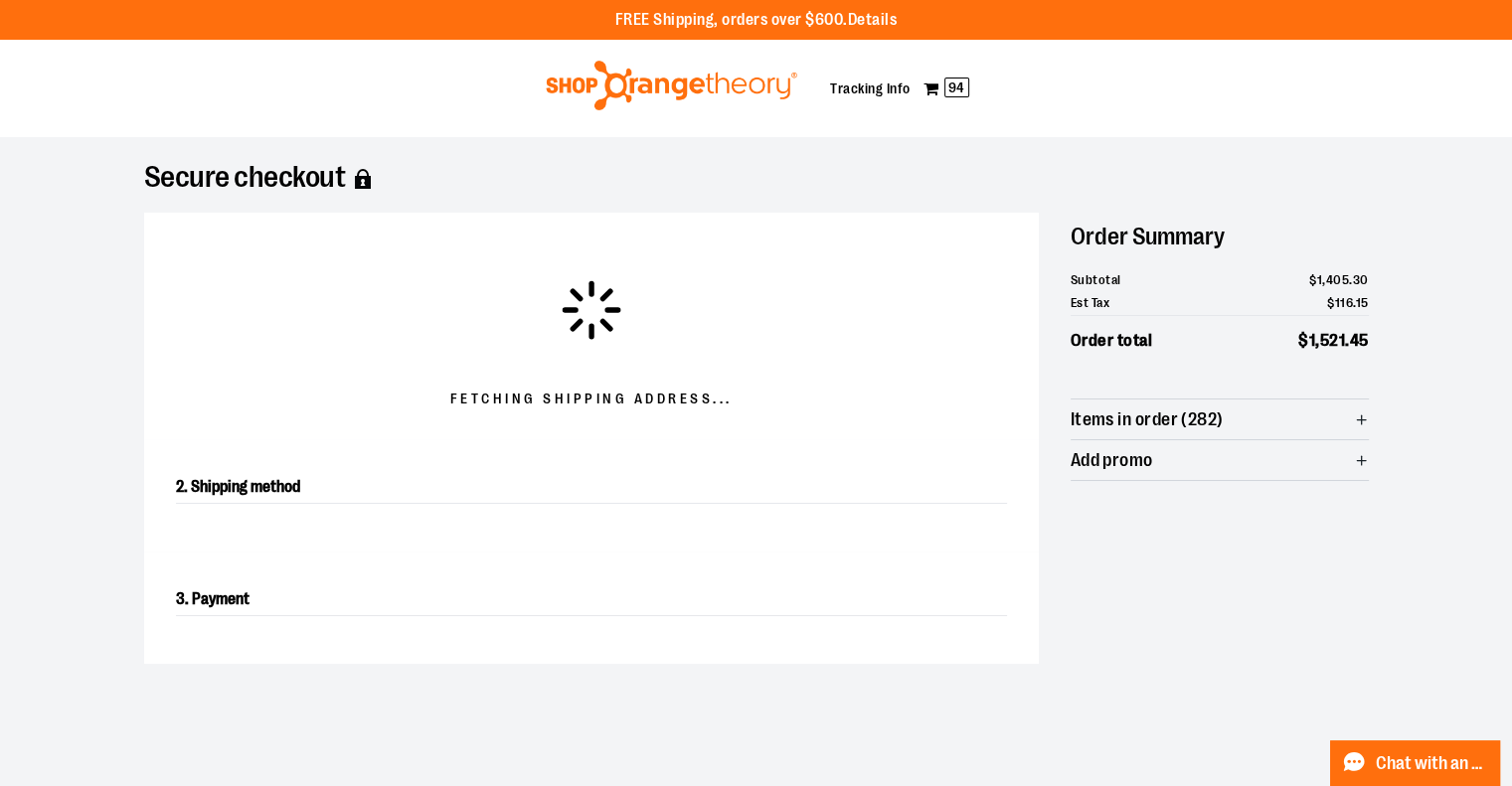 drag, startPoint x: 890, startPoint y: 687, endPoint x: 847, endPoint y: 636, distance: 66.70832 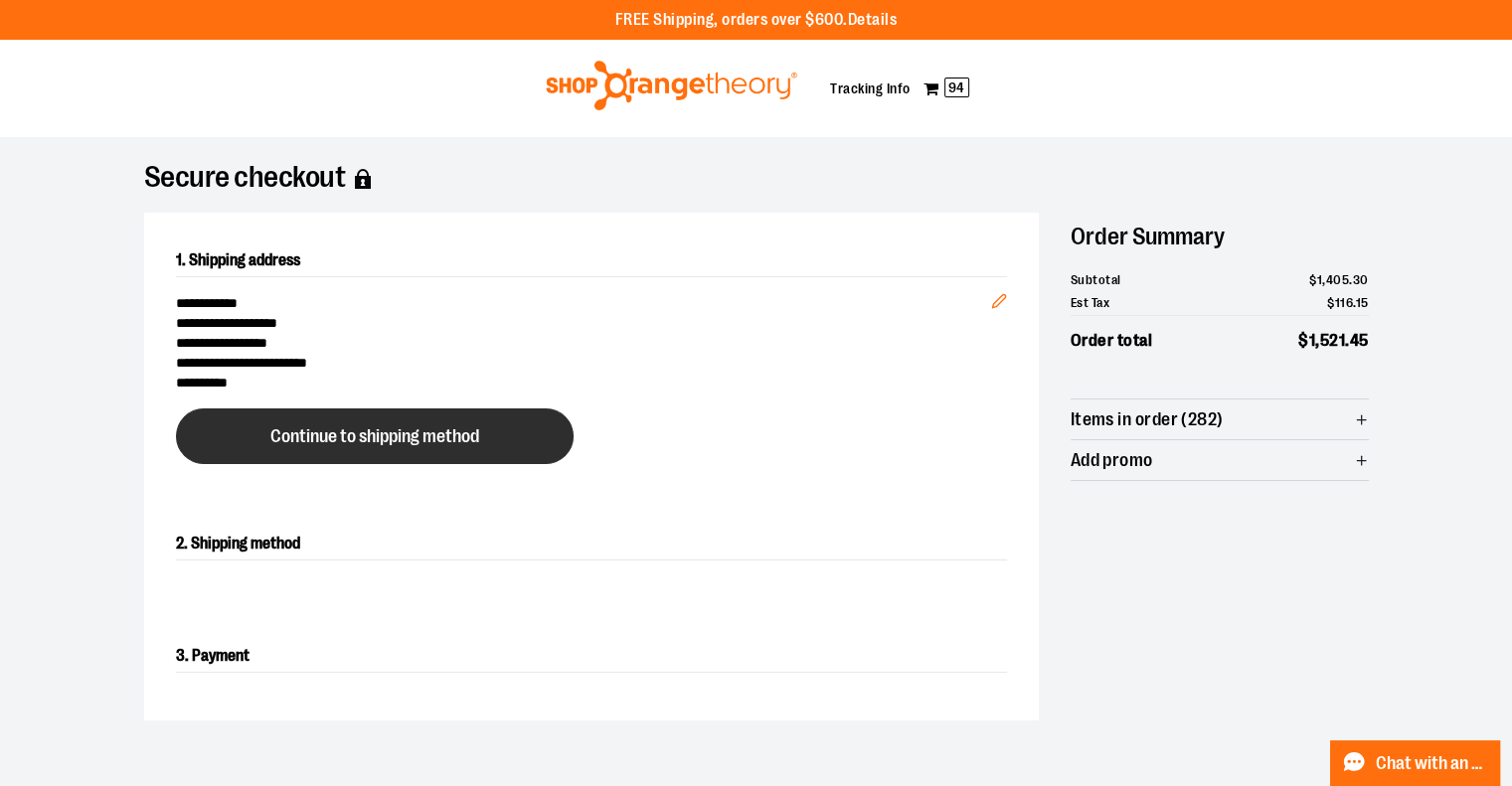 click on "Continue to shipping method" at bounding box center [375, 436] 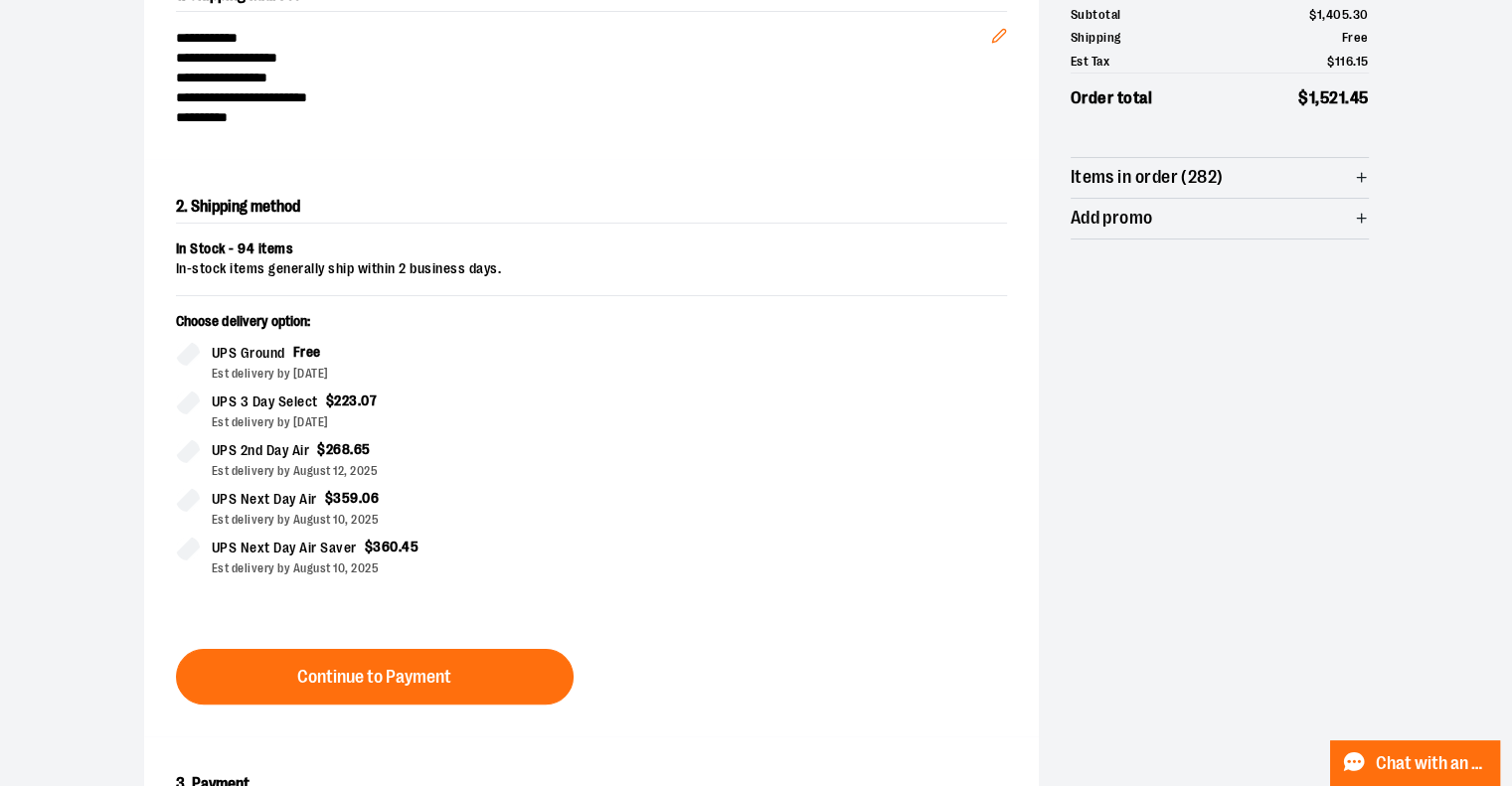 scroll, scrollTop: 339, scrollLeft: 0, axis: vertical 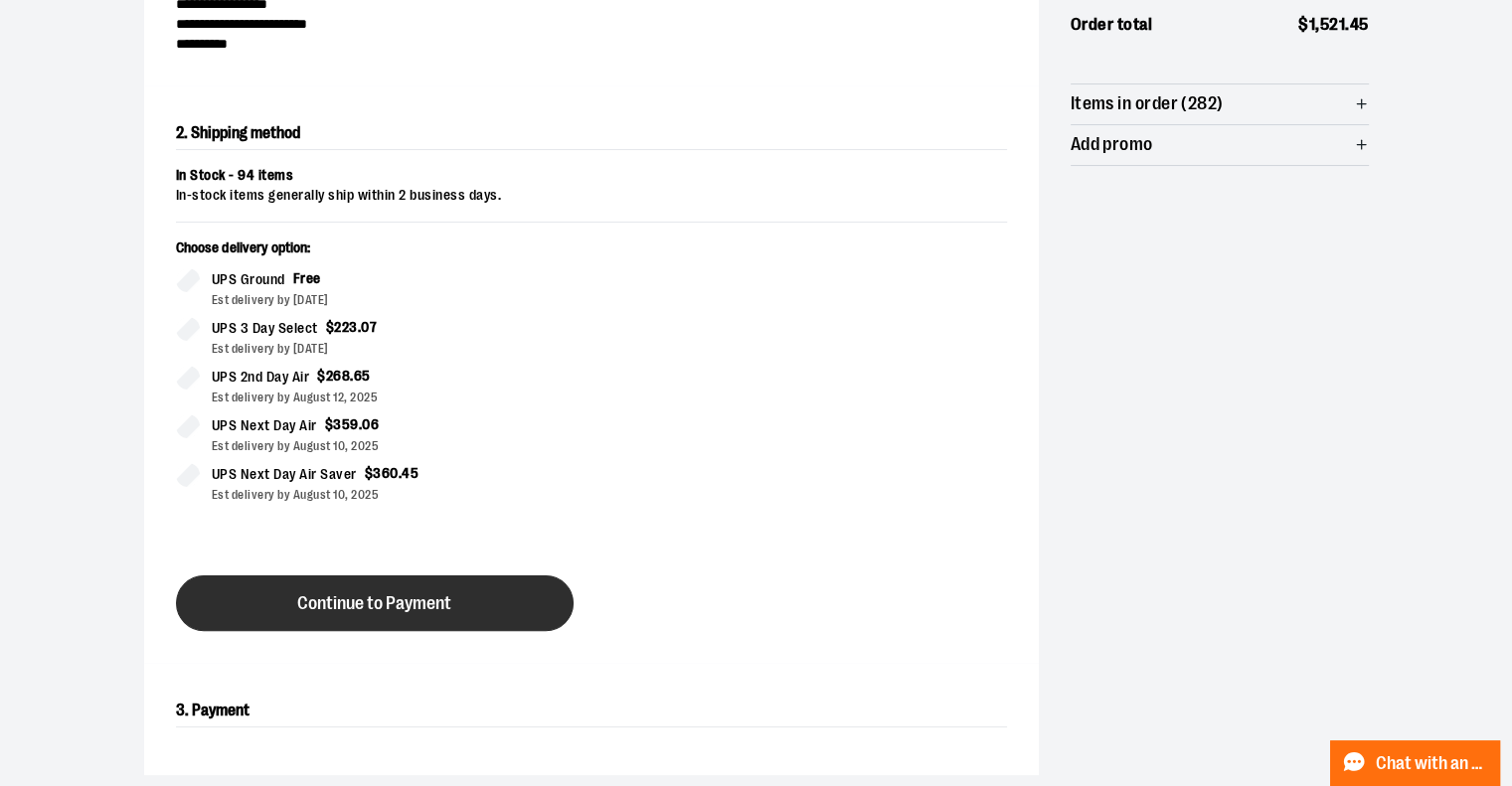 click on "Continue to Payment" at bounding box center [375, 603] 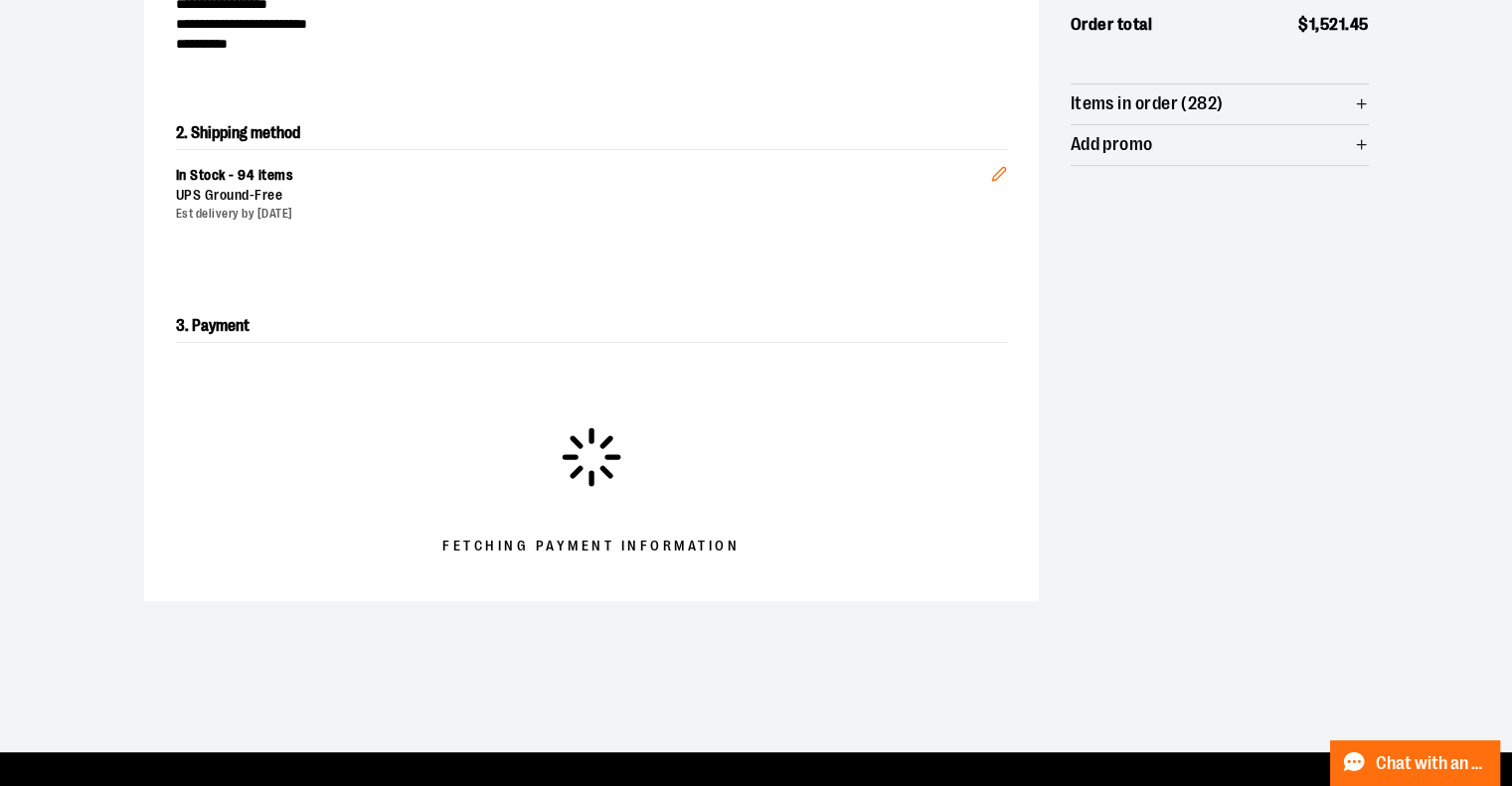 click on "**********" at bounding box center [756, 237] 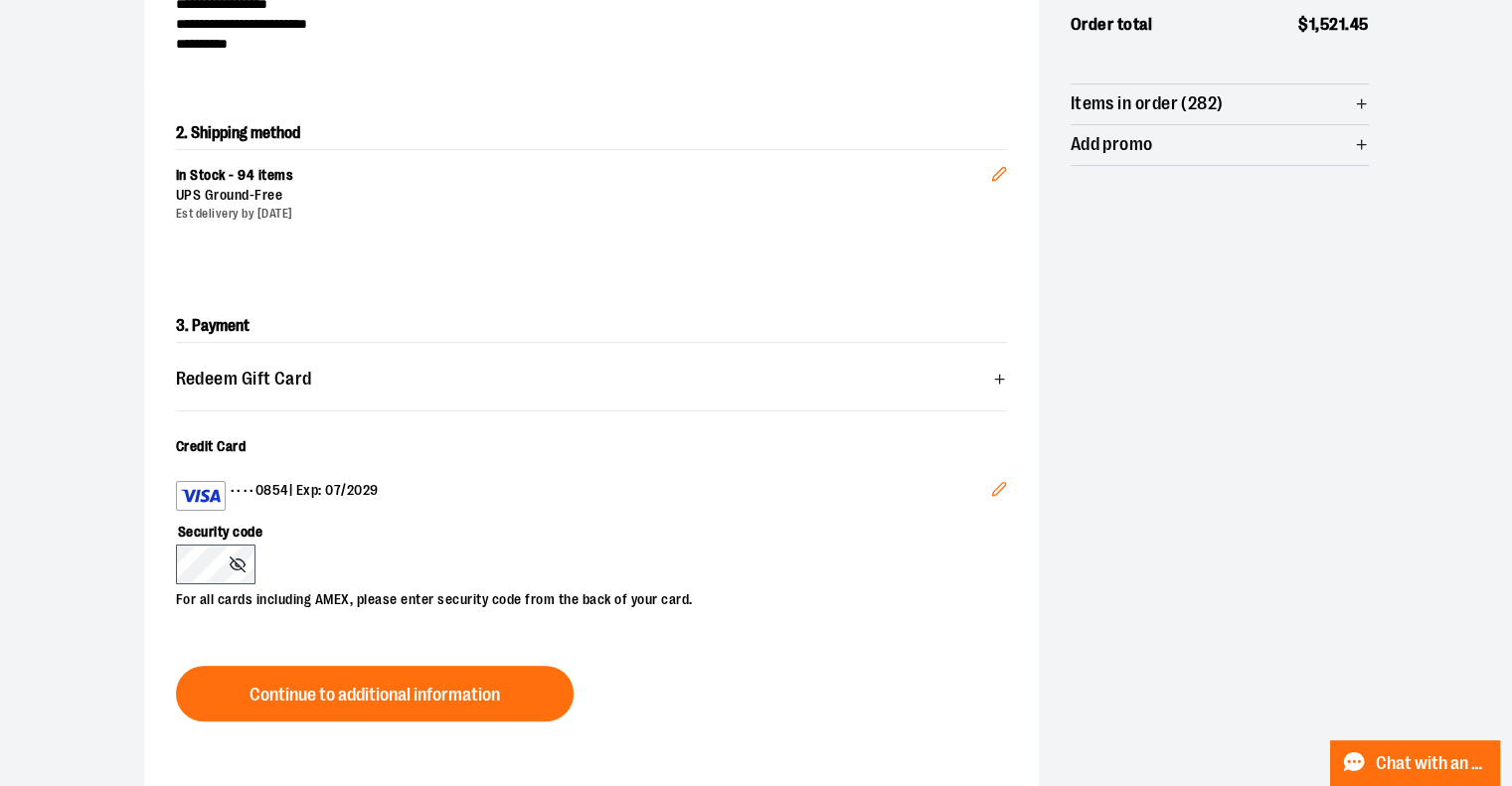 click 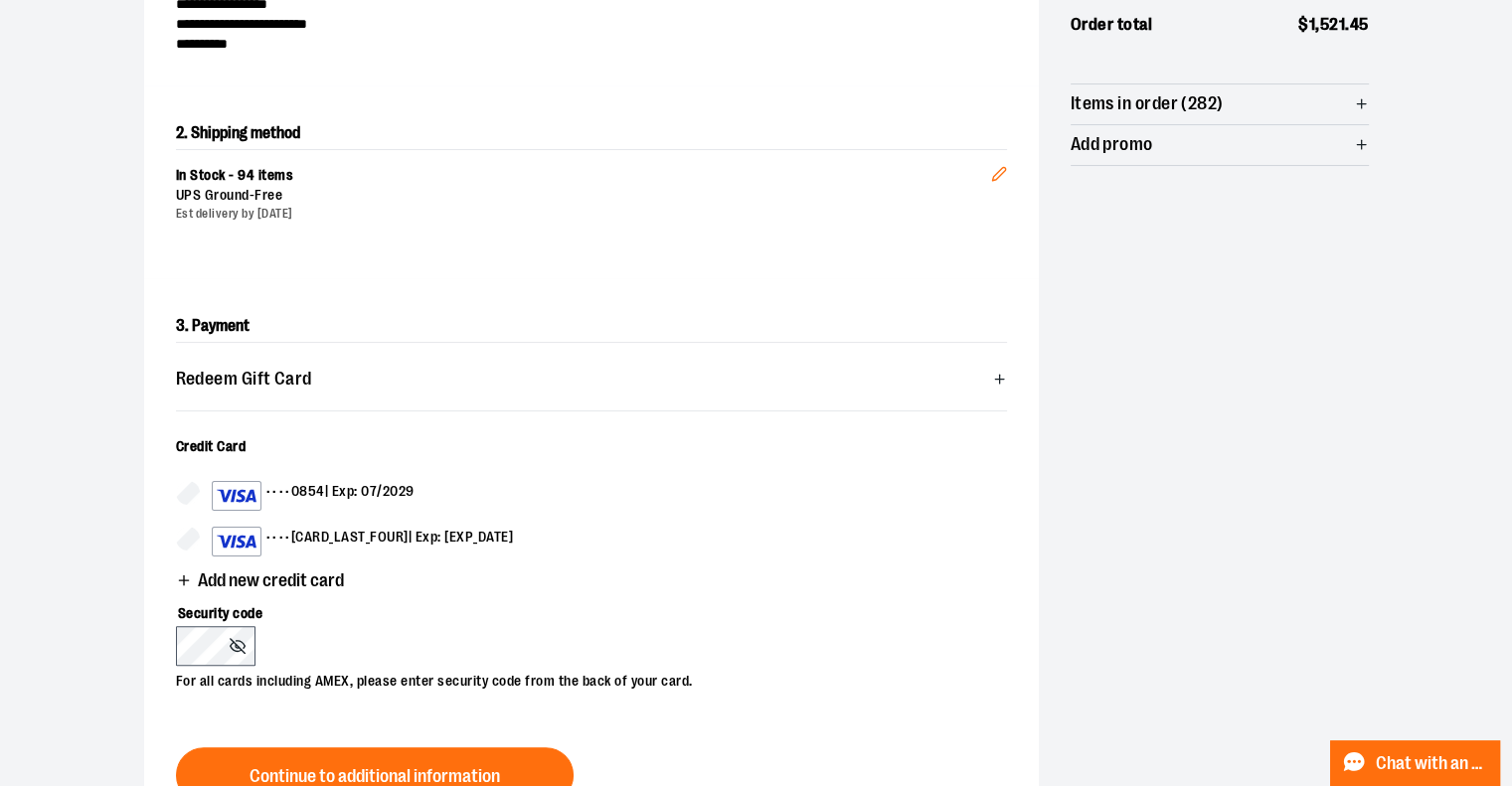 click on "••••  [CARD_LAST_FOUR]  | Exp:   [EXP_DATE]" at bounding box center (363, 542) 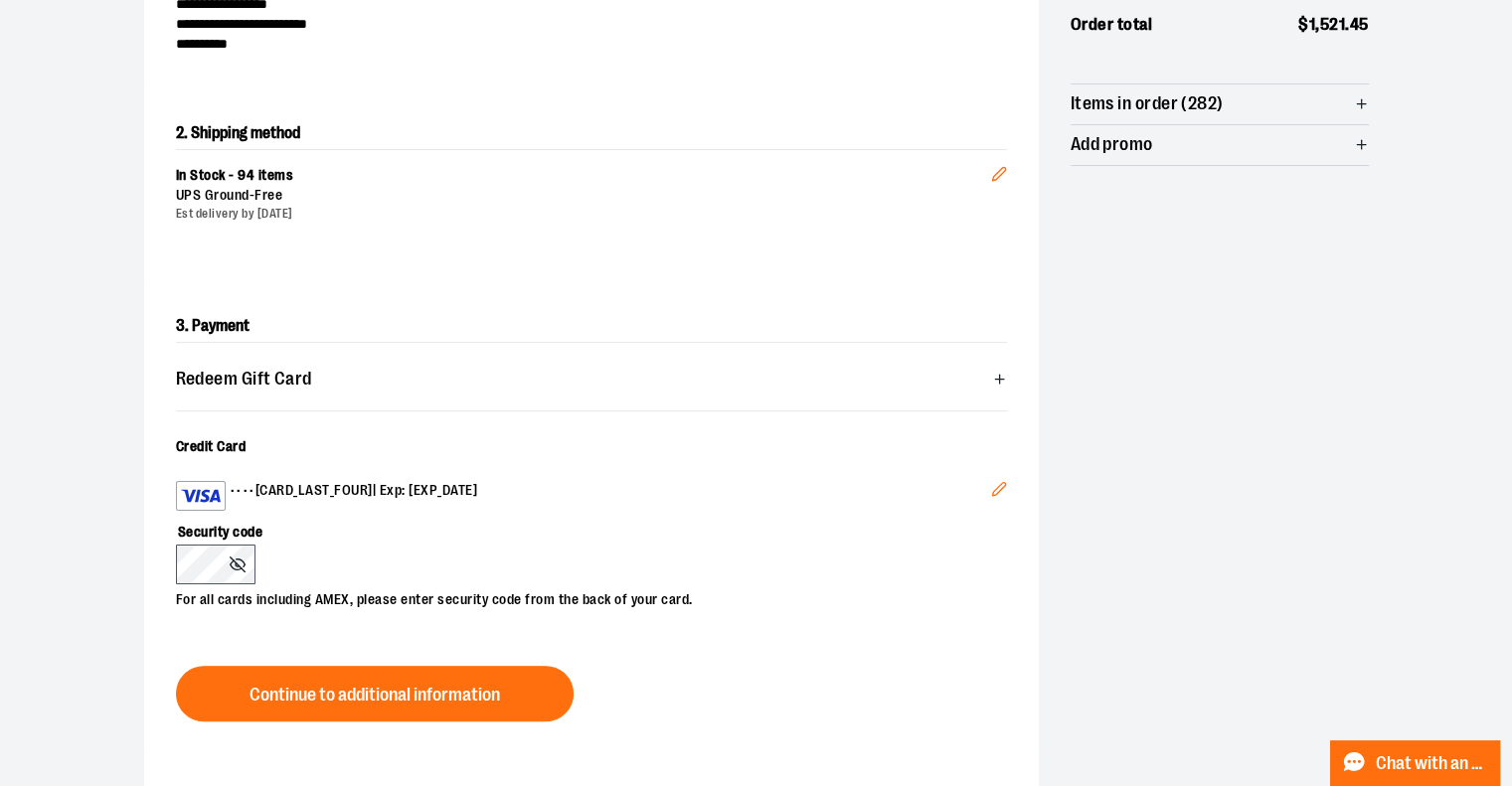 click on "Security code" at bounding box center (582, 528) 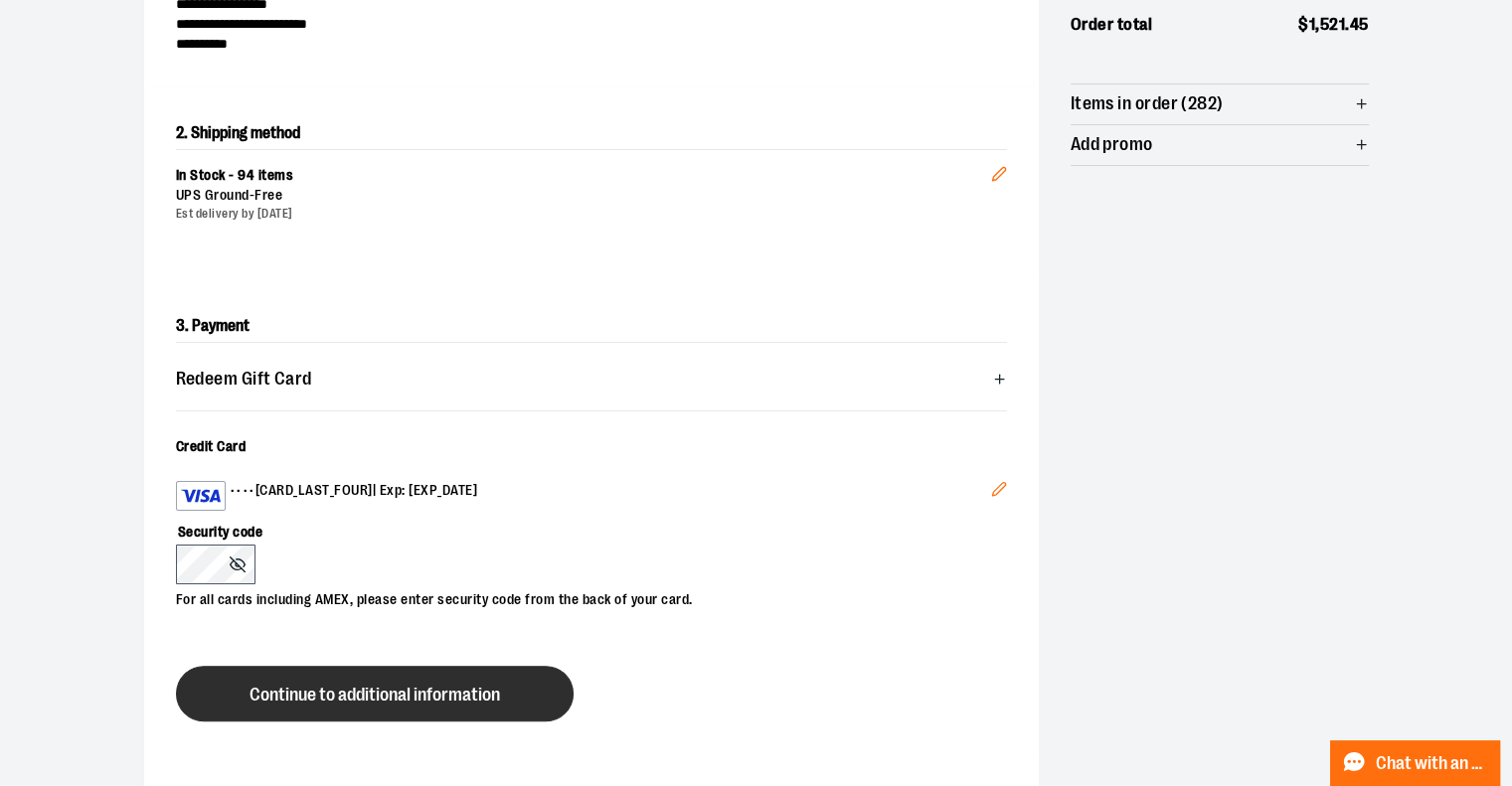 click on "Continue to additional information" at bounding box center (375, 695) 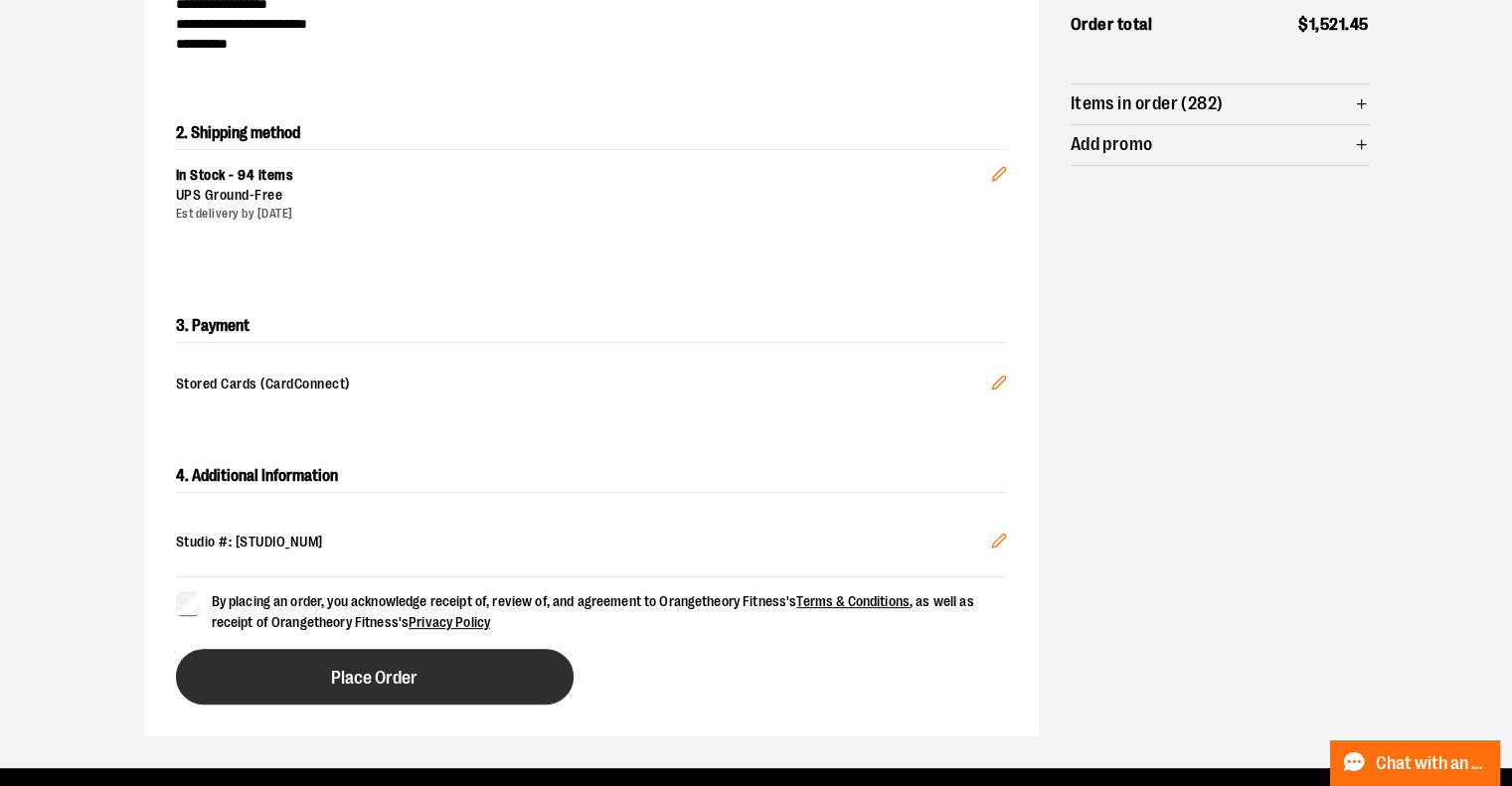 click on "Place Order" at bounding box center (374, 678) 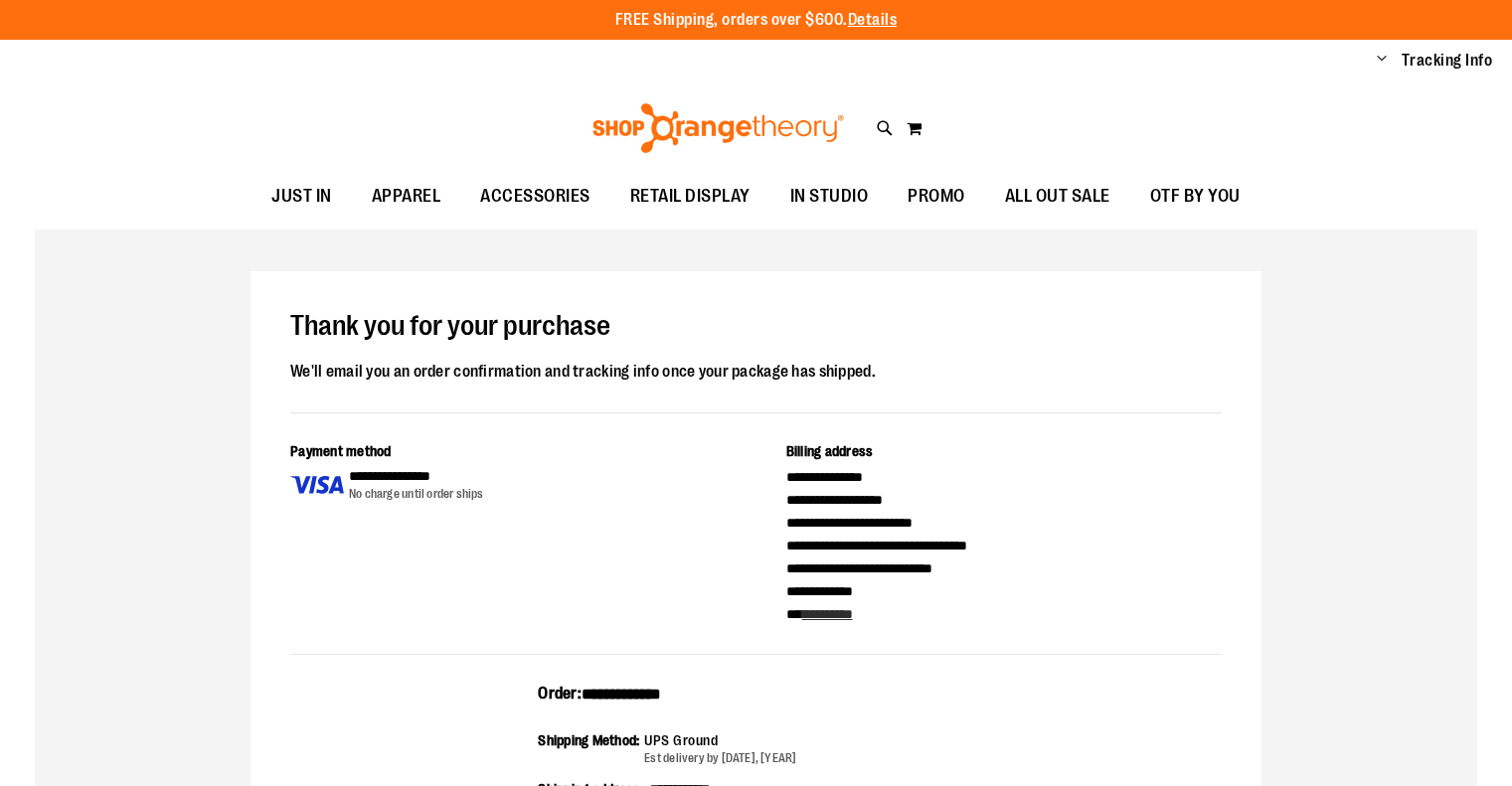 scroll, scrollTop: 0, scrollLeft: 0, axis: both 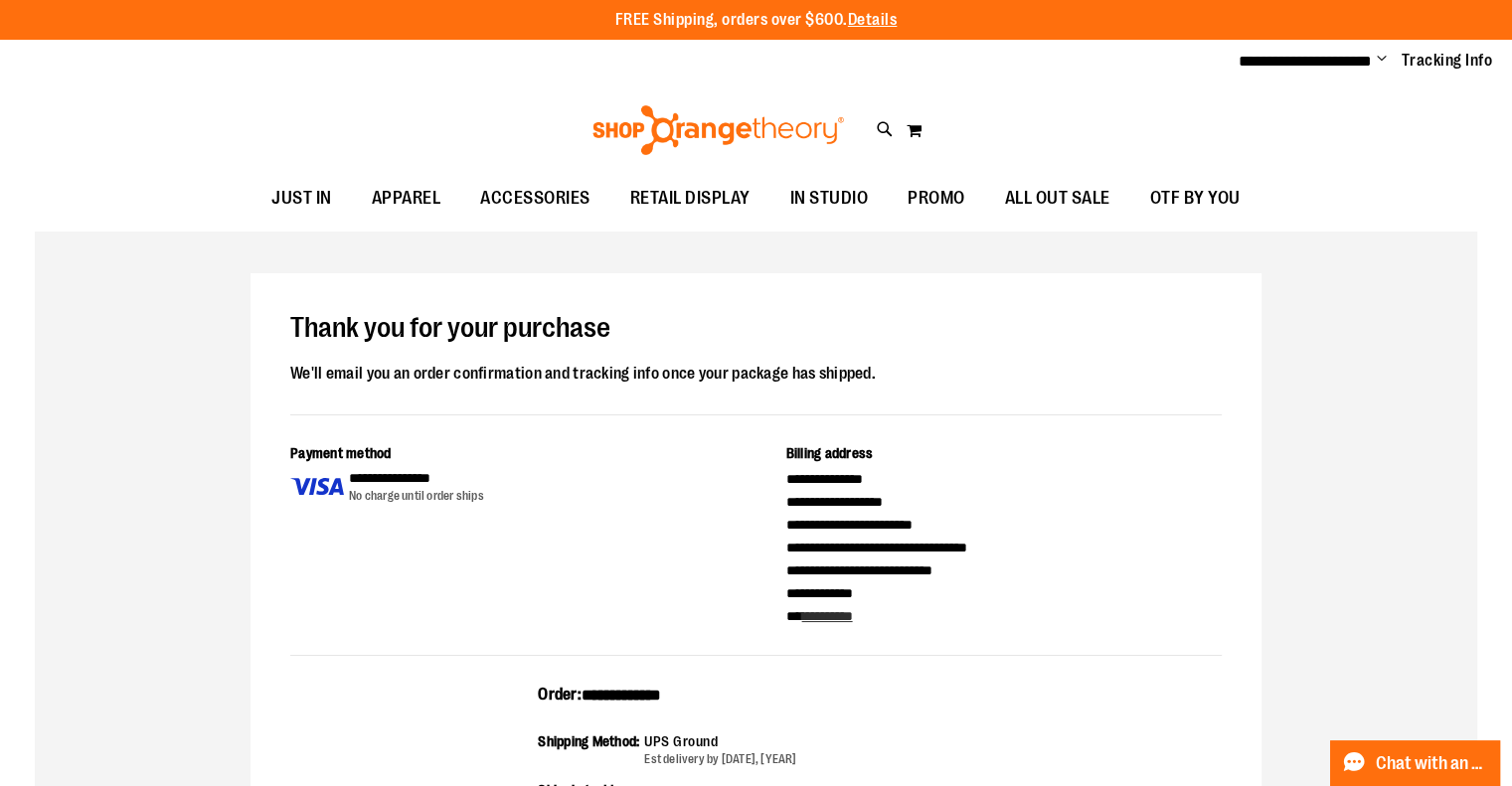 drag, startPoint x: 743, startPoint y: 703, endPoint x: 531, endPoint y: 707, distance: 212.03773 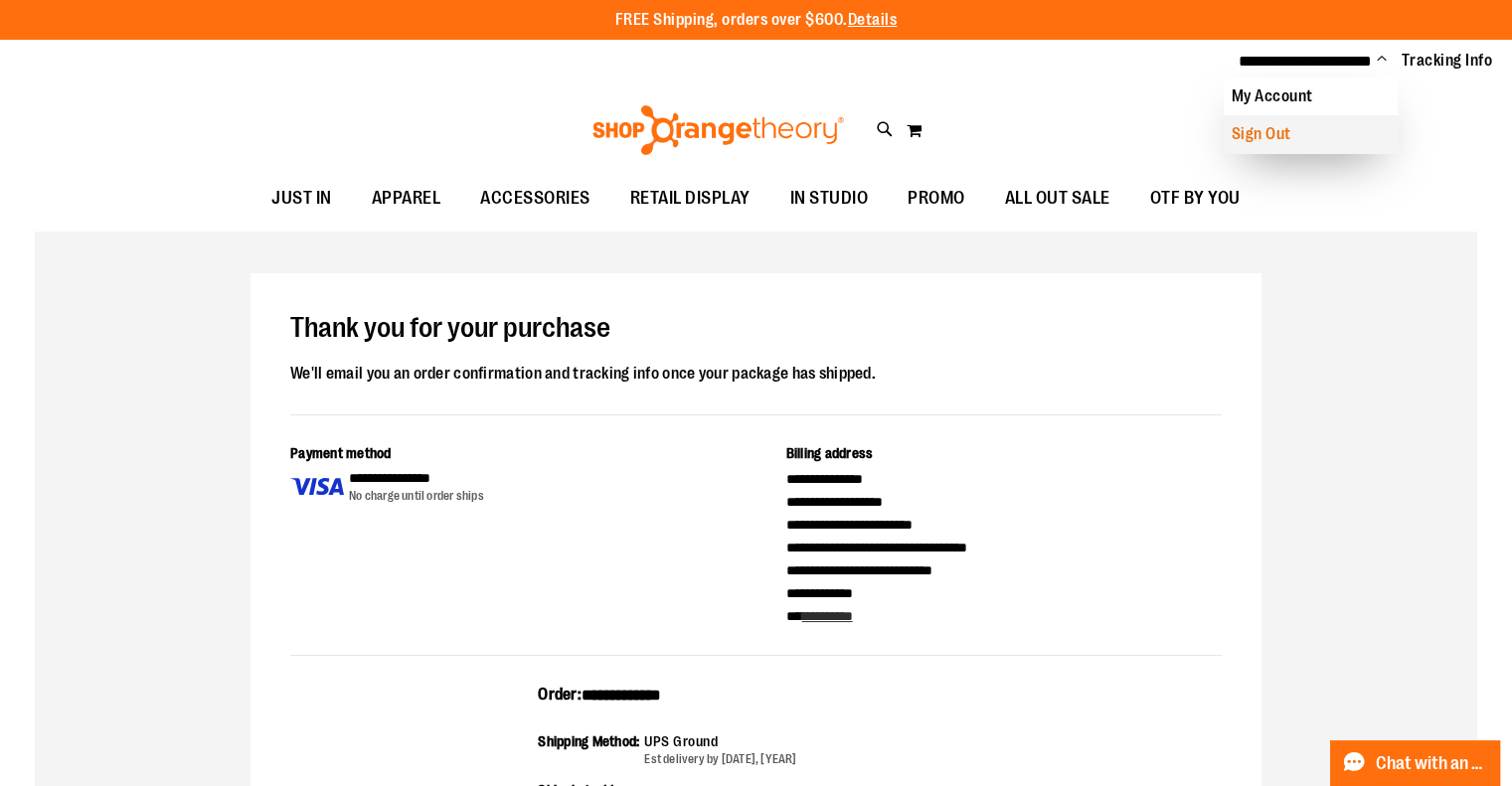 click on "Sign Out" at bounding box center [1310, 134] 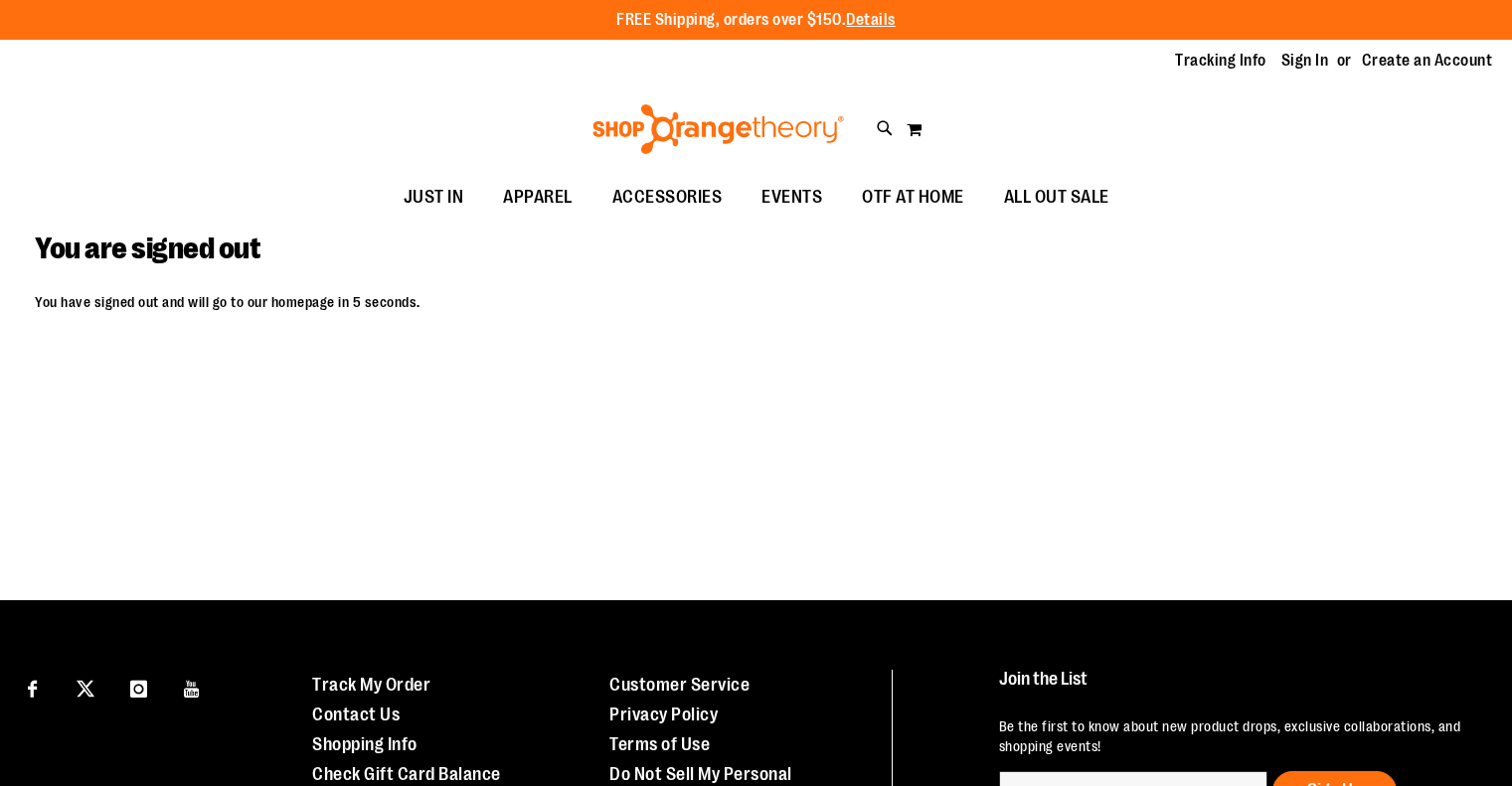scroll, scrollTop: 0, scrollLeft: 0, axis: both 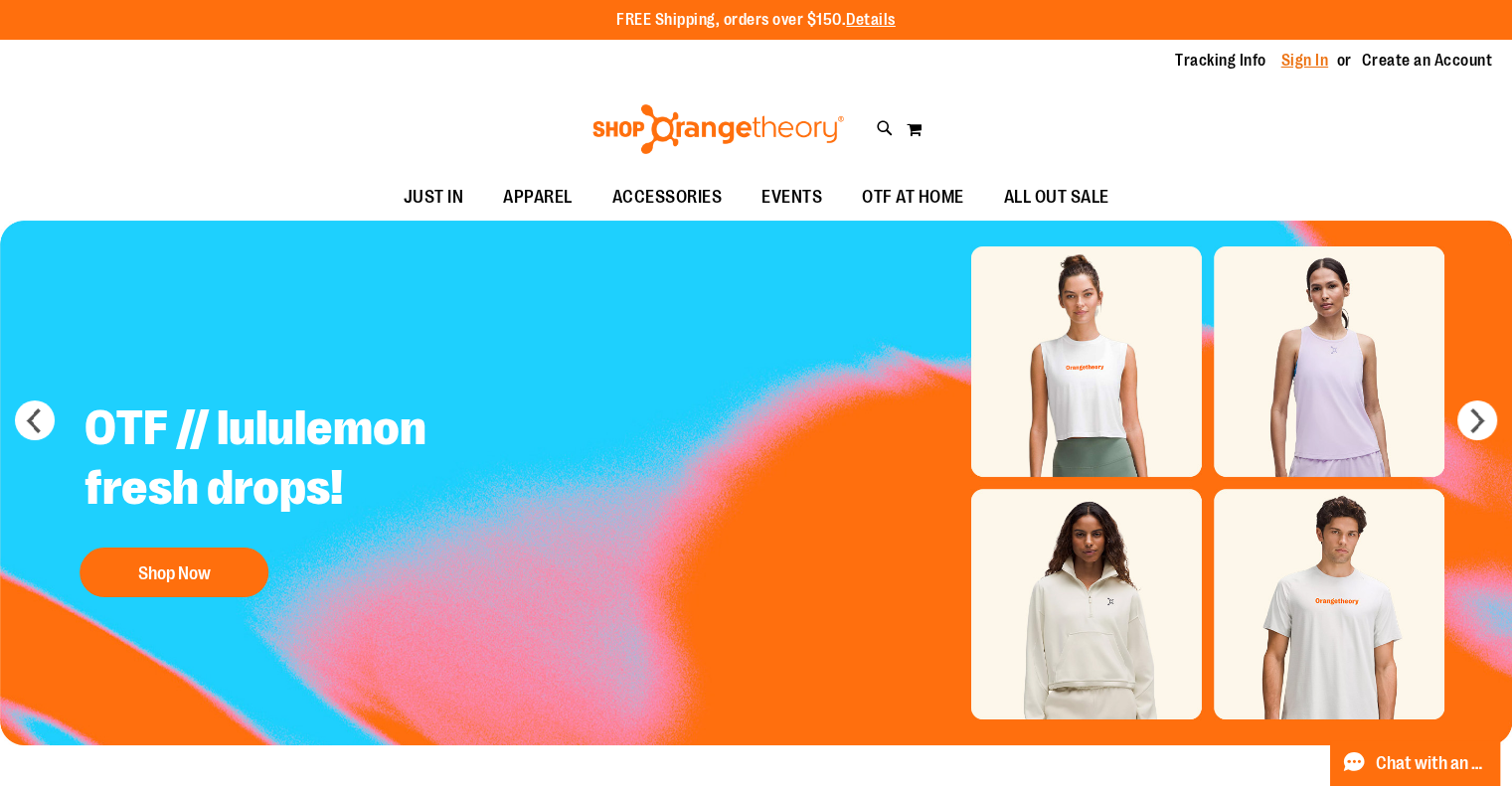 click on "Sign In" at bounding box center [1305, 61] 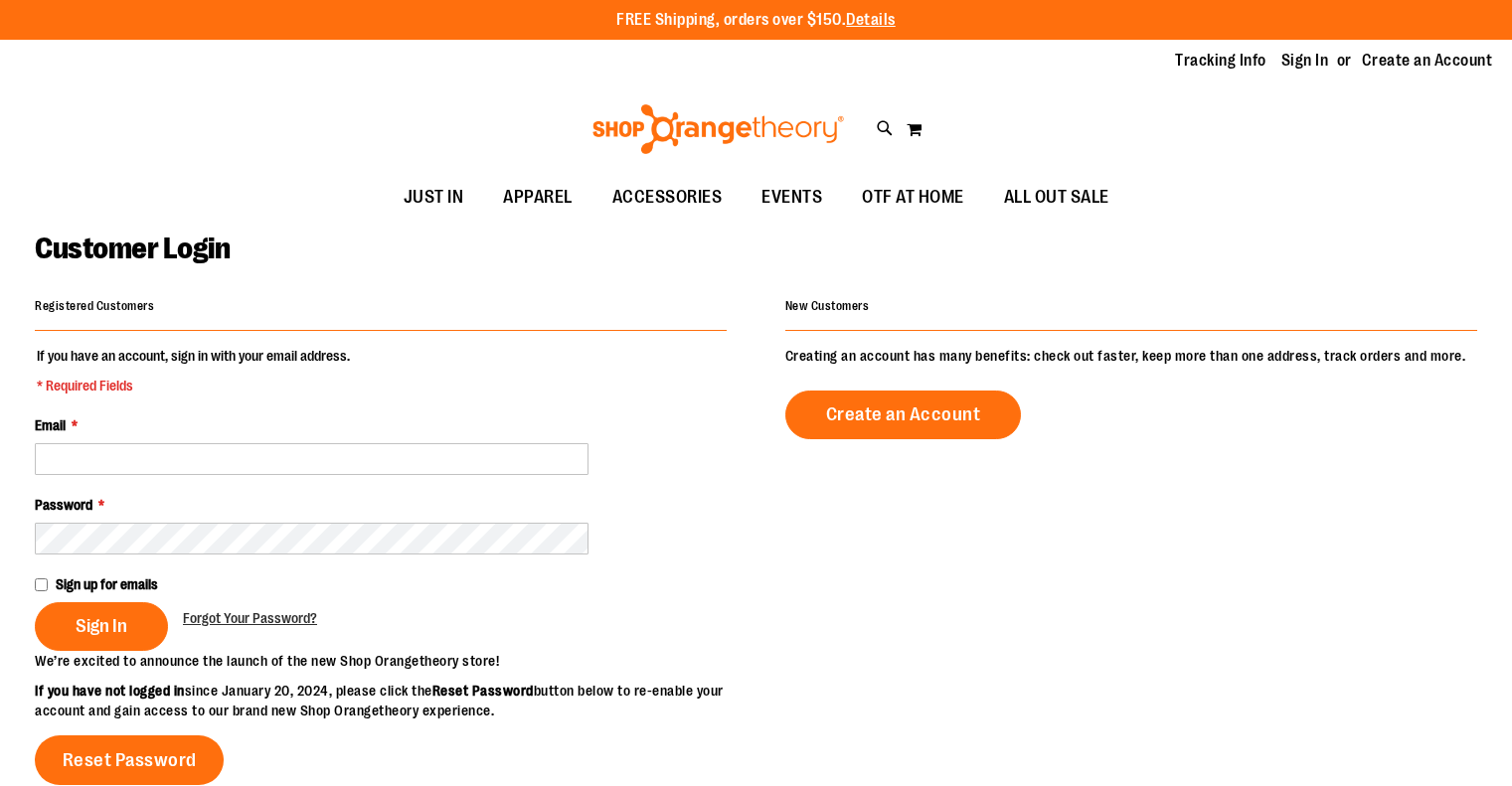 scroll, scrollTop: 0, scrollLeft: 0, axis: both 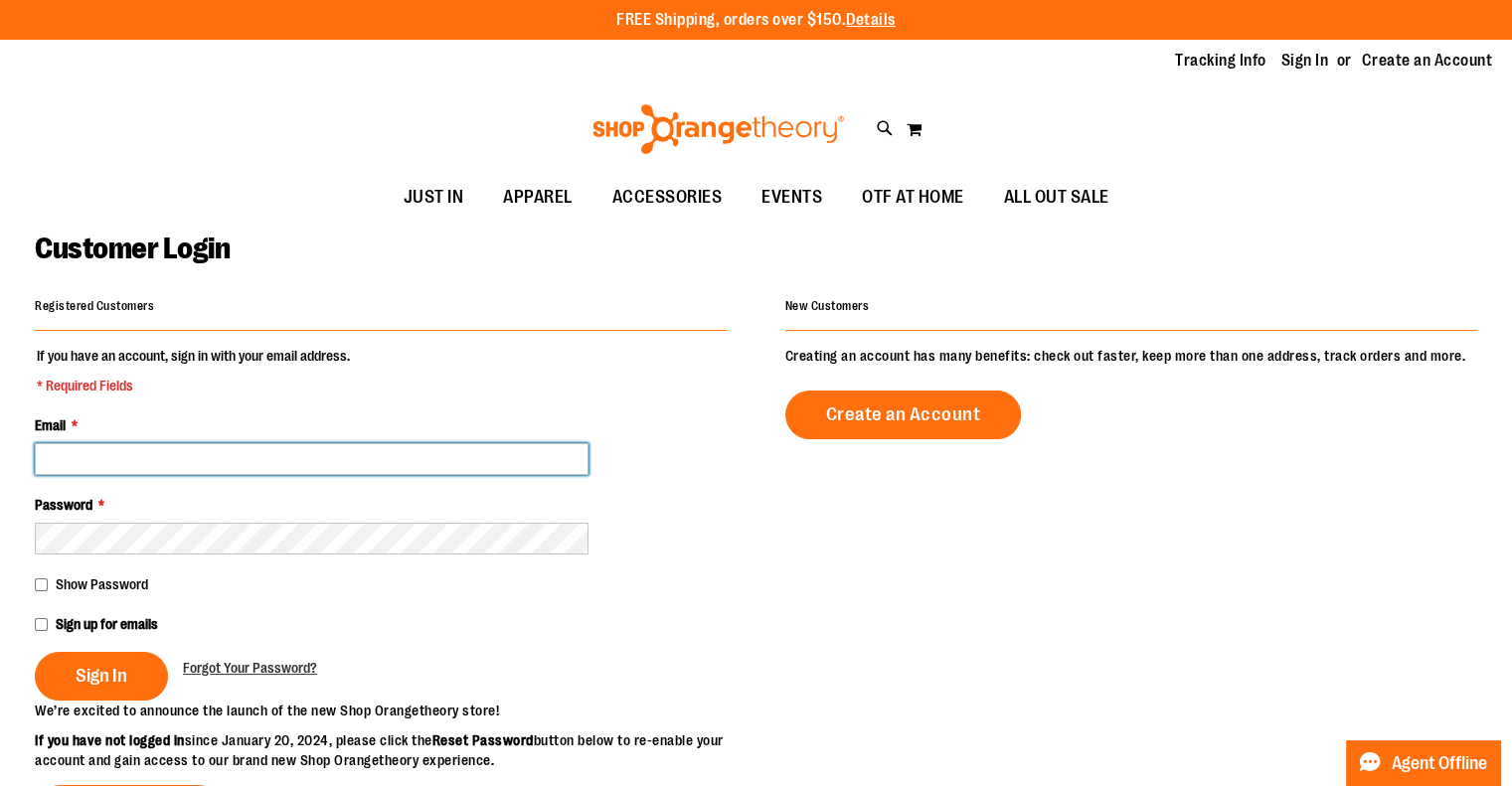 click on "Email *" at bounding box center [311, 459] 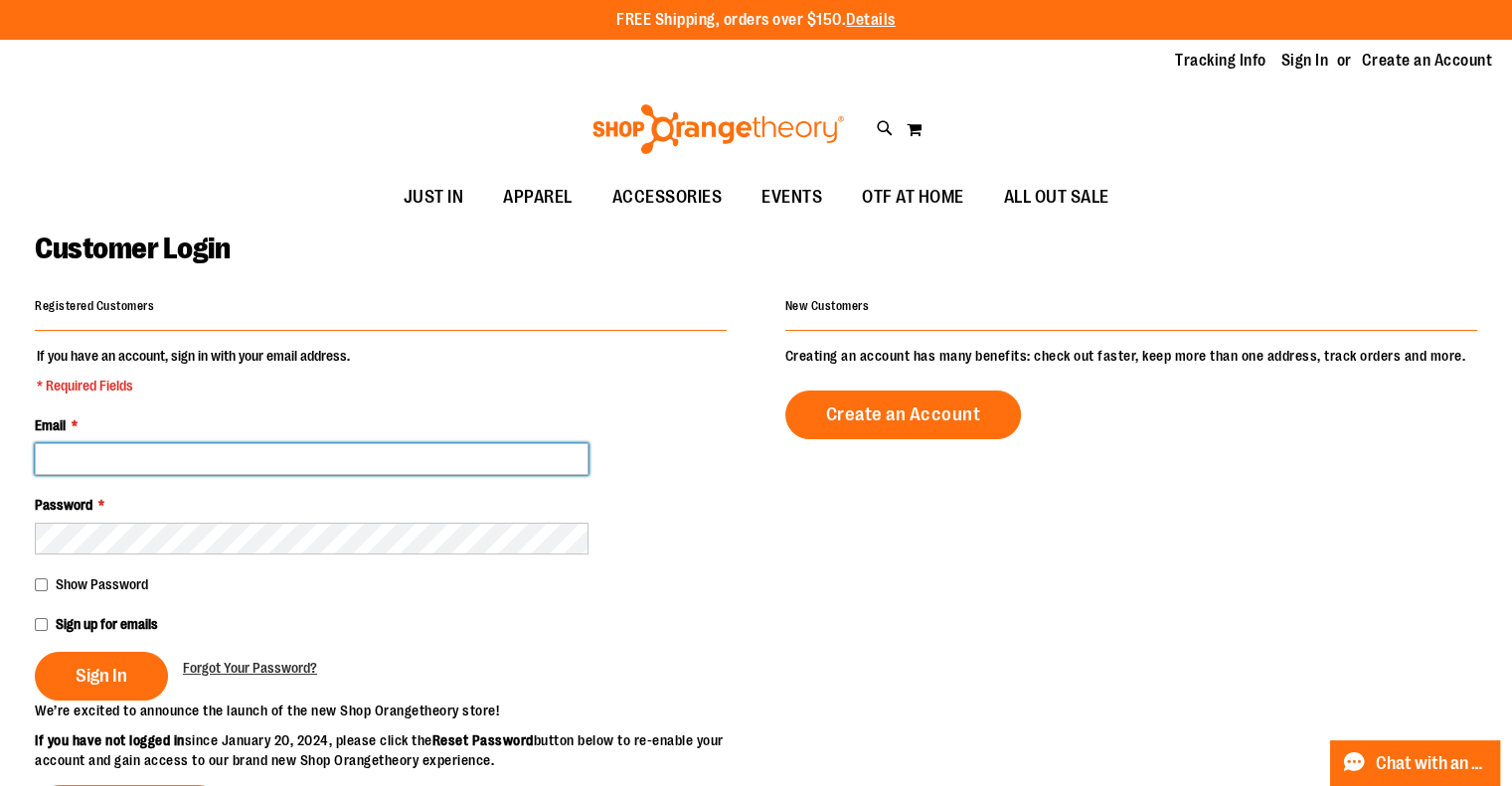paste on "**********" 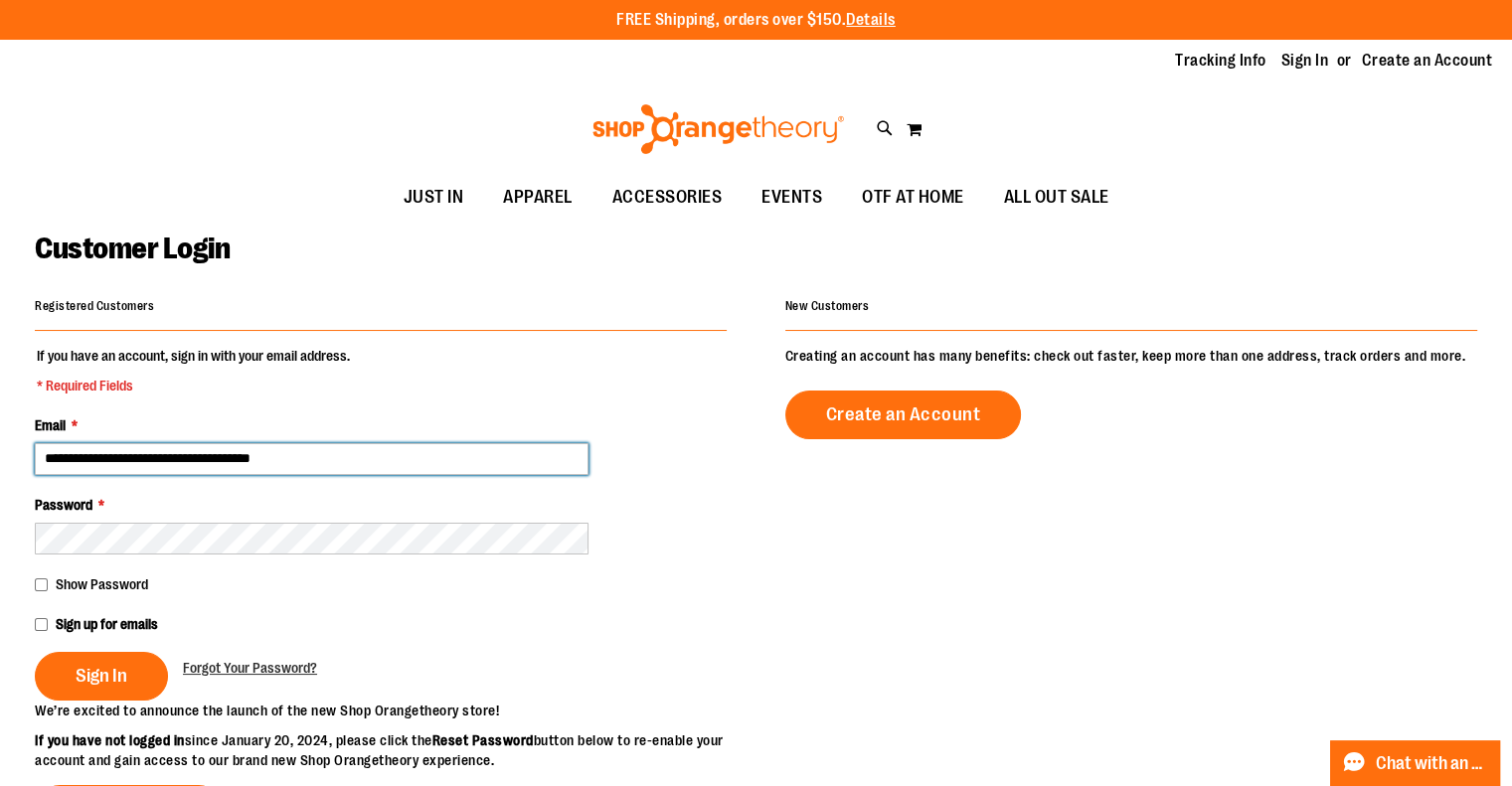 type on "**********" 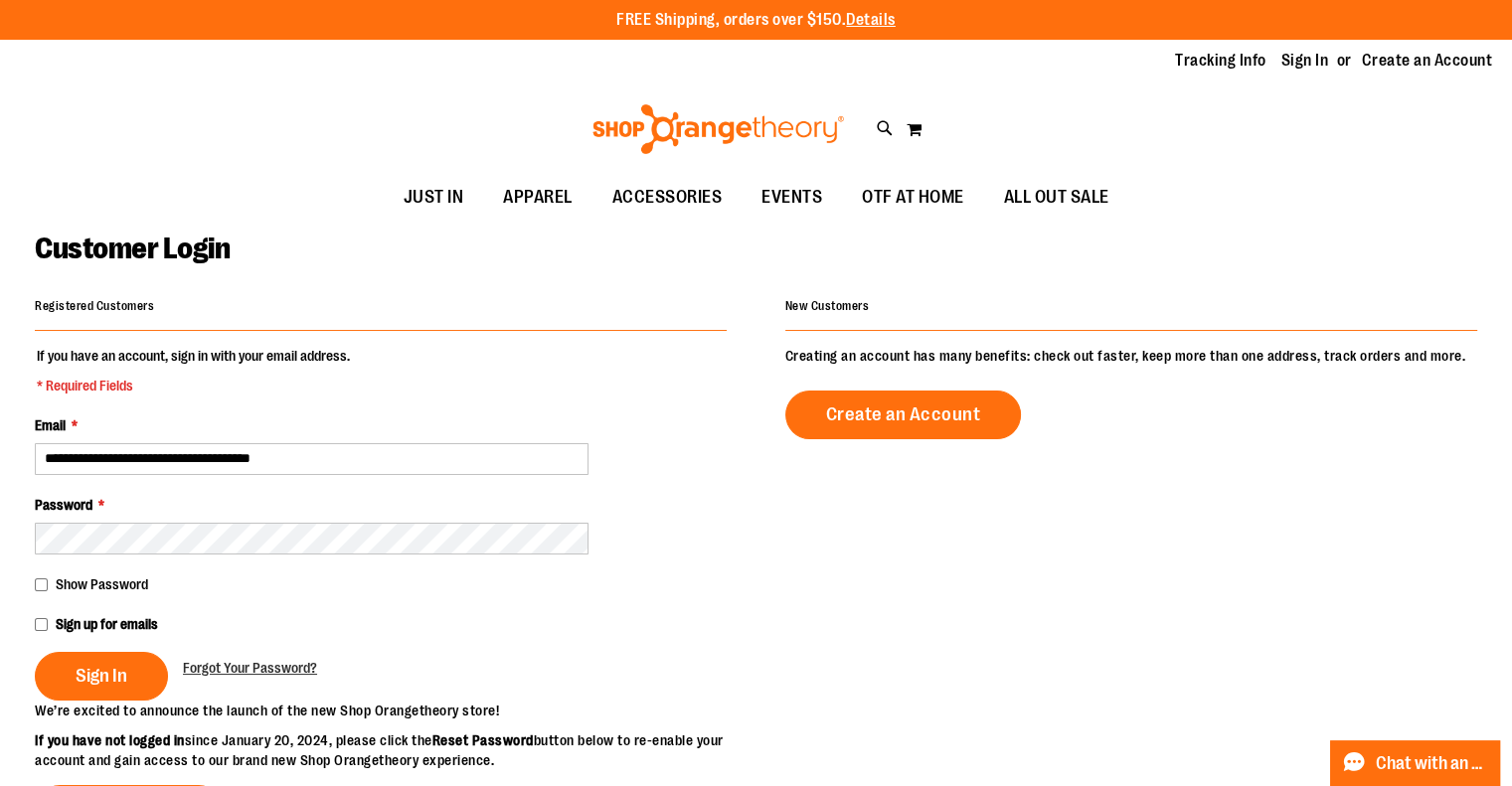 click on "Sign In" at bounding box center (101, 676) 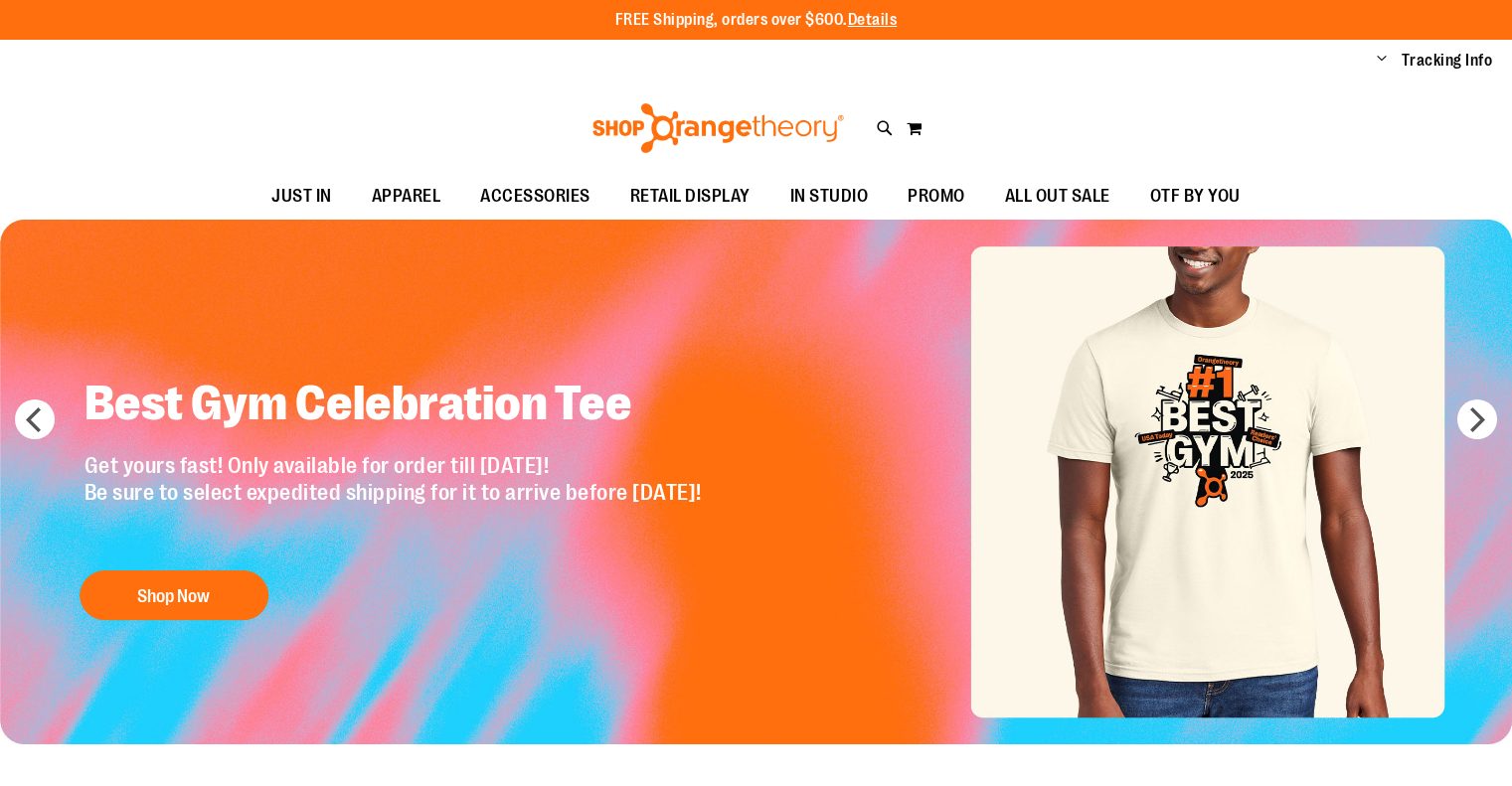 scroll, scrollTop: 0, scrollLeft: 0, axis: both 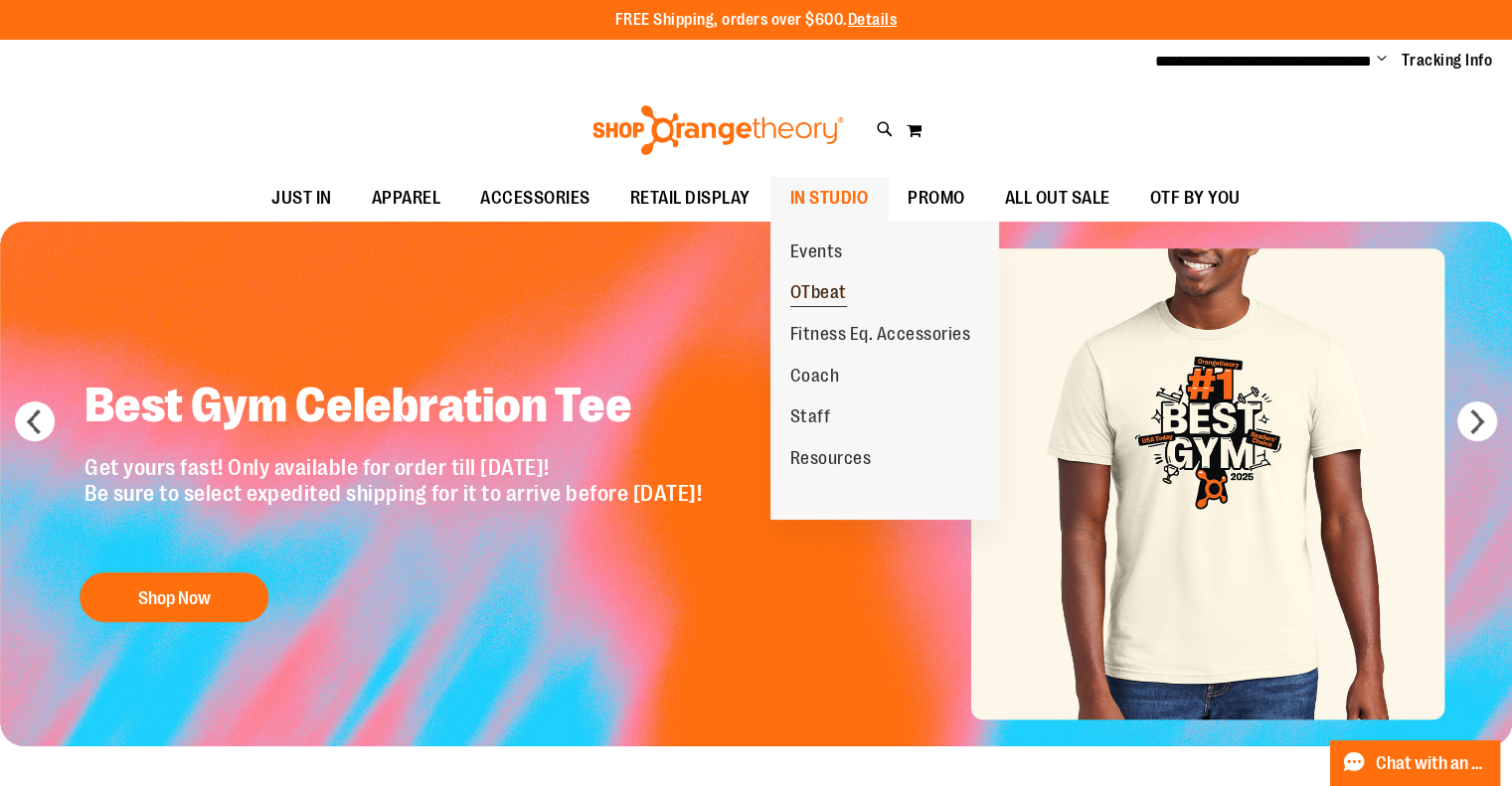 click on "OTbeat" at bounding box center (818, 294) 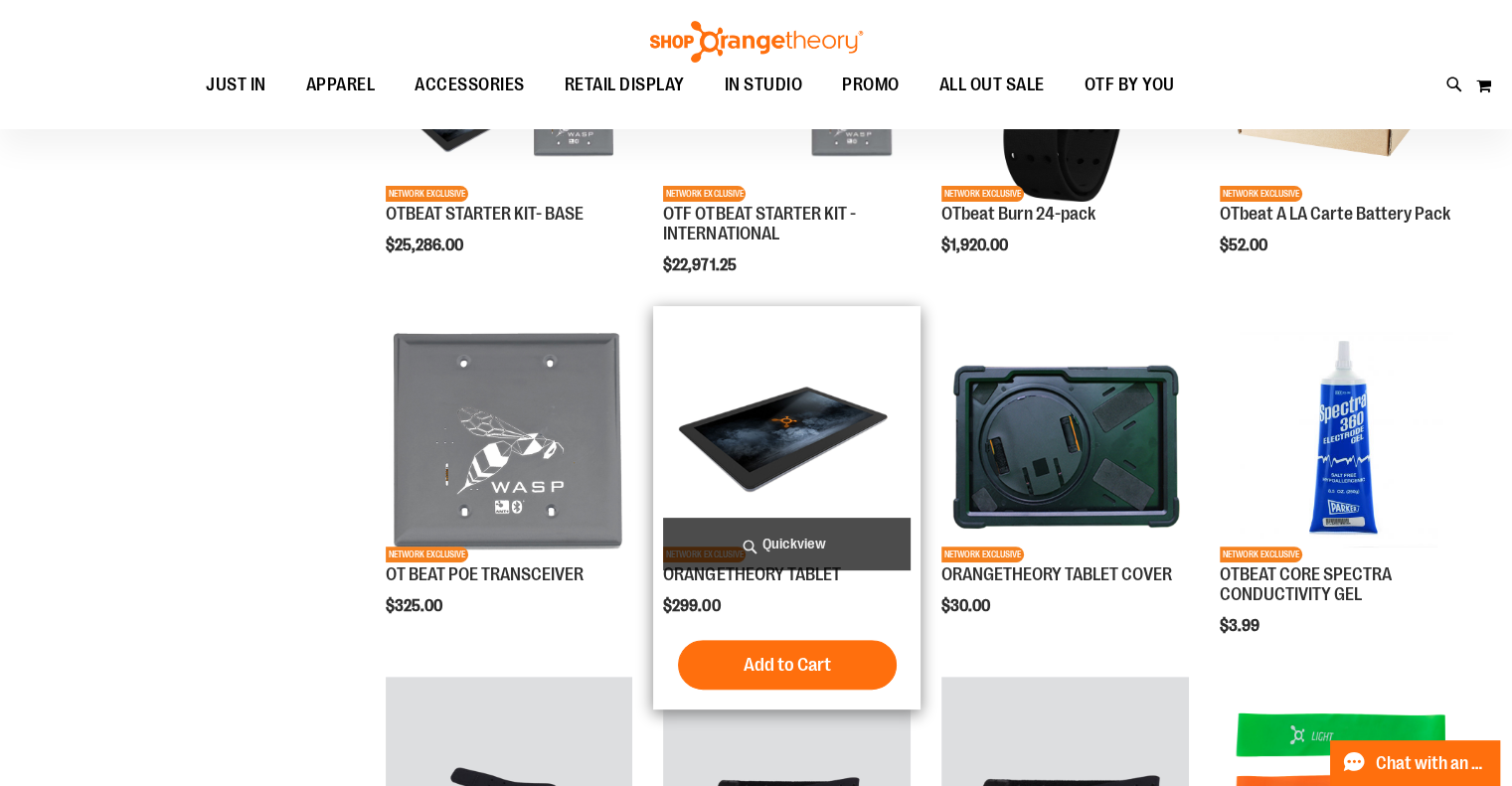 scroll, scrollTop: 496, scrollLeft: 0, axis: vertical 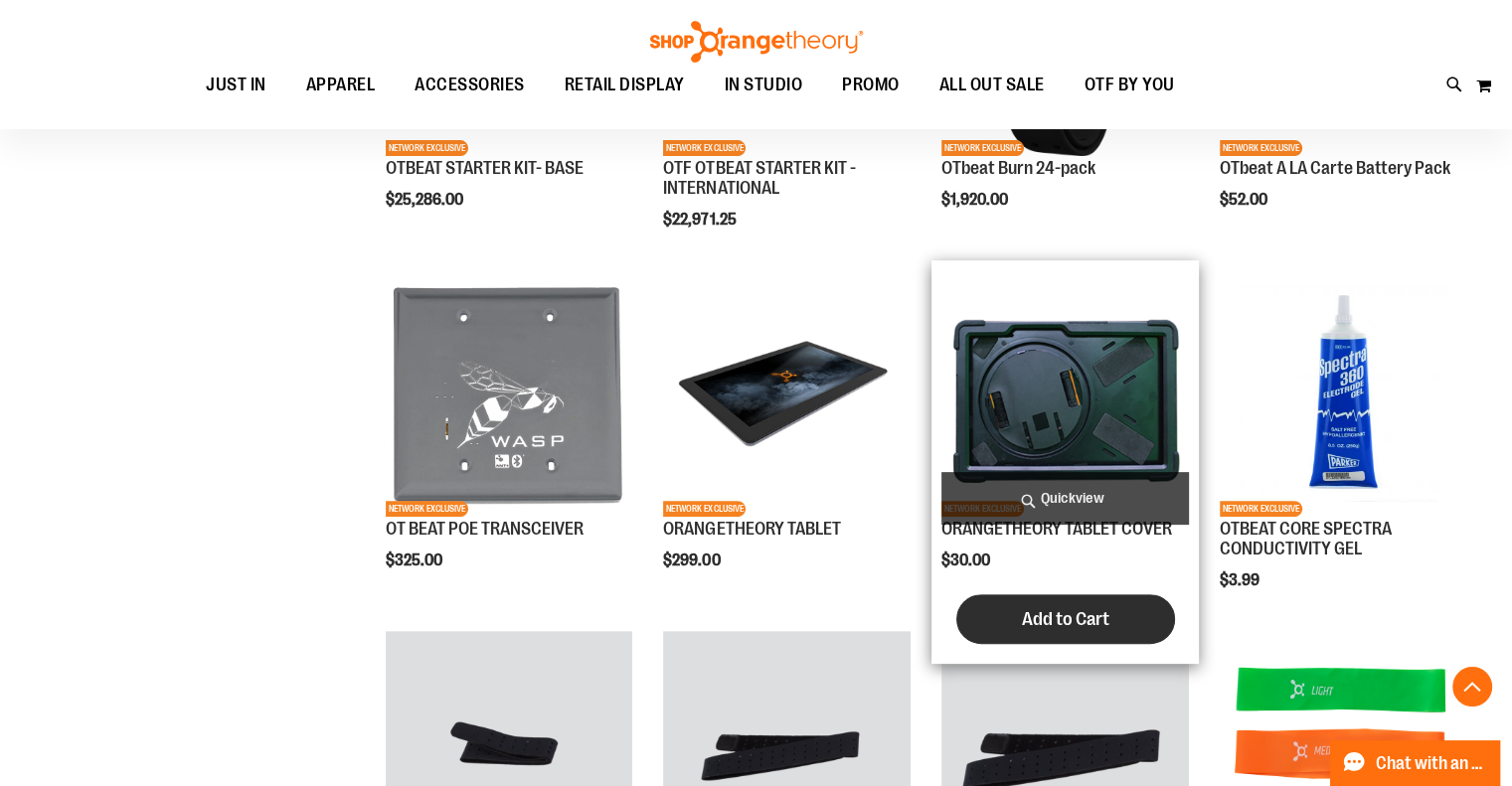 click on "Add to Cart" at bounding box center (1066, 619) 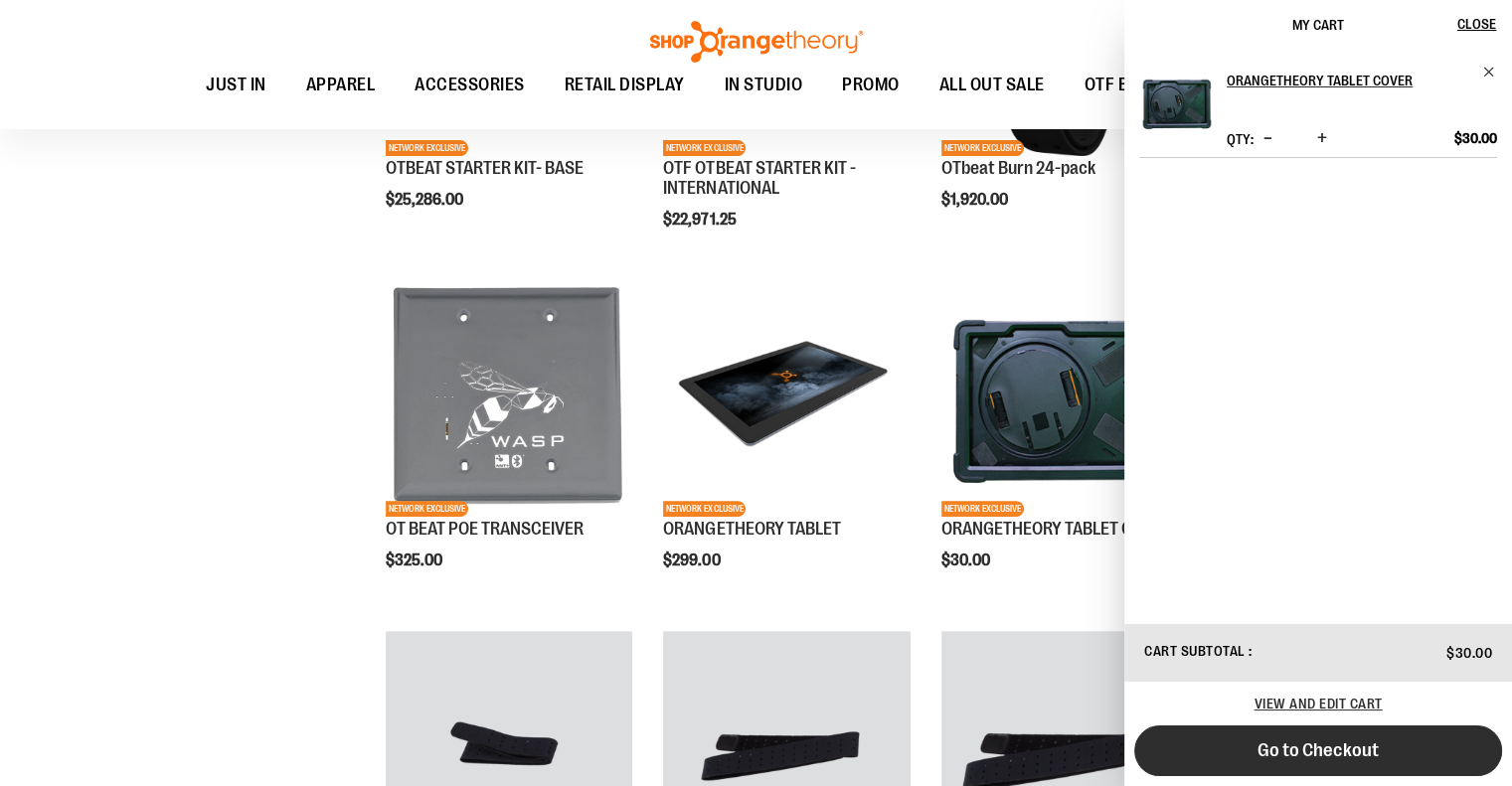 click on "Go to Checkout" at bounding box center (1318, 750) 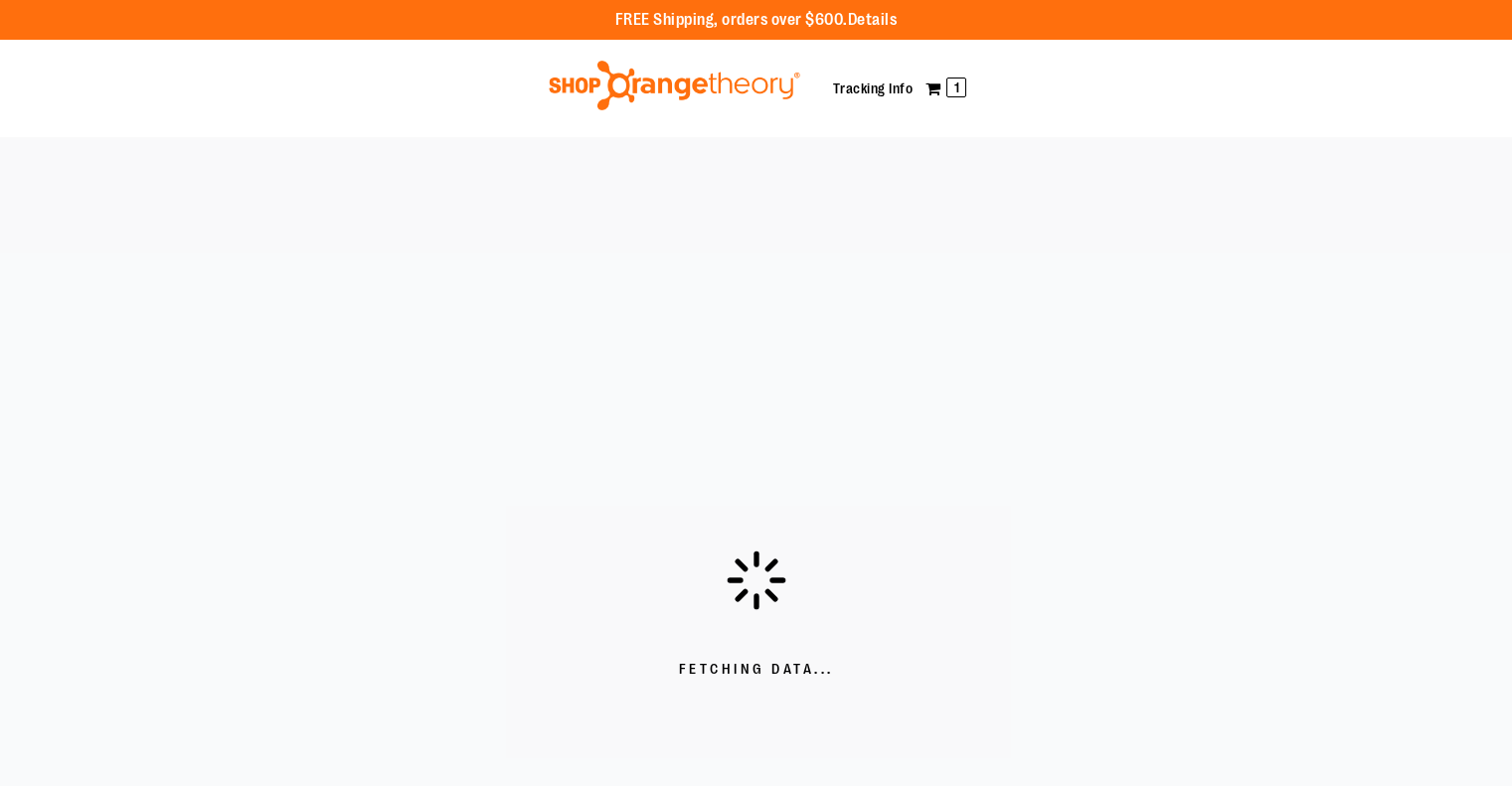 scroll, scrollTop: 0, scrollLeft: 0, axis: both 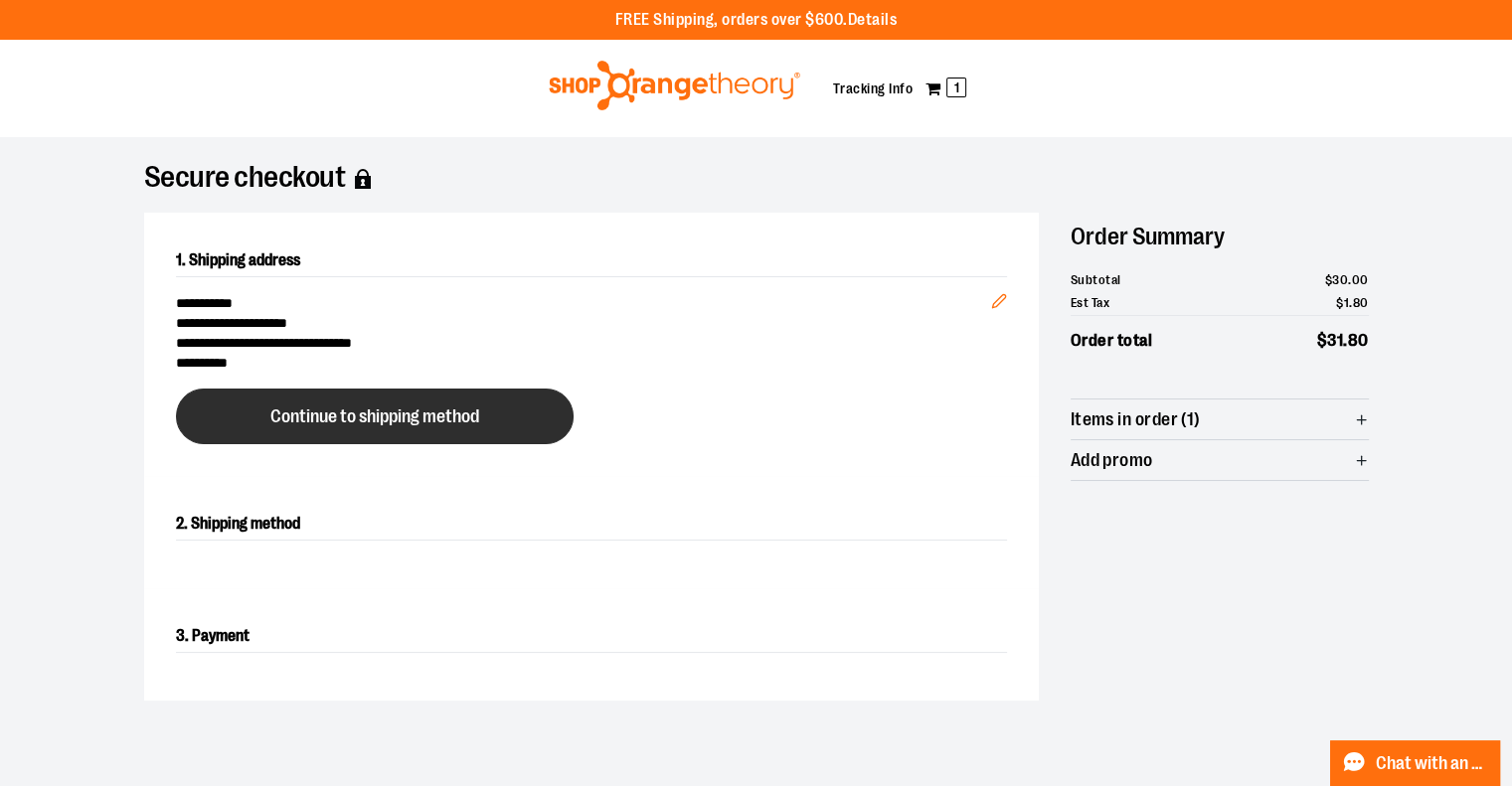 click on "Continue to shipping method" at bounding box center [375, 416] 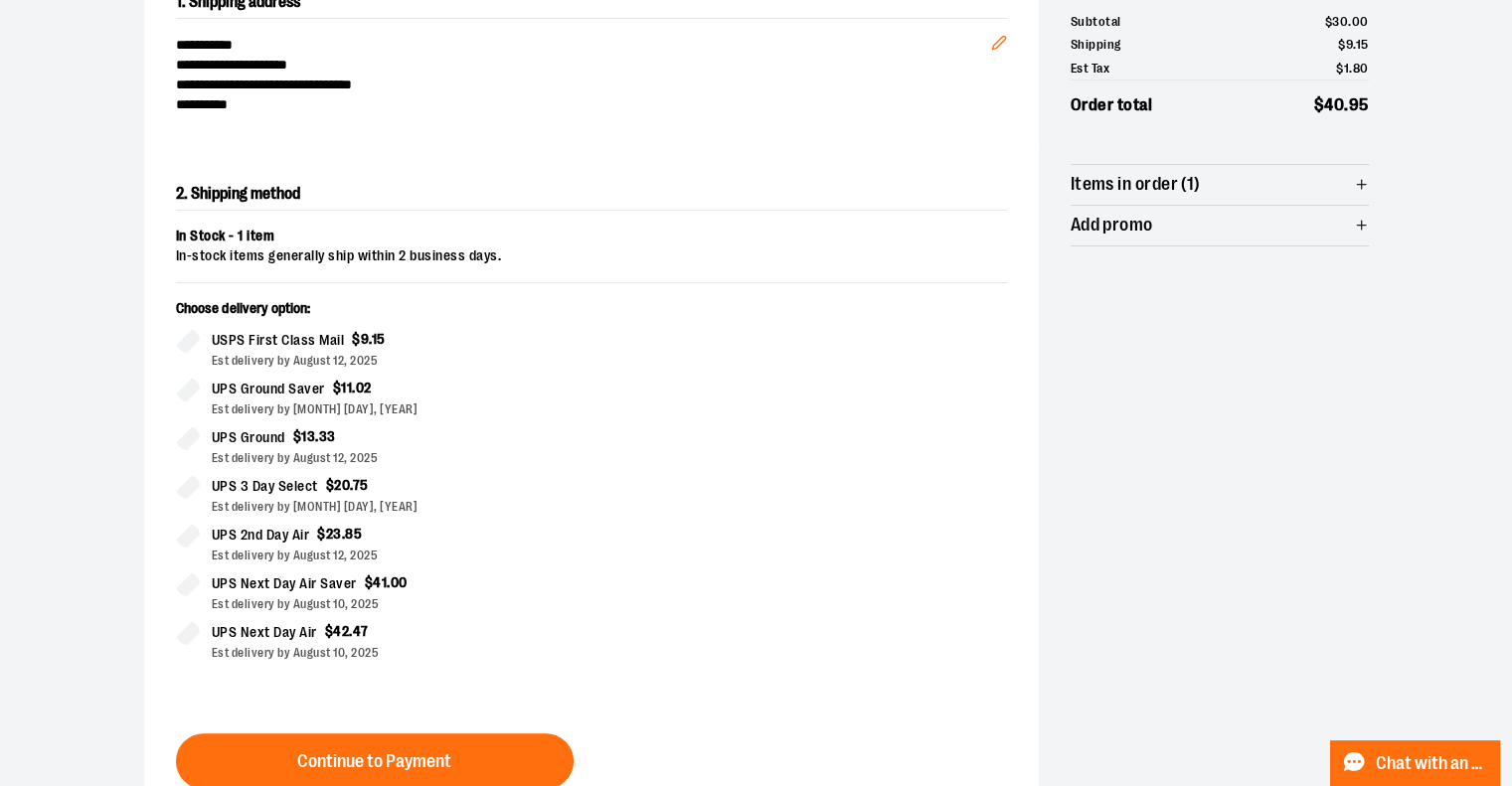 scroll, scrollTop: 319, scrollLeft: 0, axis: vertical 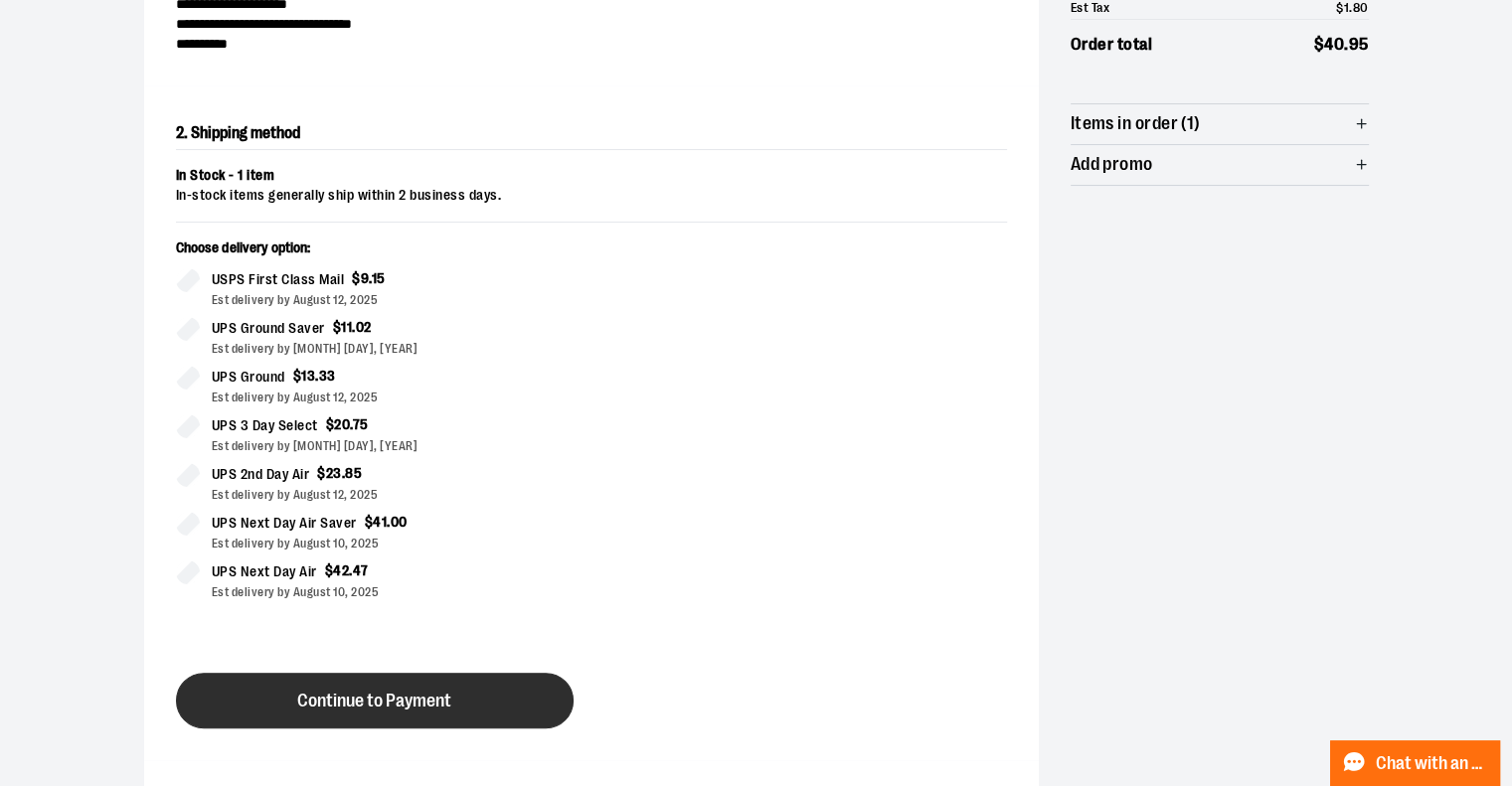 click on "Continue to Payment" at bounding box center [375, 701] 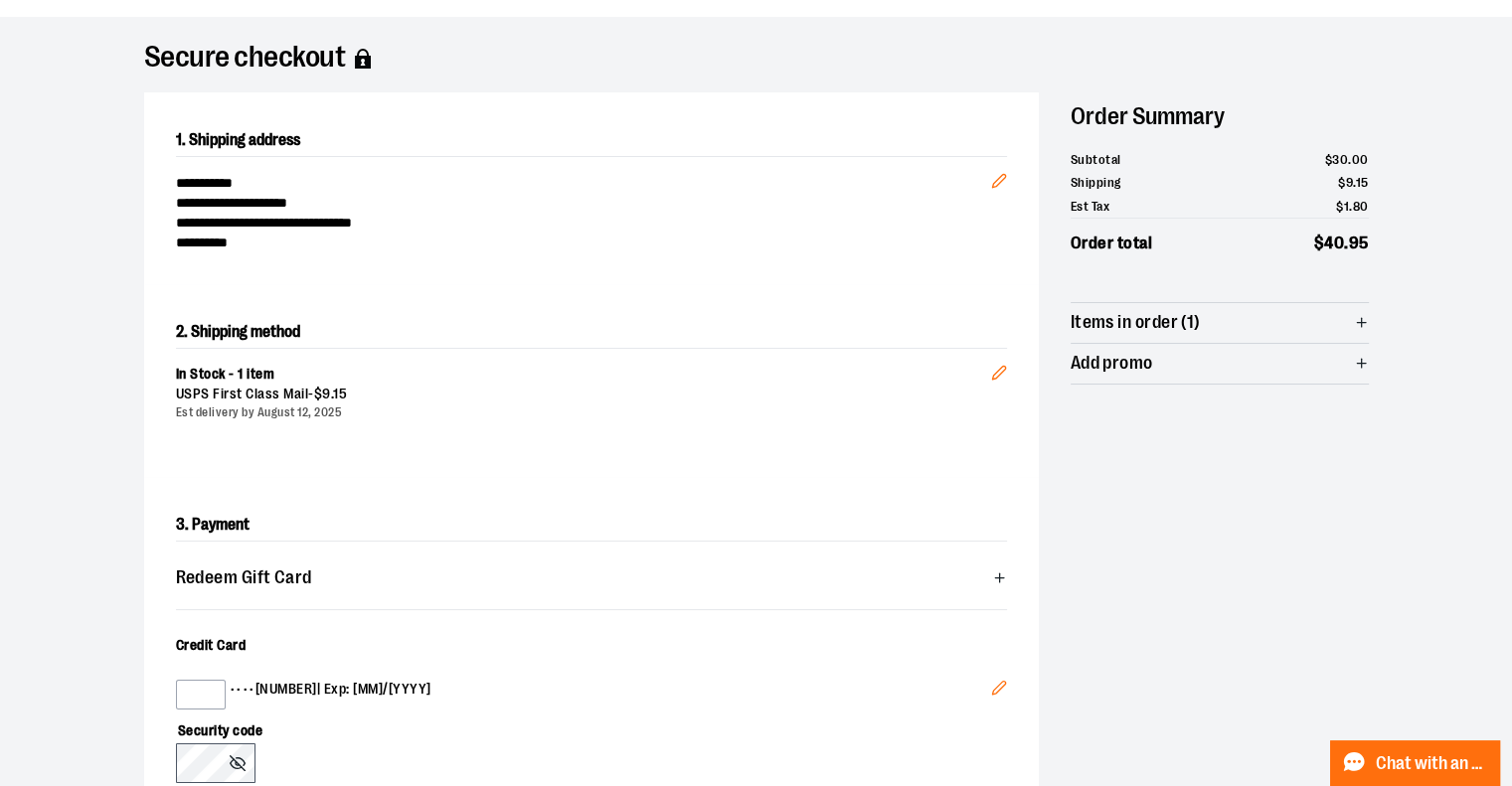 scroll, scrollTop: 319, scrollLeft: 0, axis: vertical 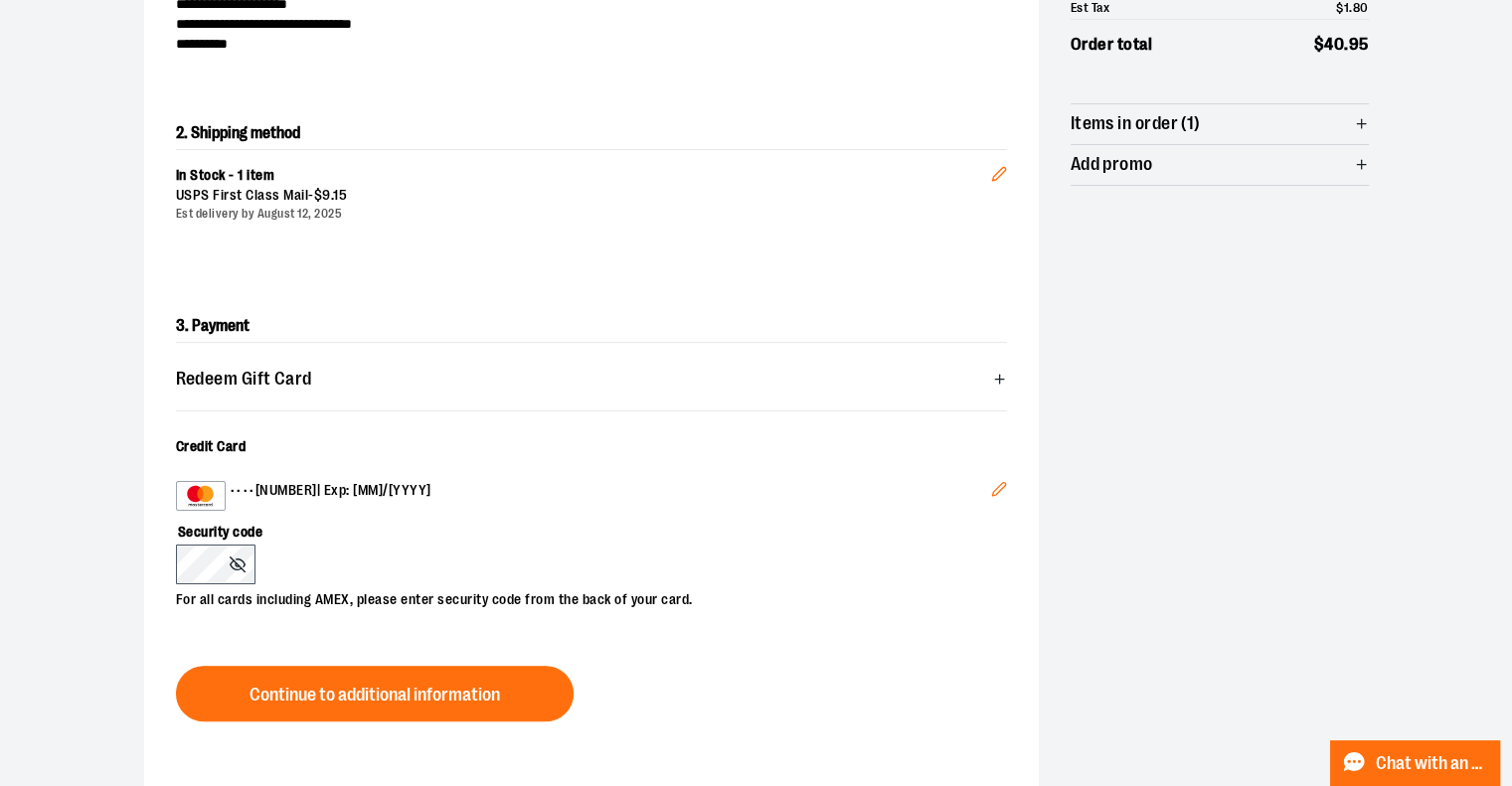 click 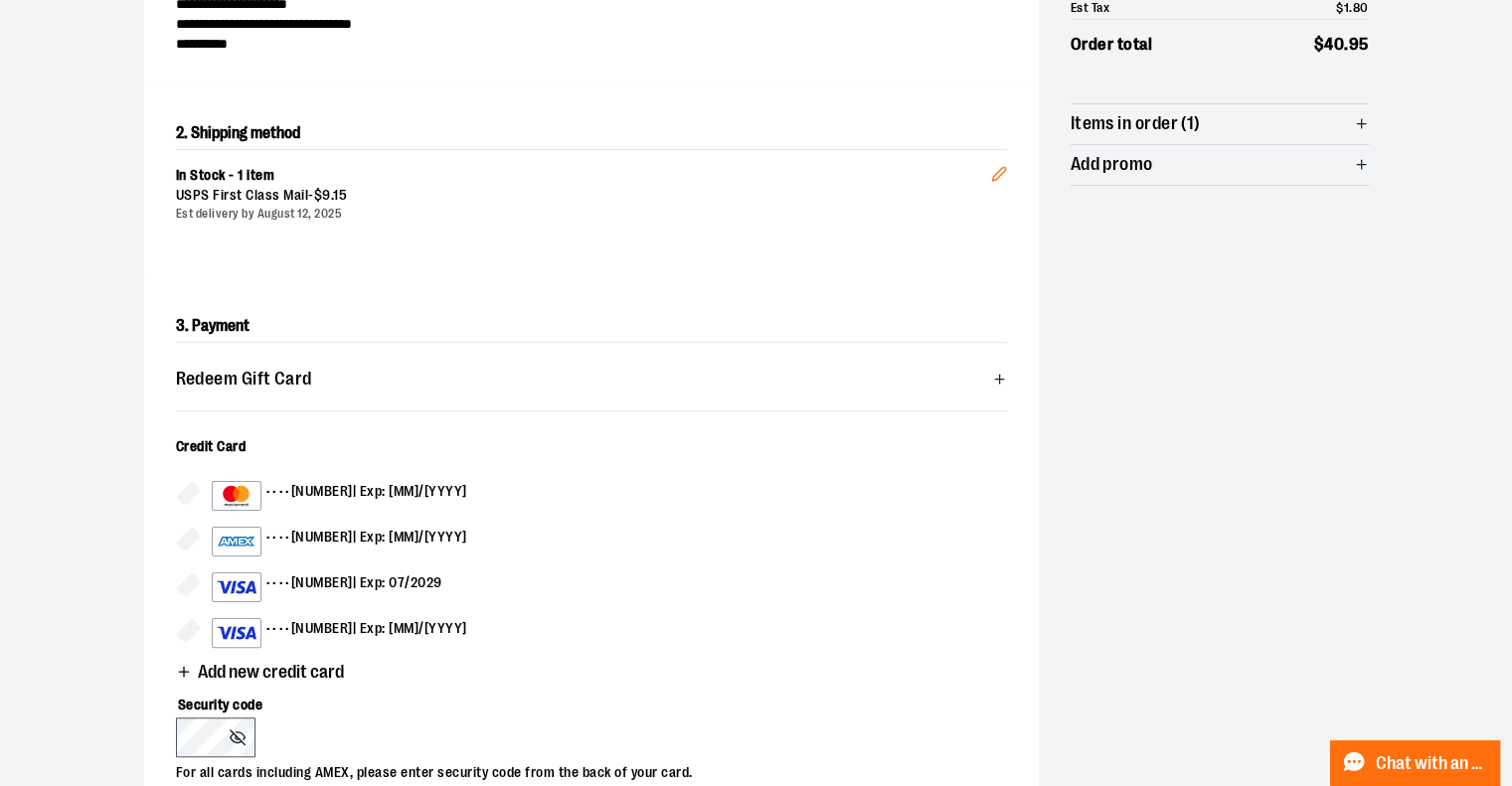 click on "••••  7172  | Exp:   02/2028" at bounding box center [339, 633] 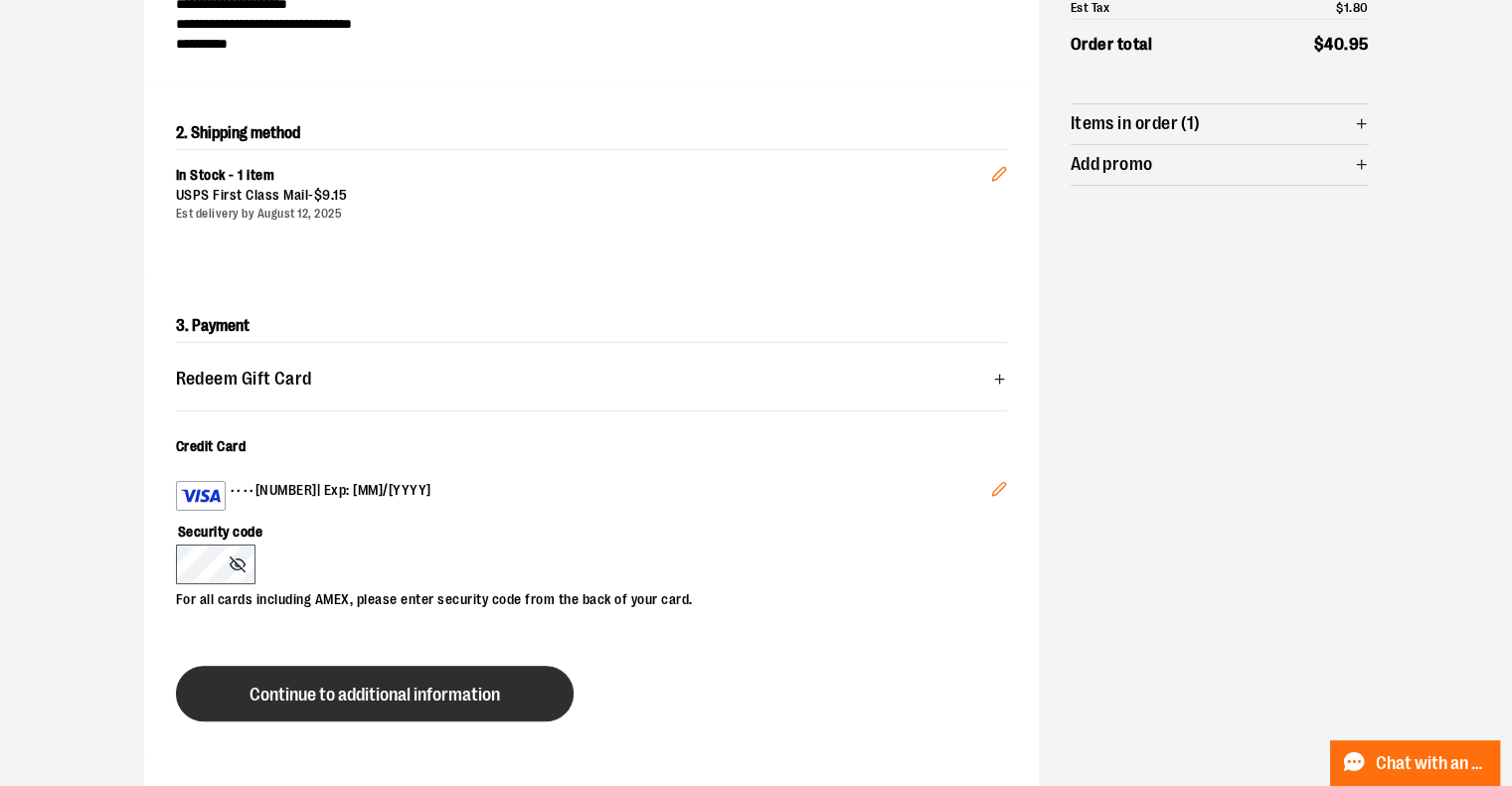 click on "Continue to additional information" at bounding box center [375, 695] 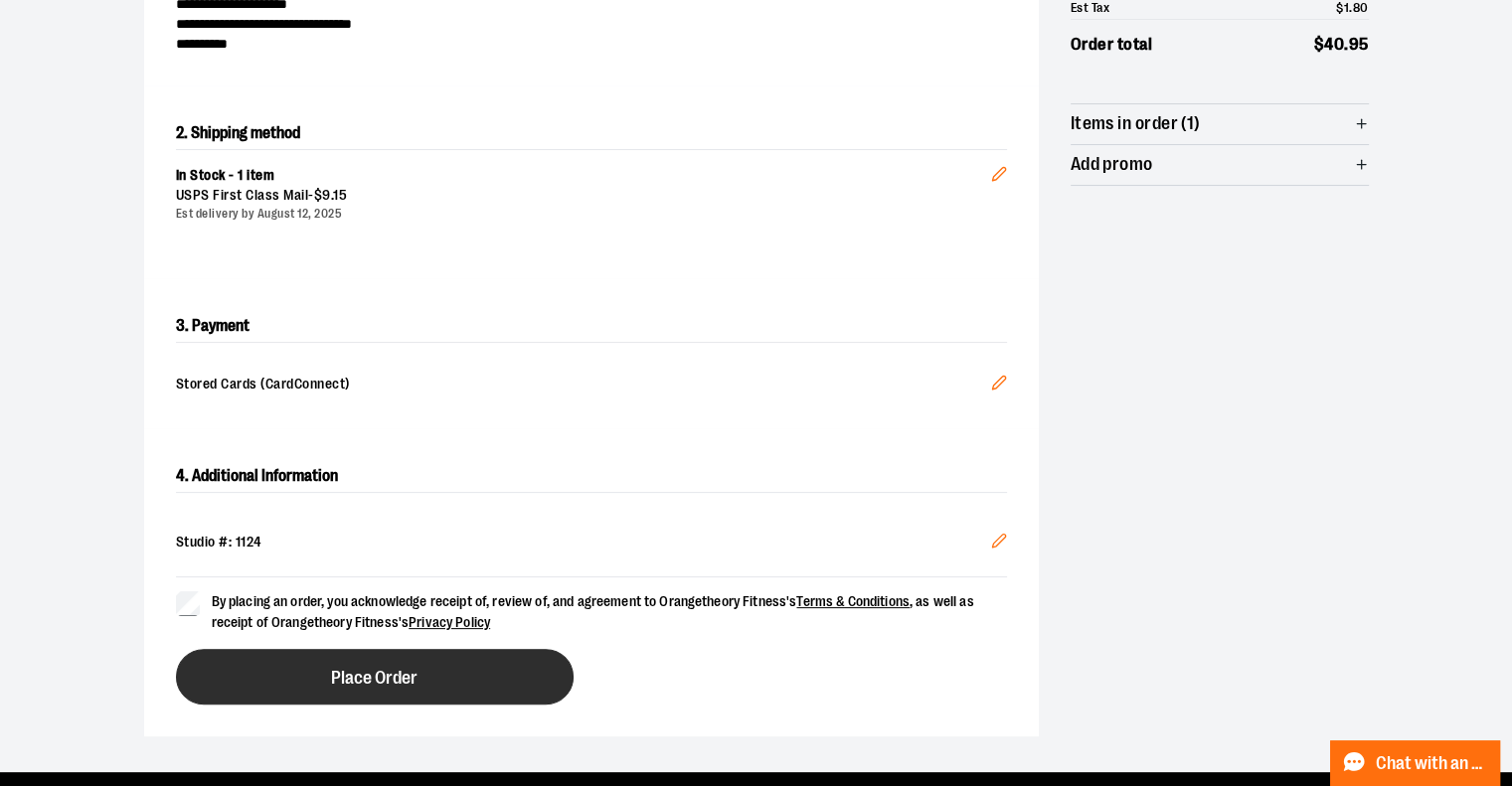 click on "Place Order" at bounding box center (375, 677) 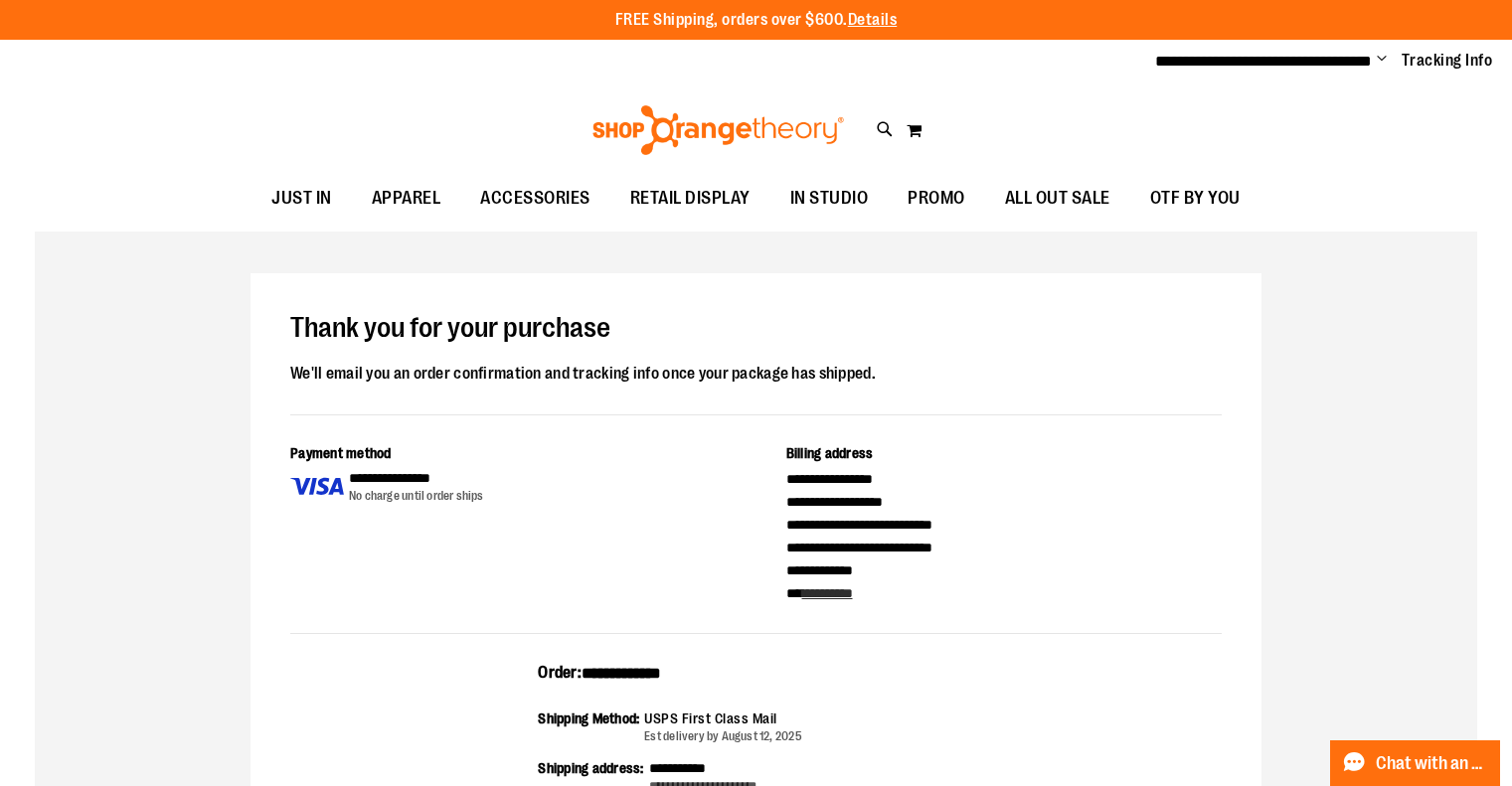 scroll, scrollTop: 0, scrollLeft: 0, axis: both 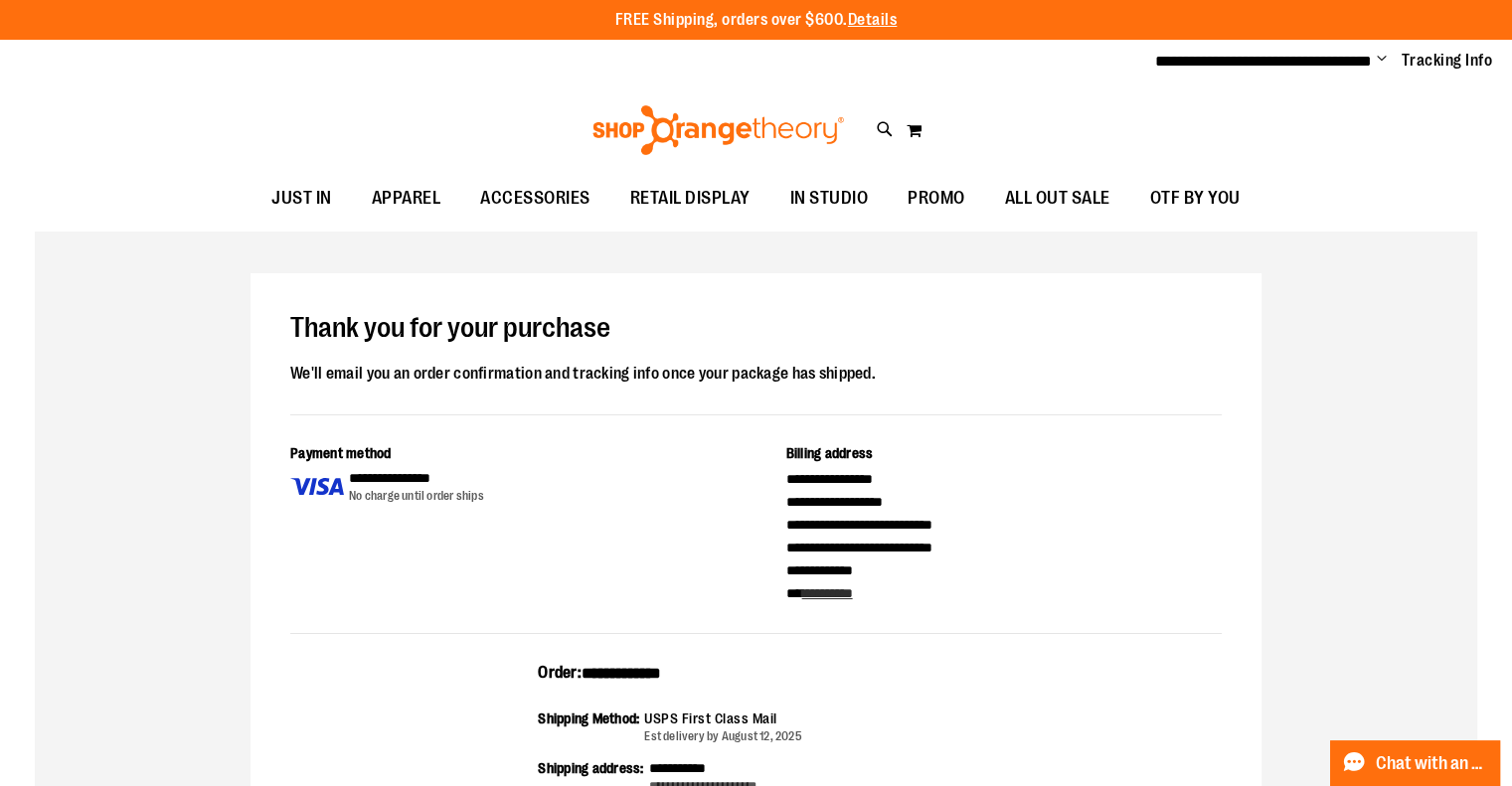click on "Change" at bounding box center [1382, 60] 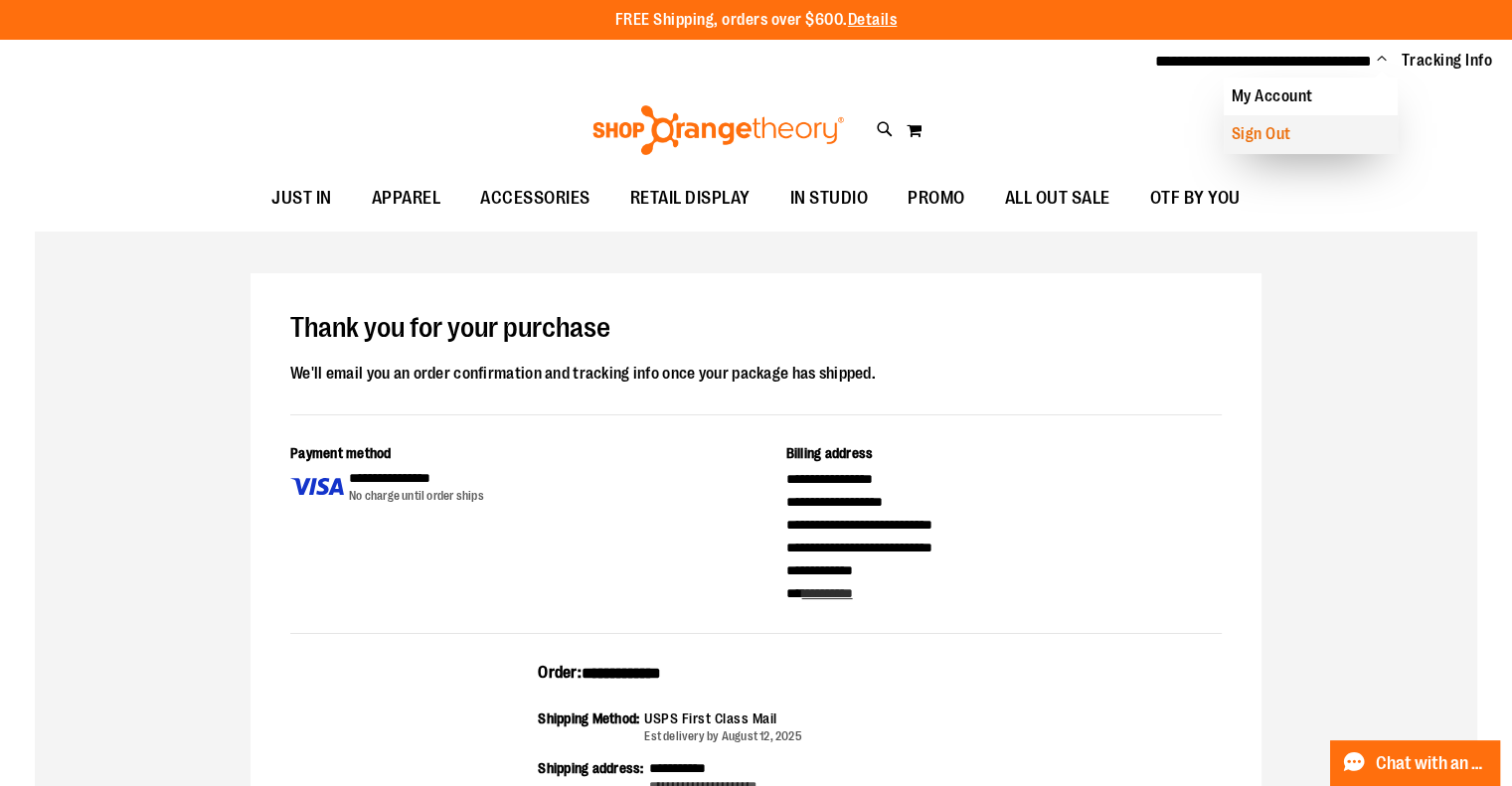 click on "Sign Out" at bounding box center (1310, 134) 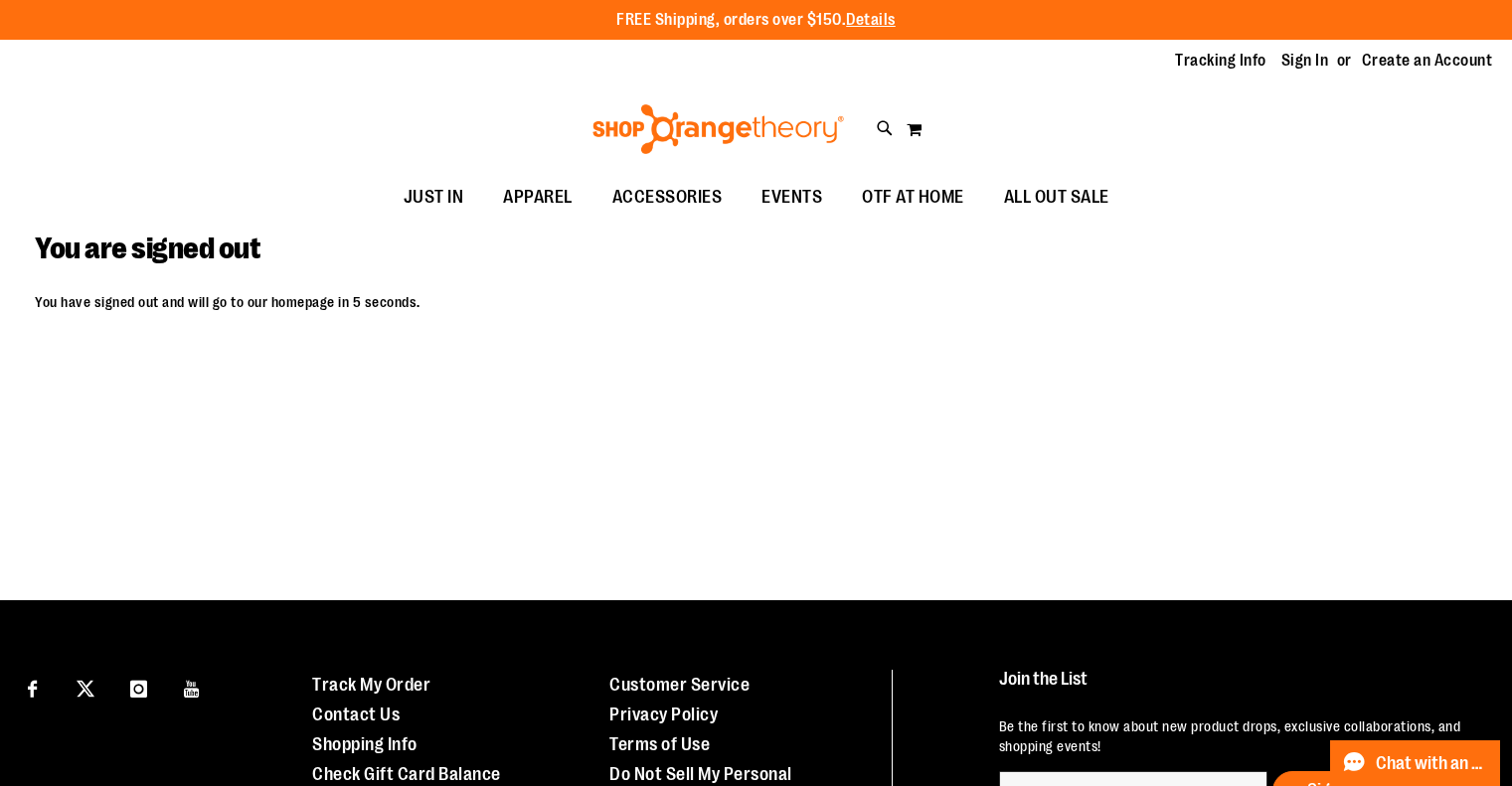 scroll, scrollTop: 0, scrollLeft: 0, axis: both 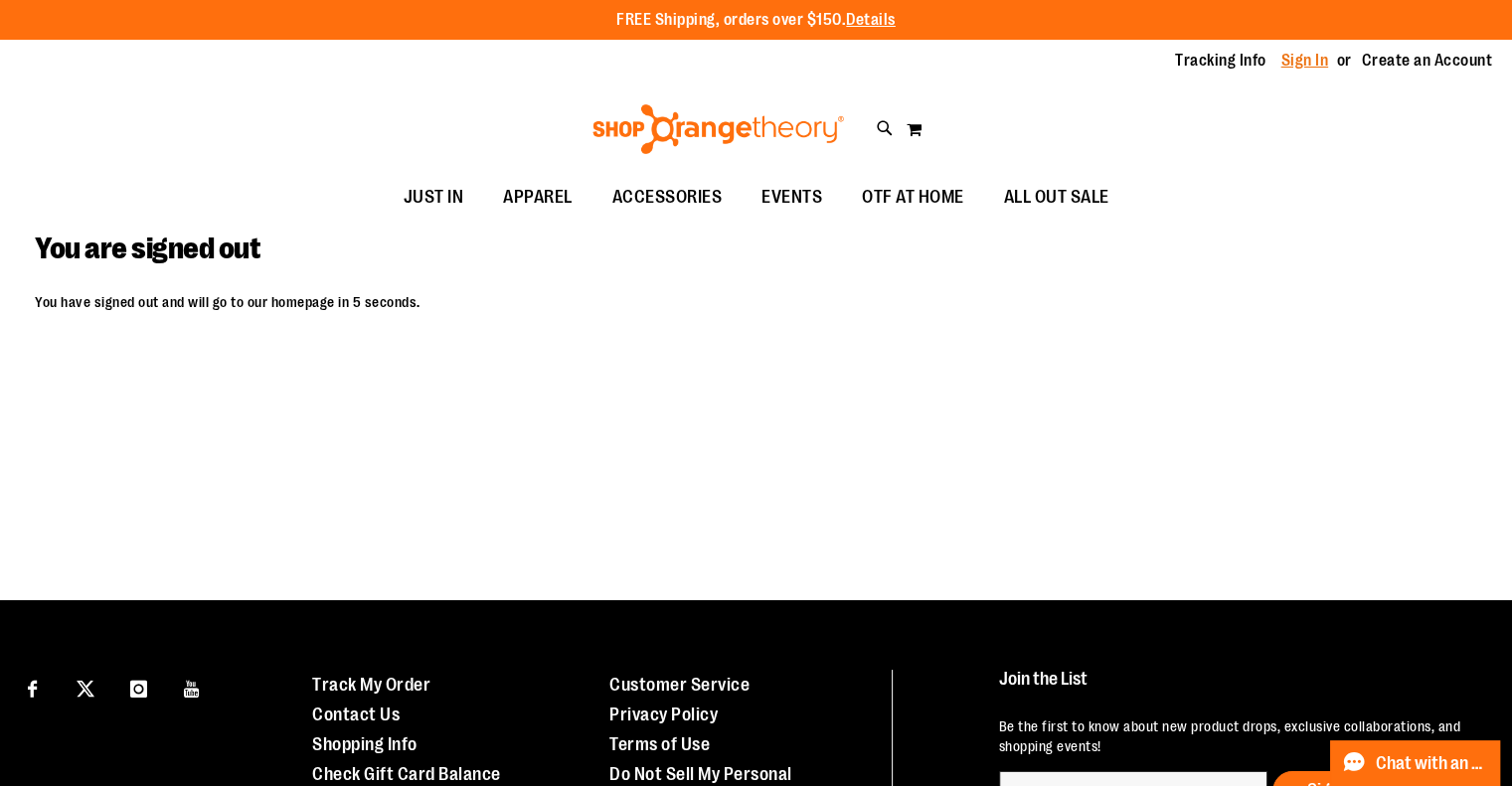 click on "Sign In" at bounding box center [1305, 61] 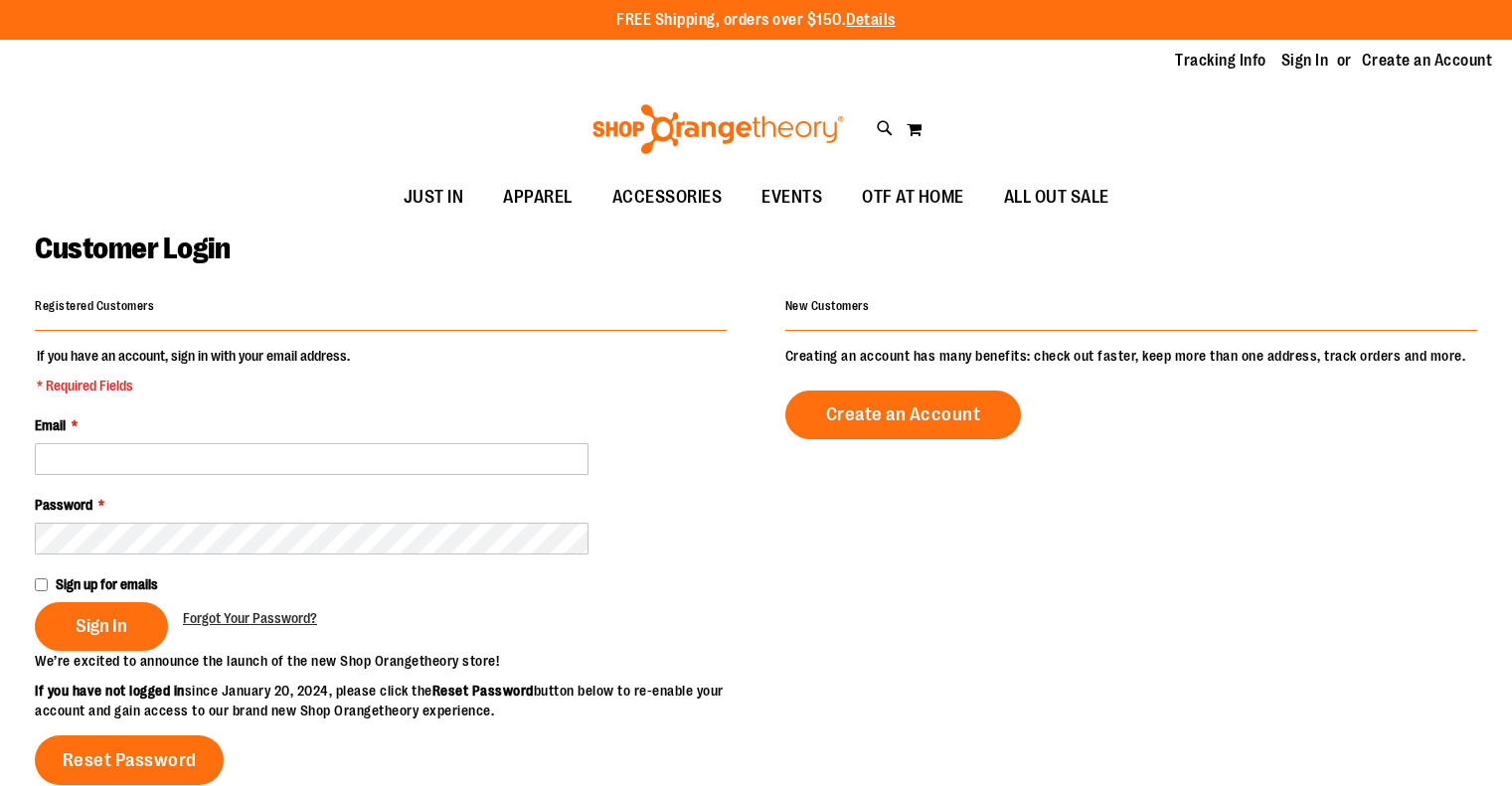 scroll, scrollTop: 0, scrollLeft: 0, axis: both 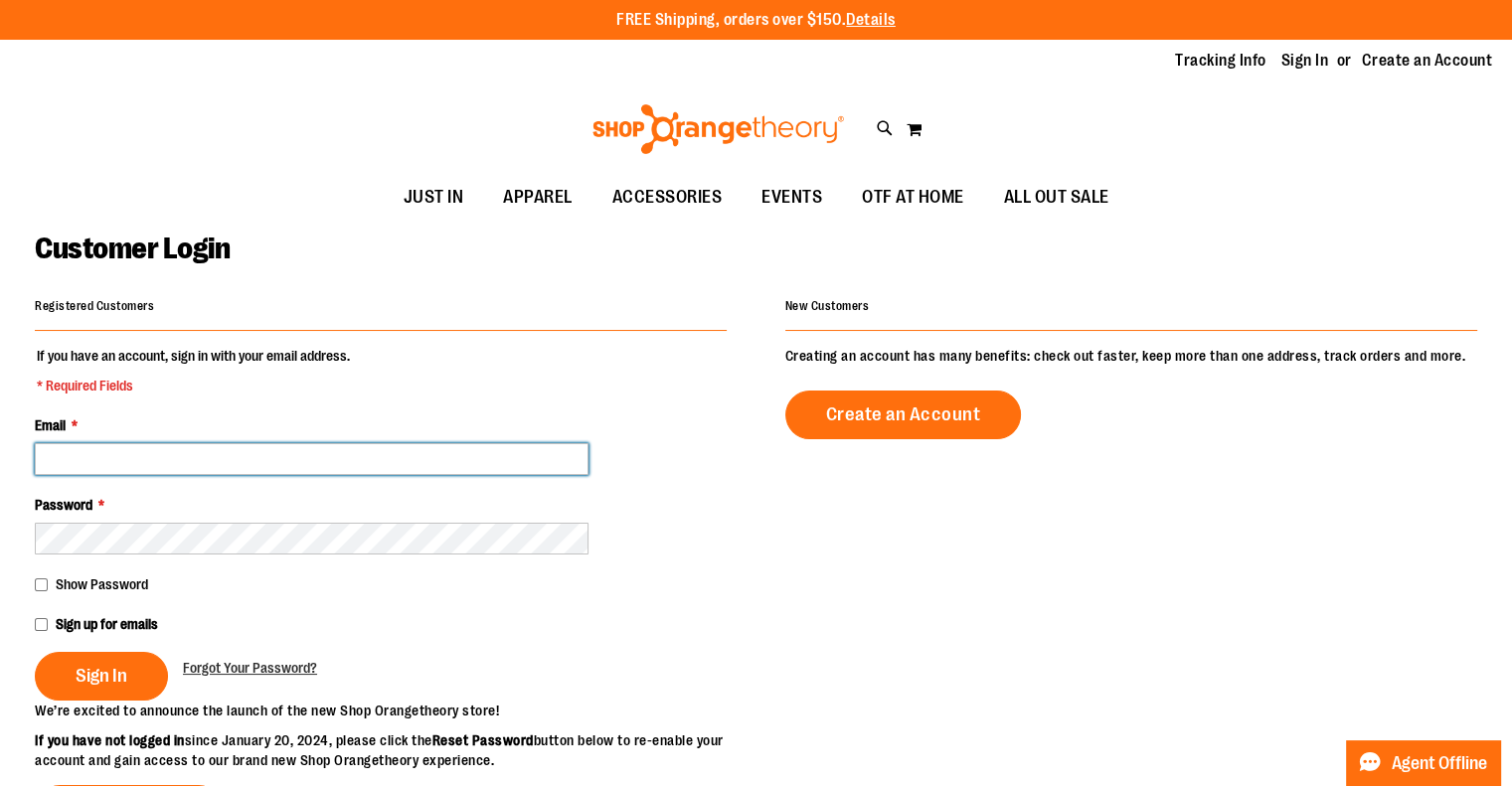 click on "Email *" at bounding box center (311, 459) 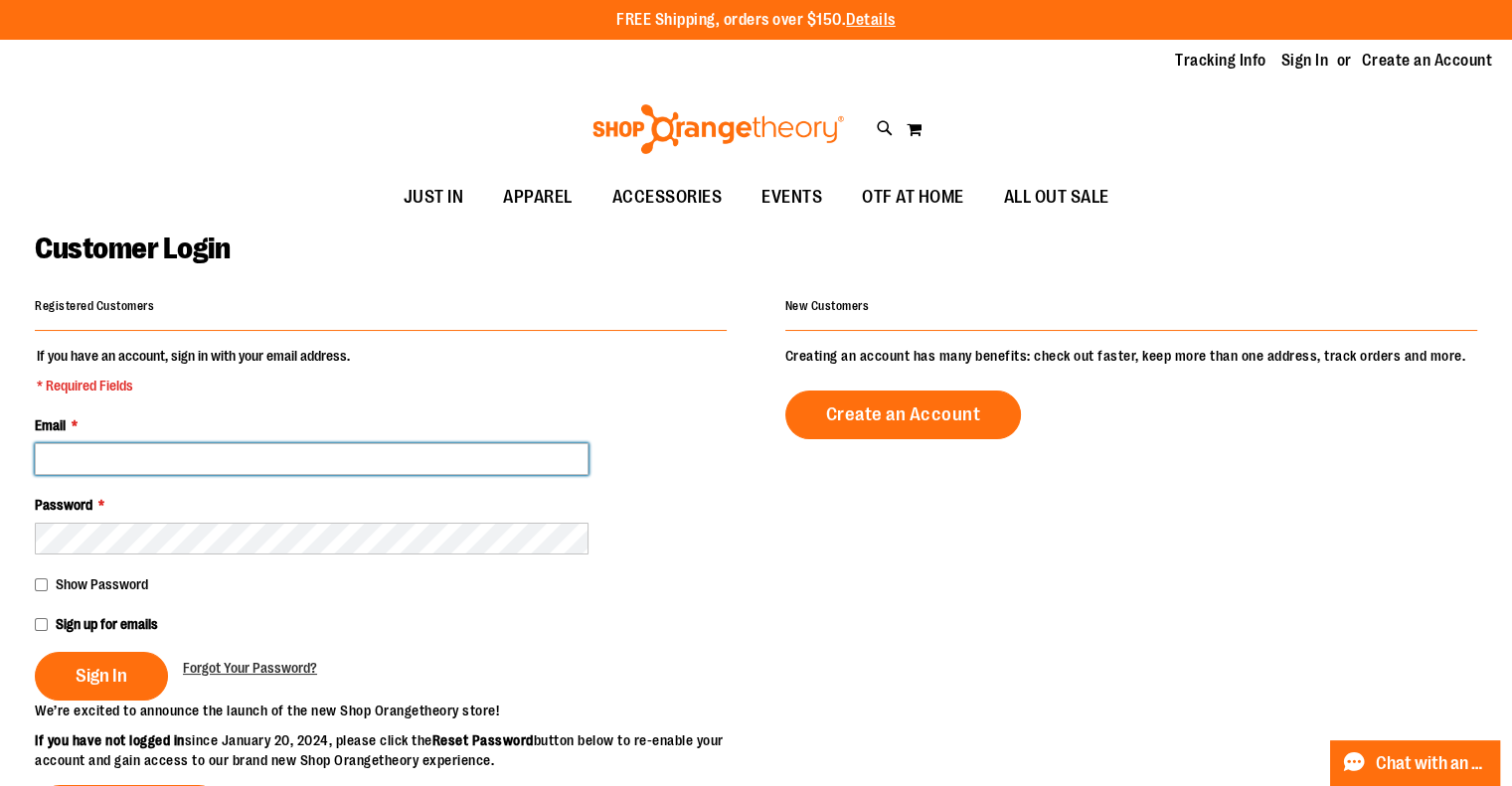paste on "**********" 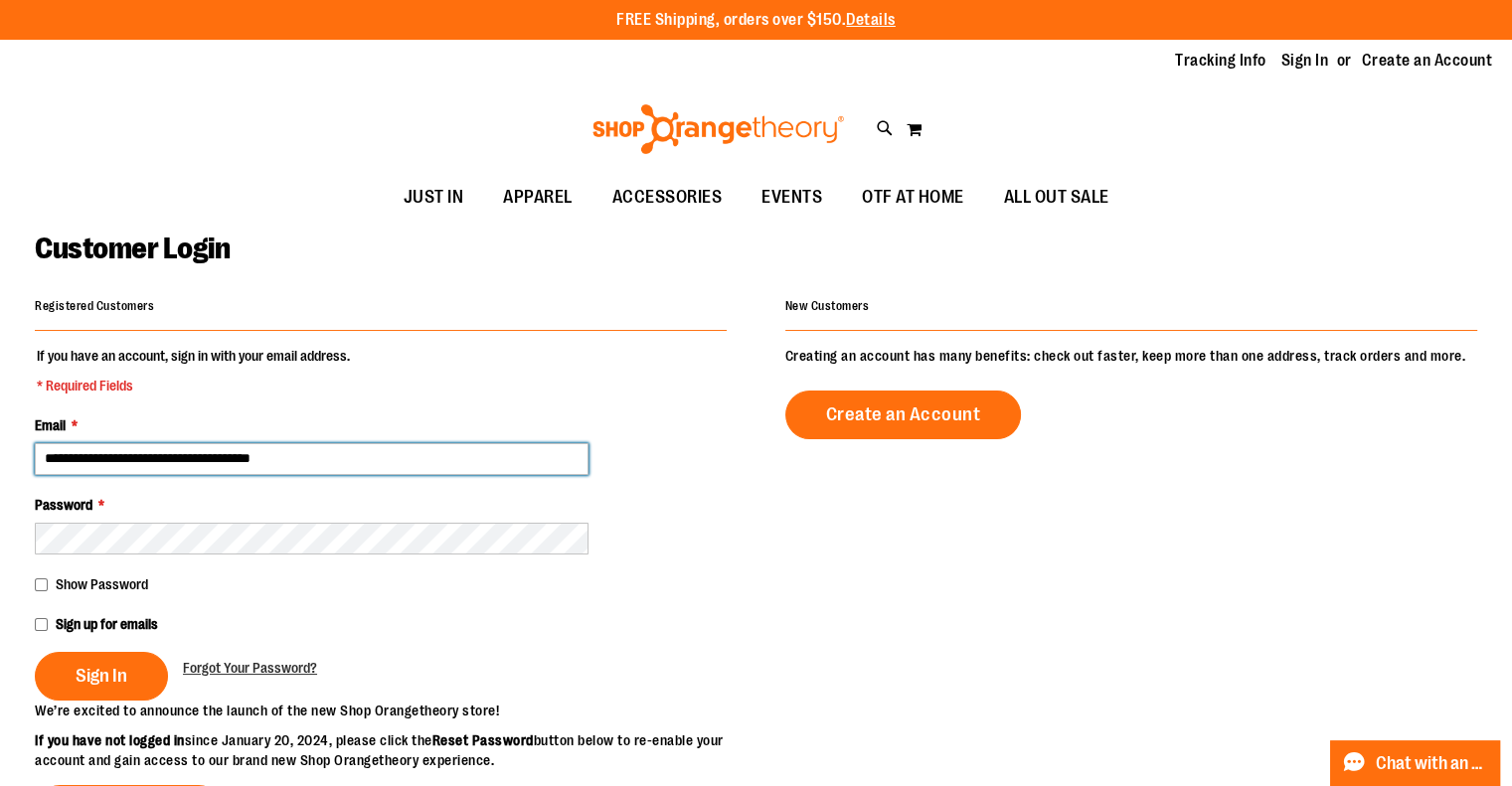 type on "**********" 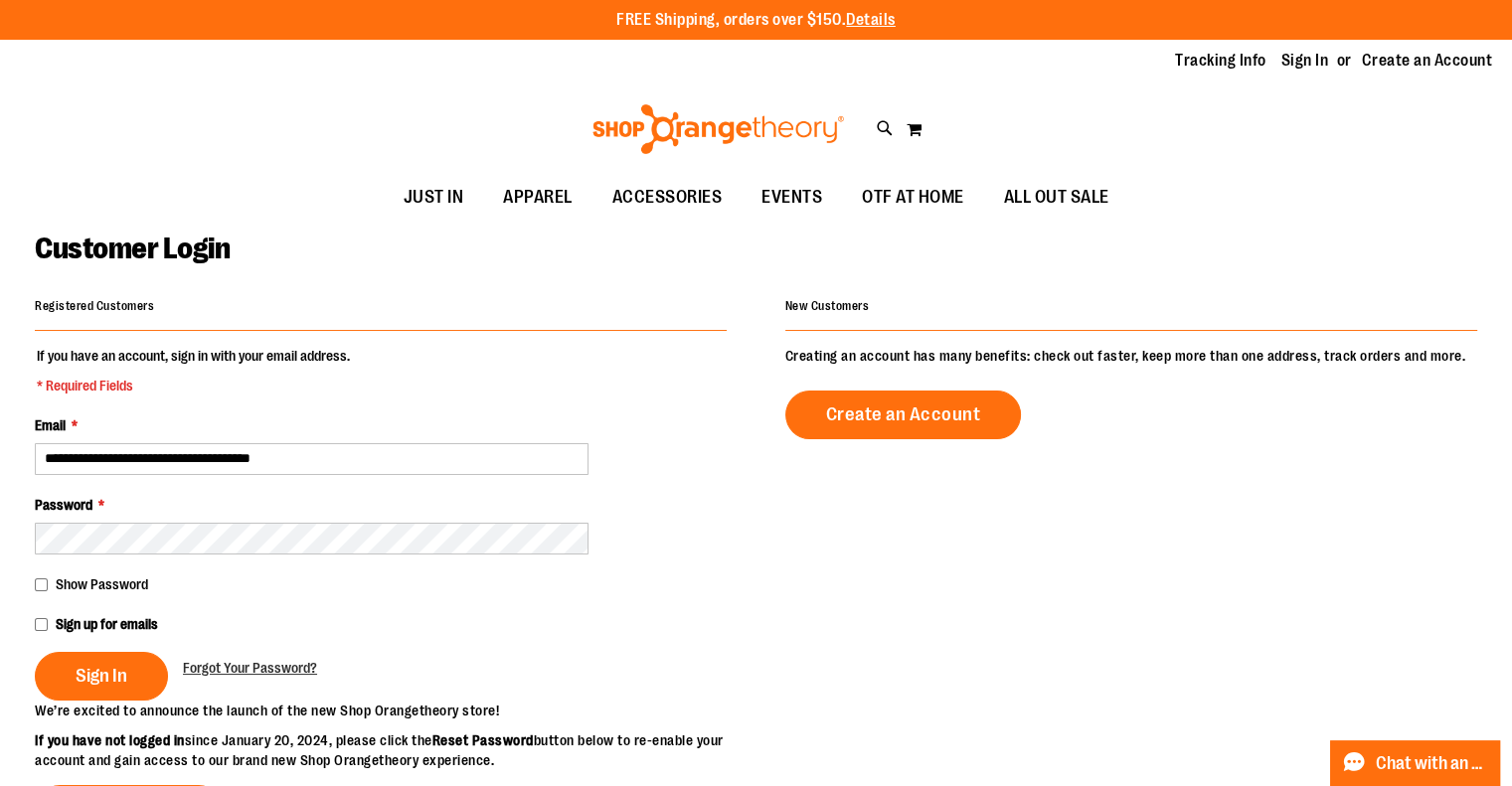 click on "Sign In" at bounding box center (101, 676) 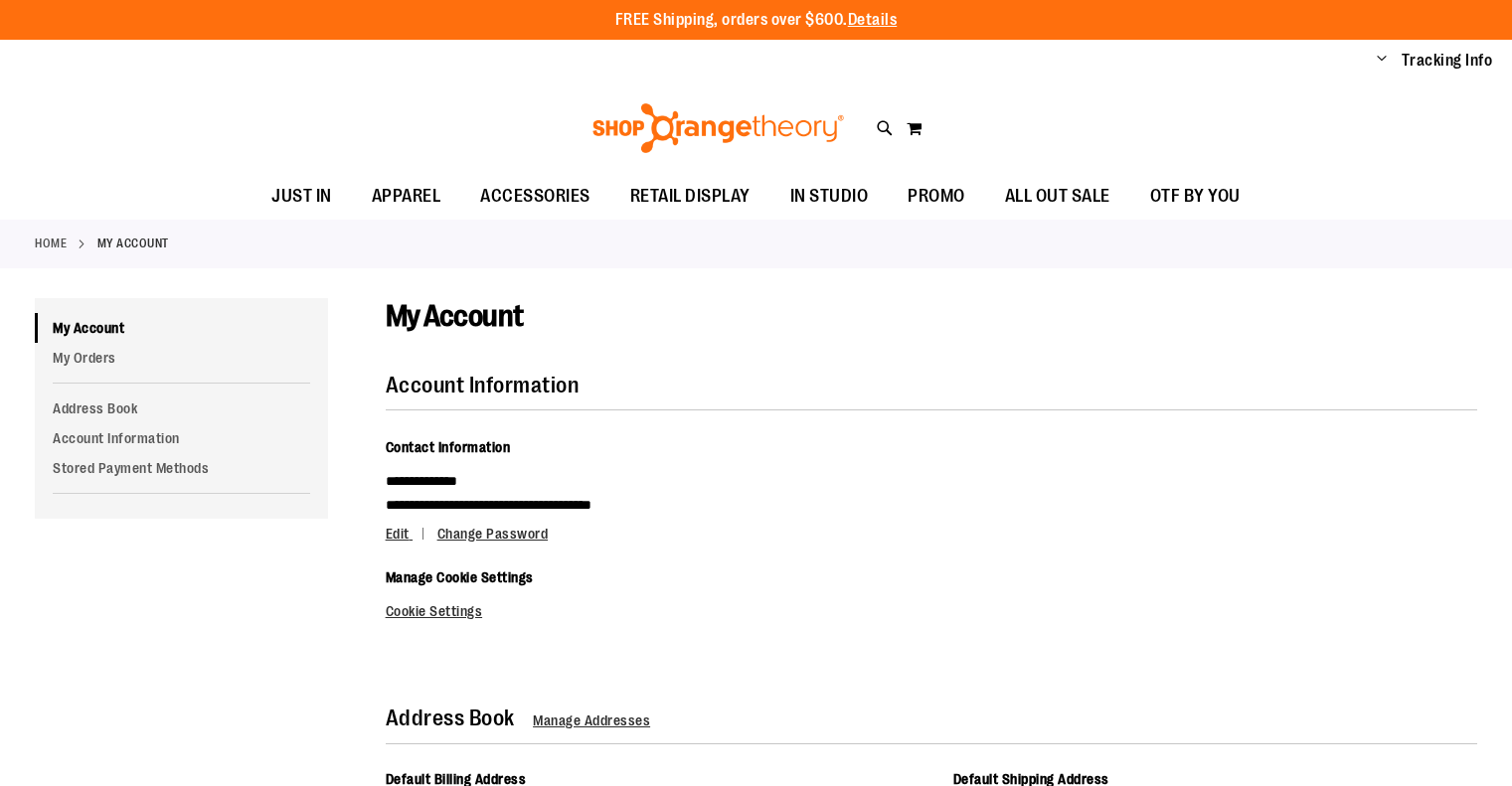 scroll, scrollTop: 0, scrollLeft: 0, axis: both 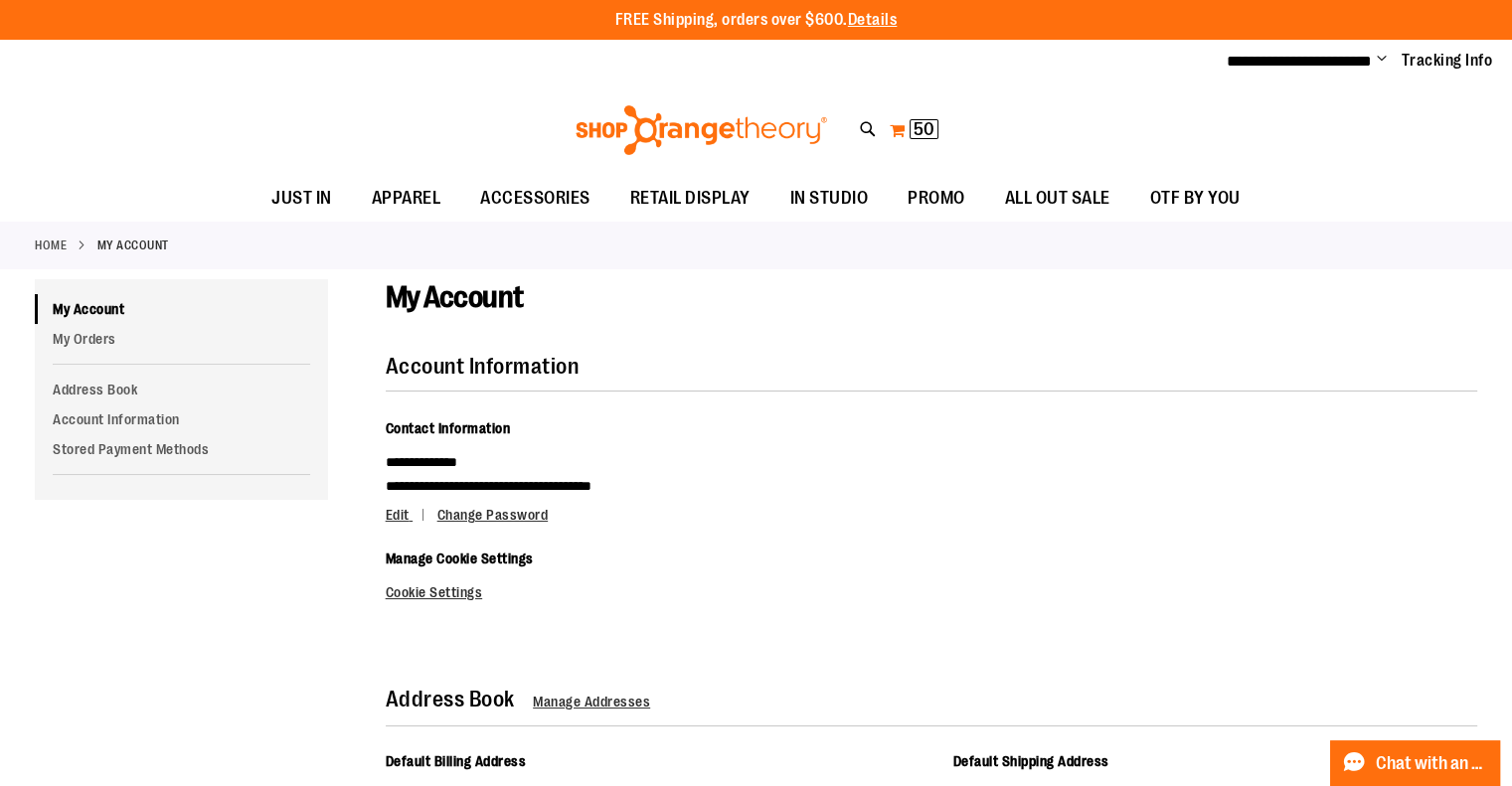 click on "50" at bounding box center (924, 129) 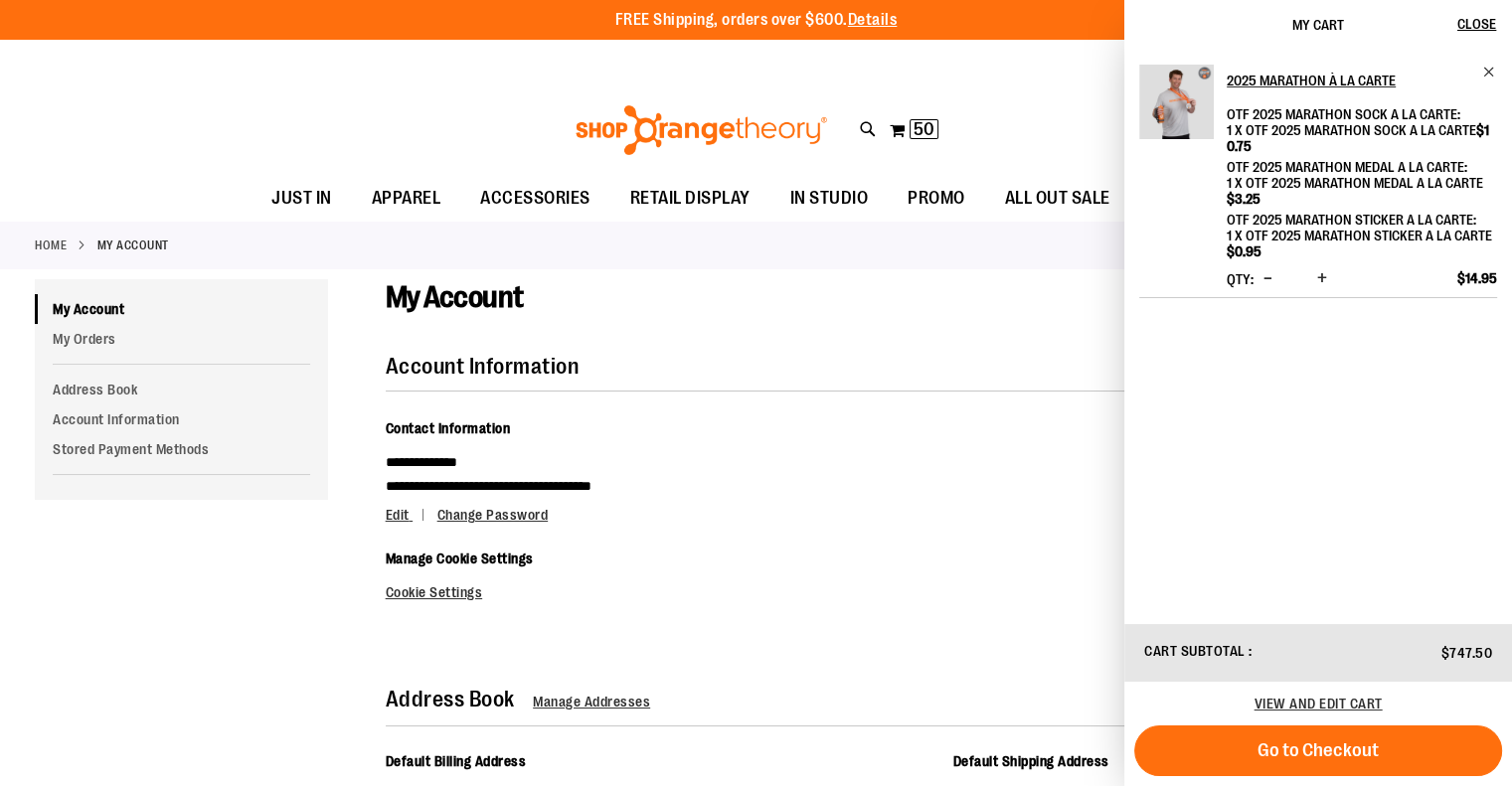 click on "Toggle Nav
Search
Popular Suggestions
Advanced Search" at bounding box center [756, 130] 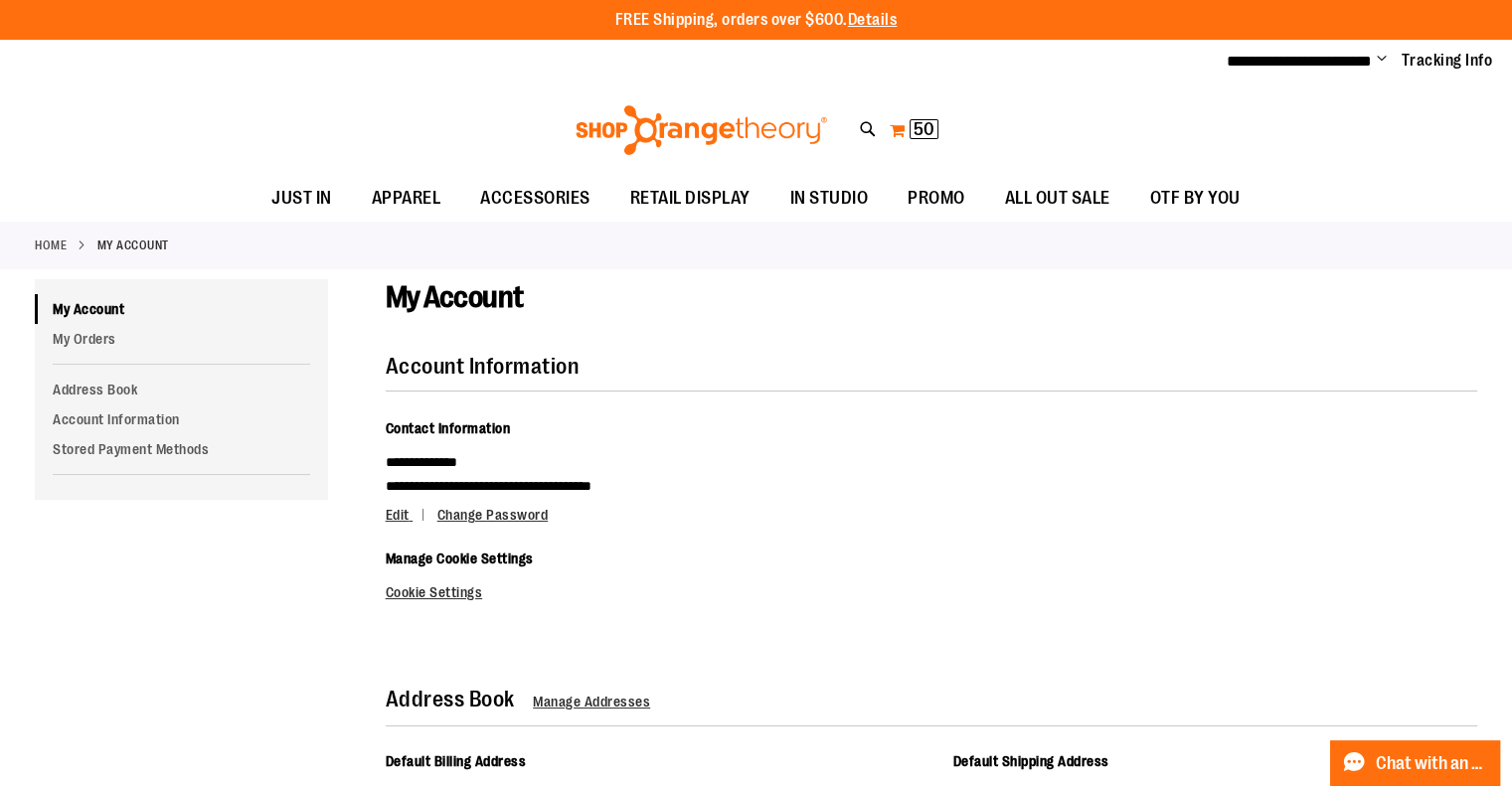 click on "50" at bounding box center (924, 129) 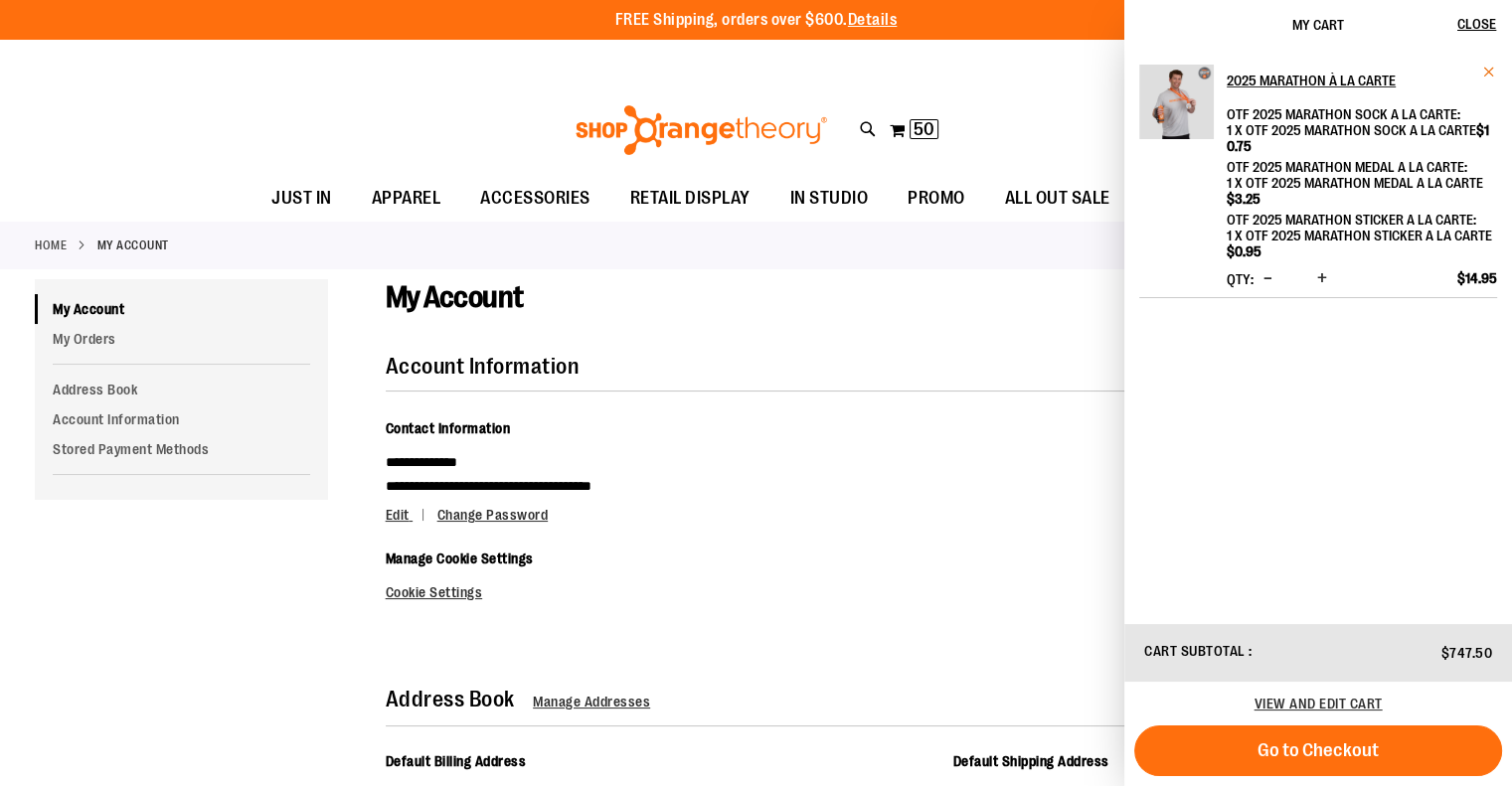 click at bounding box center (1489, 72) 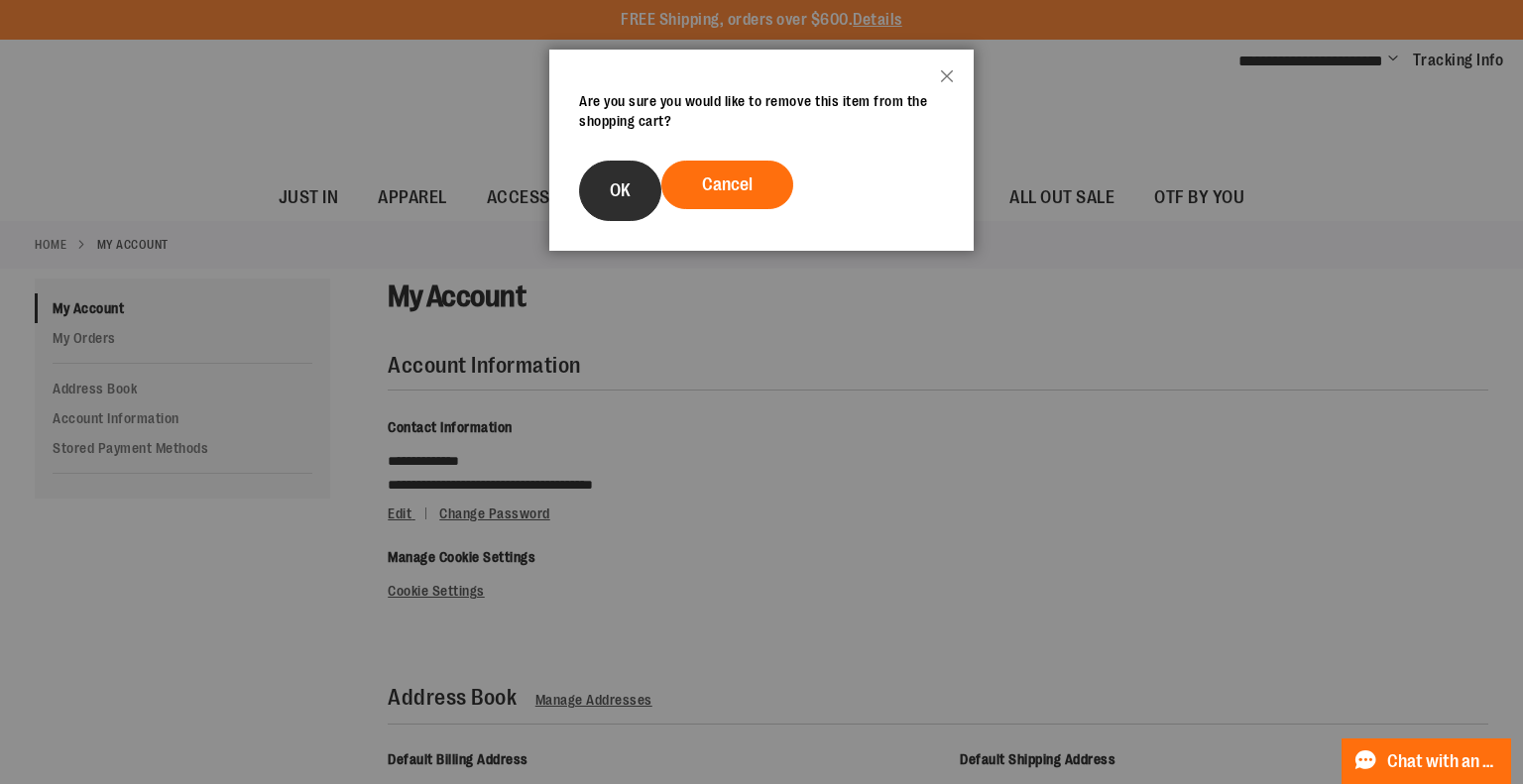 click on "OK" at bounding box center (620, 190) 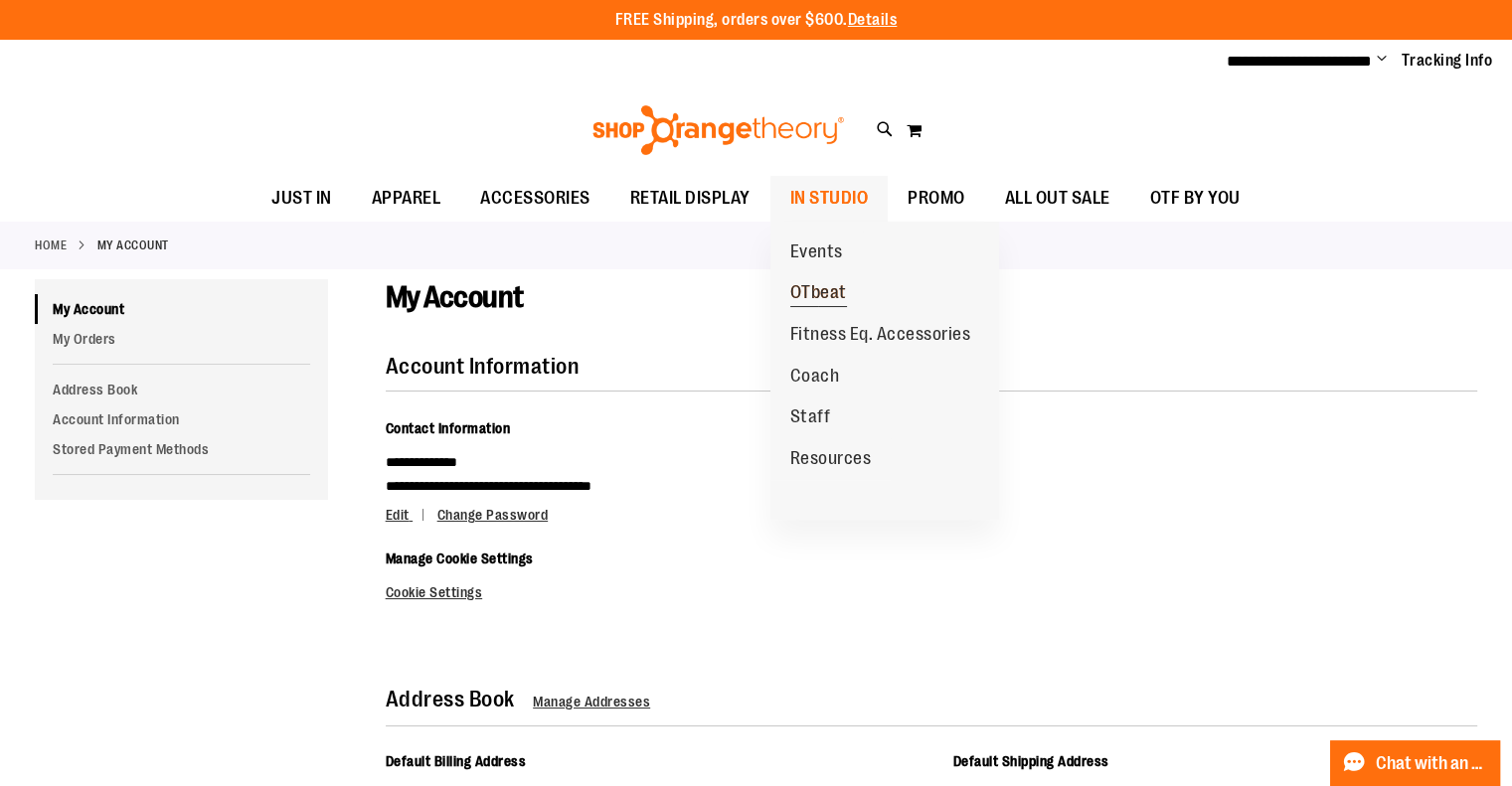click on "OTbeat" at bounding box center (818, 294) 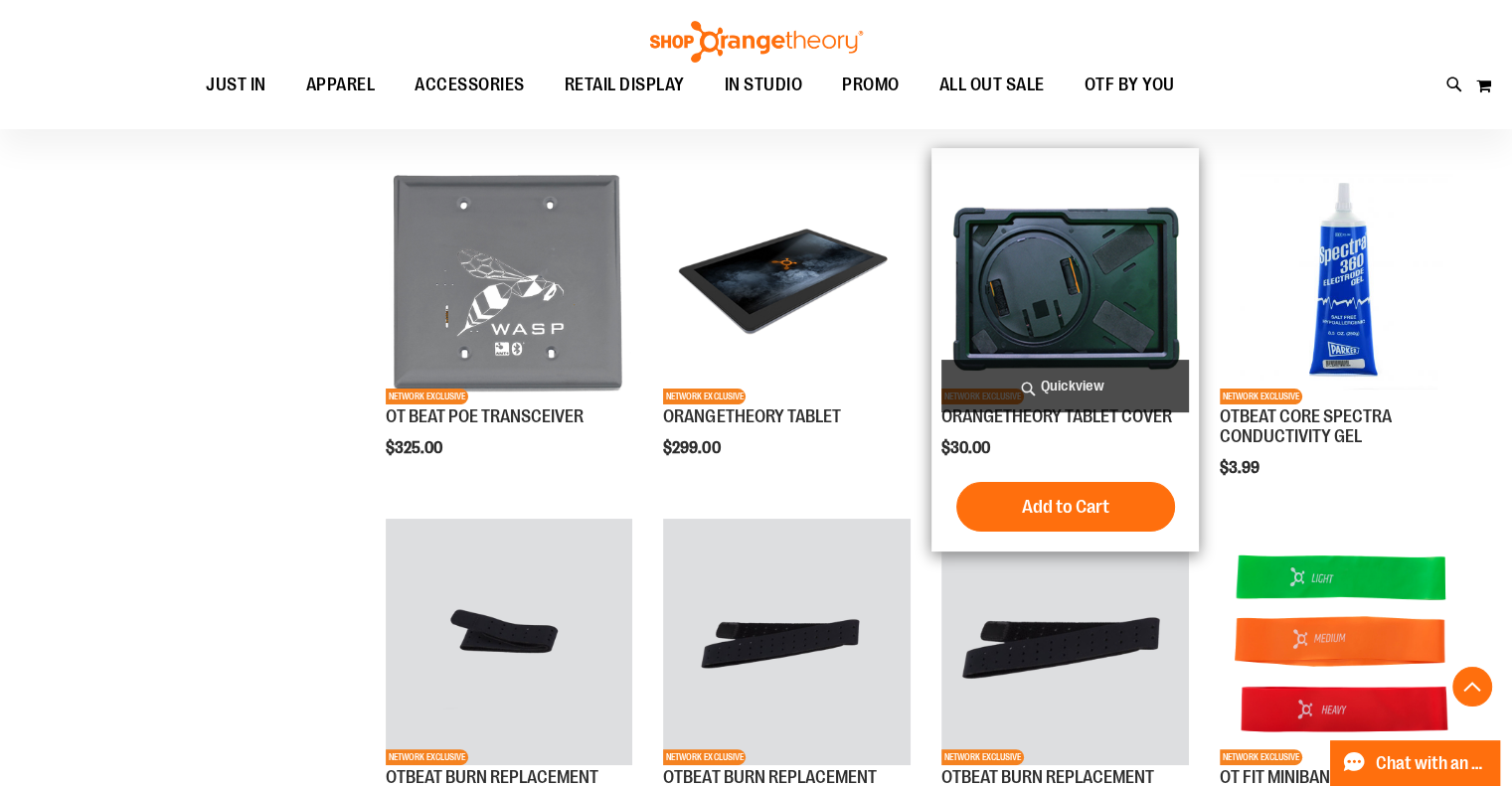 scroll, scrollTop: 297, scrollLeft: 0, axis: vertical 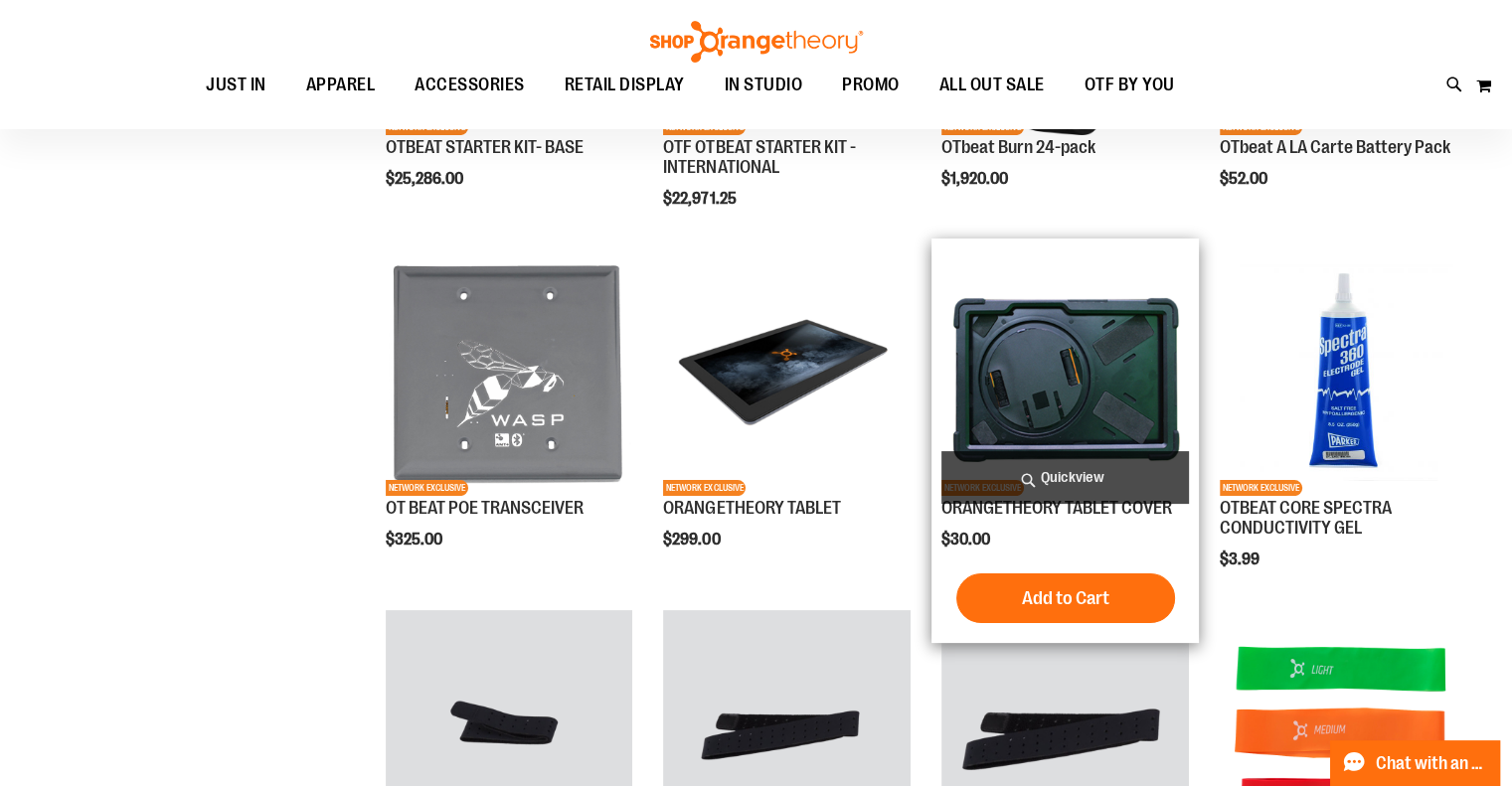 click on "Add to Cart" at bounding box center [1066, 598] 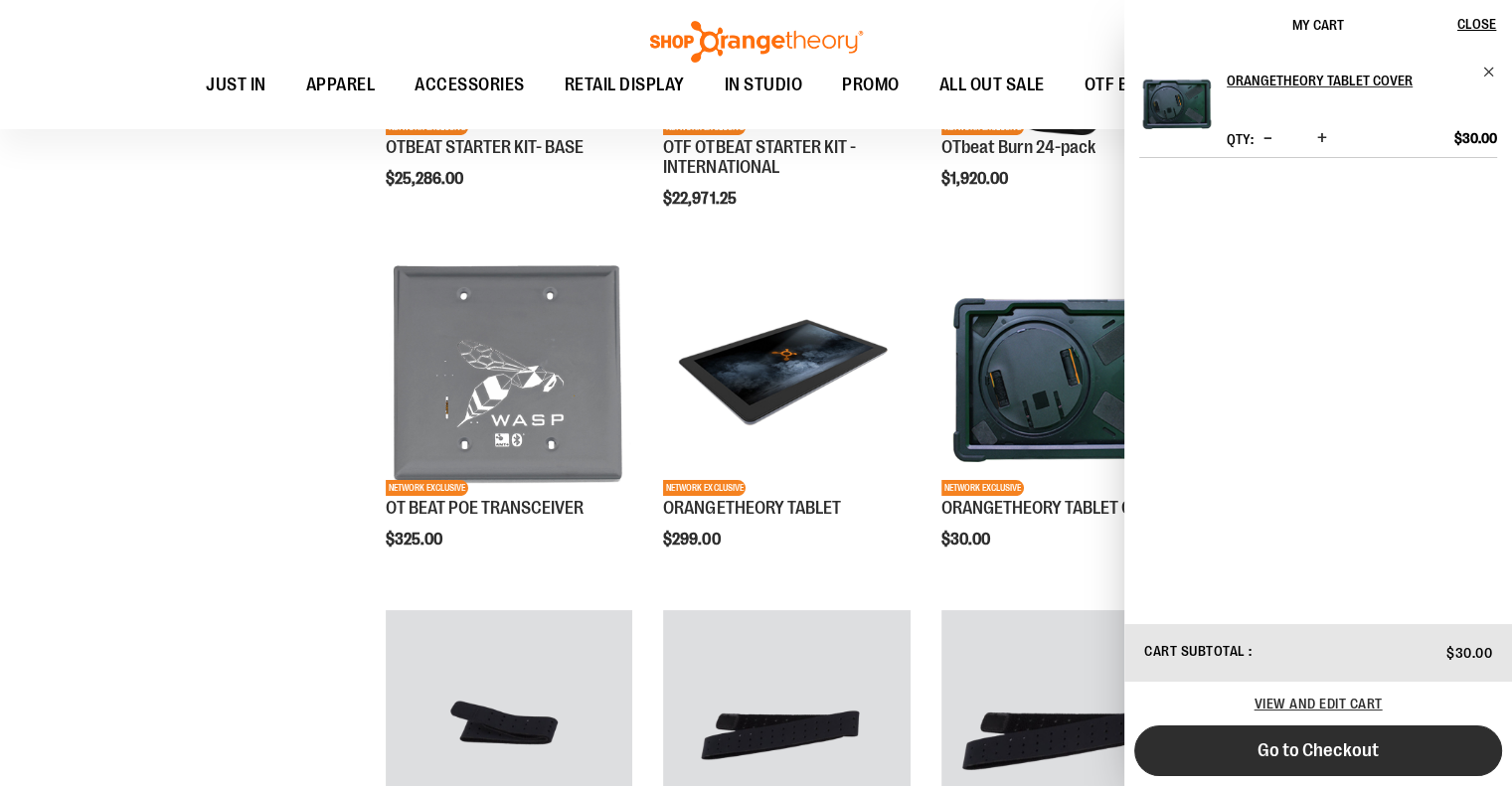 click on "Go to Checkout" at bounding box center [1318, 750] 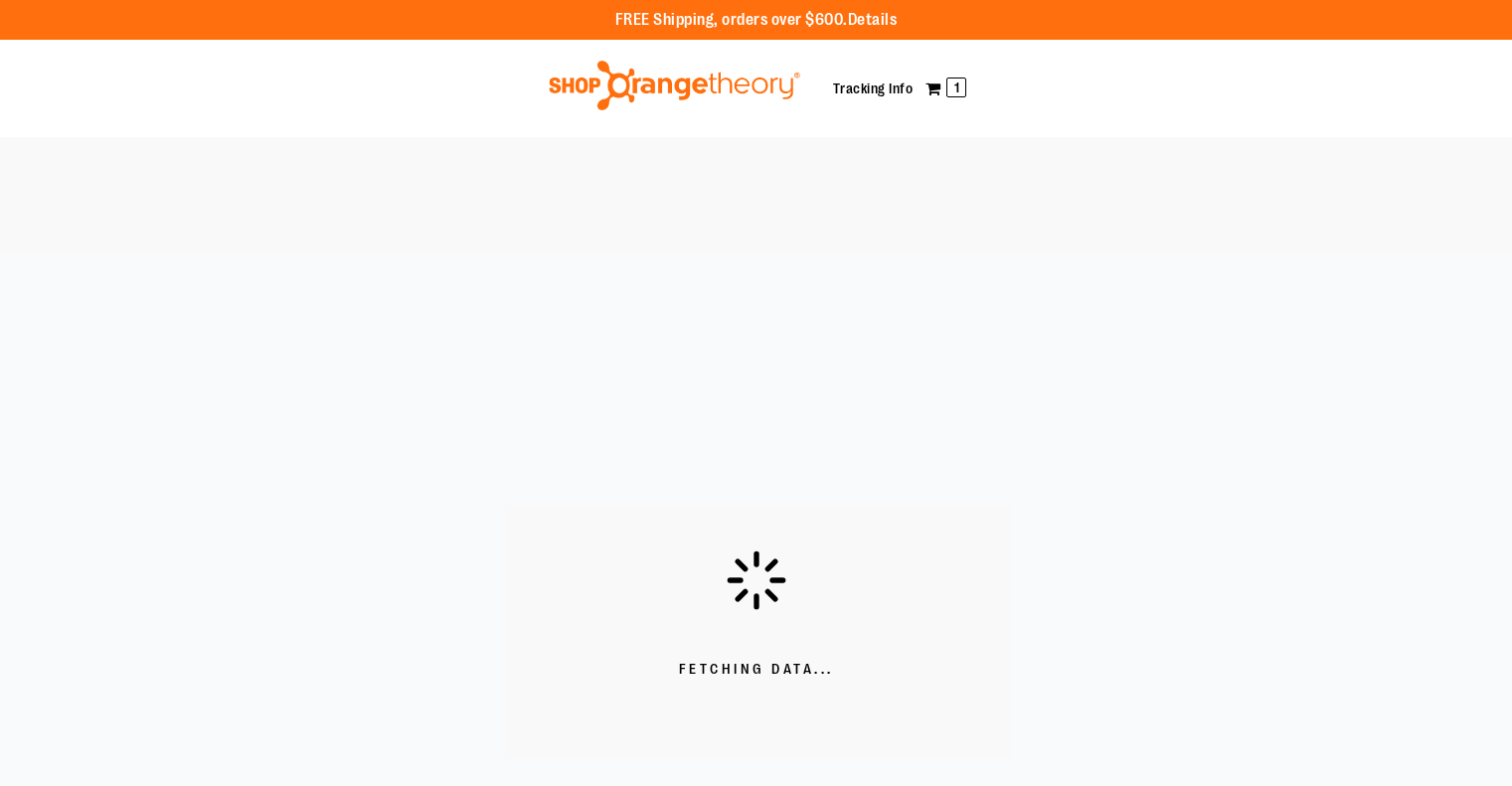 scroll, scrollTop: 0, scrollLeft: 0, axis: both 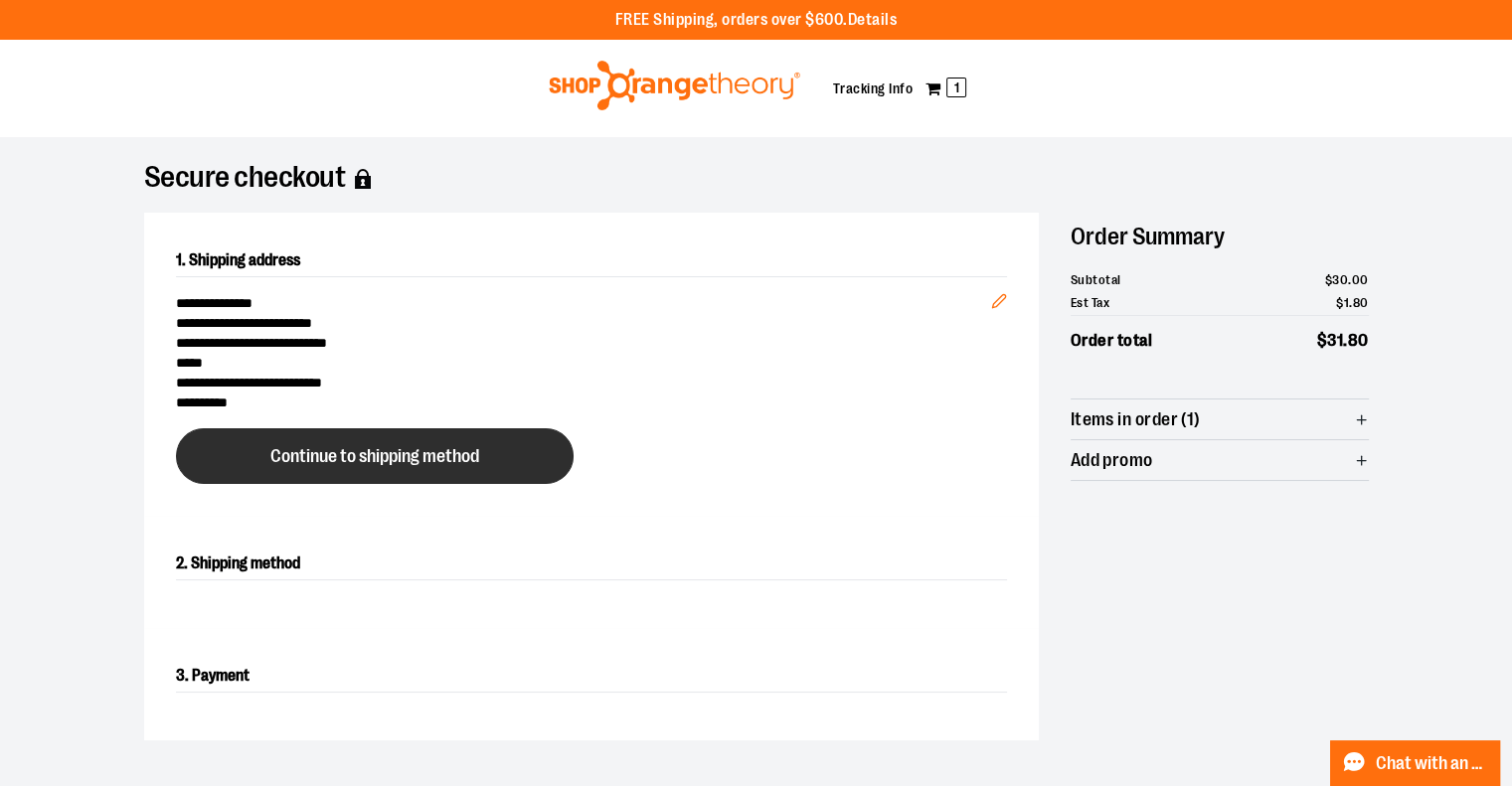 click on "Continue to shipping method" at bounding box center (375, 456) 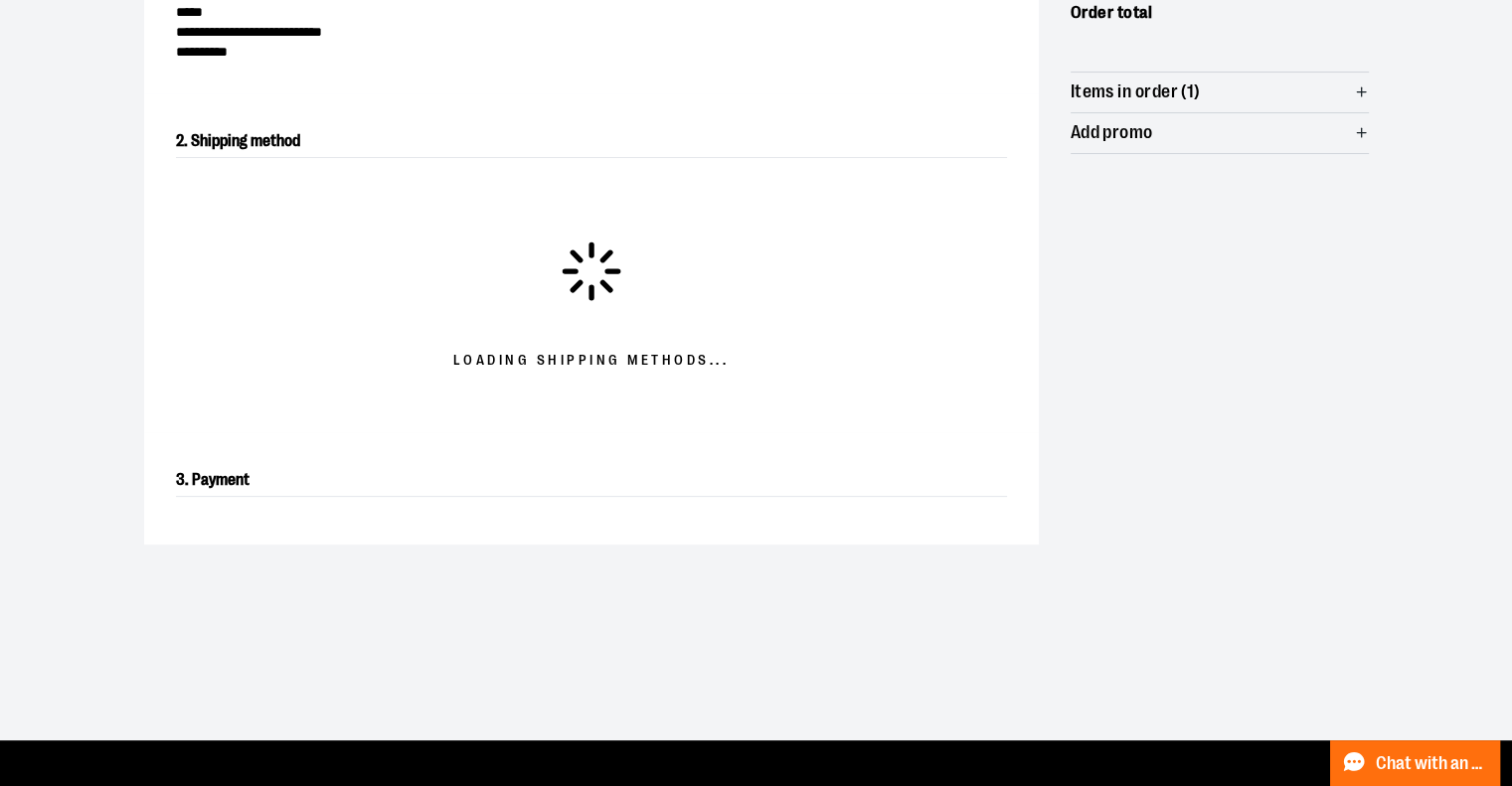 scroll, scrollTop: 359, scrollLeft: 0, axis: vertical 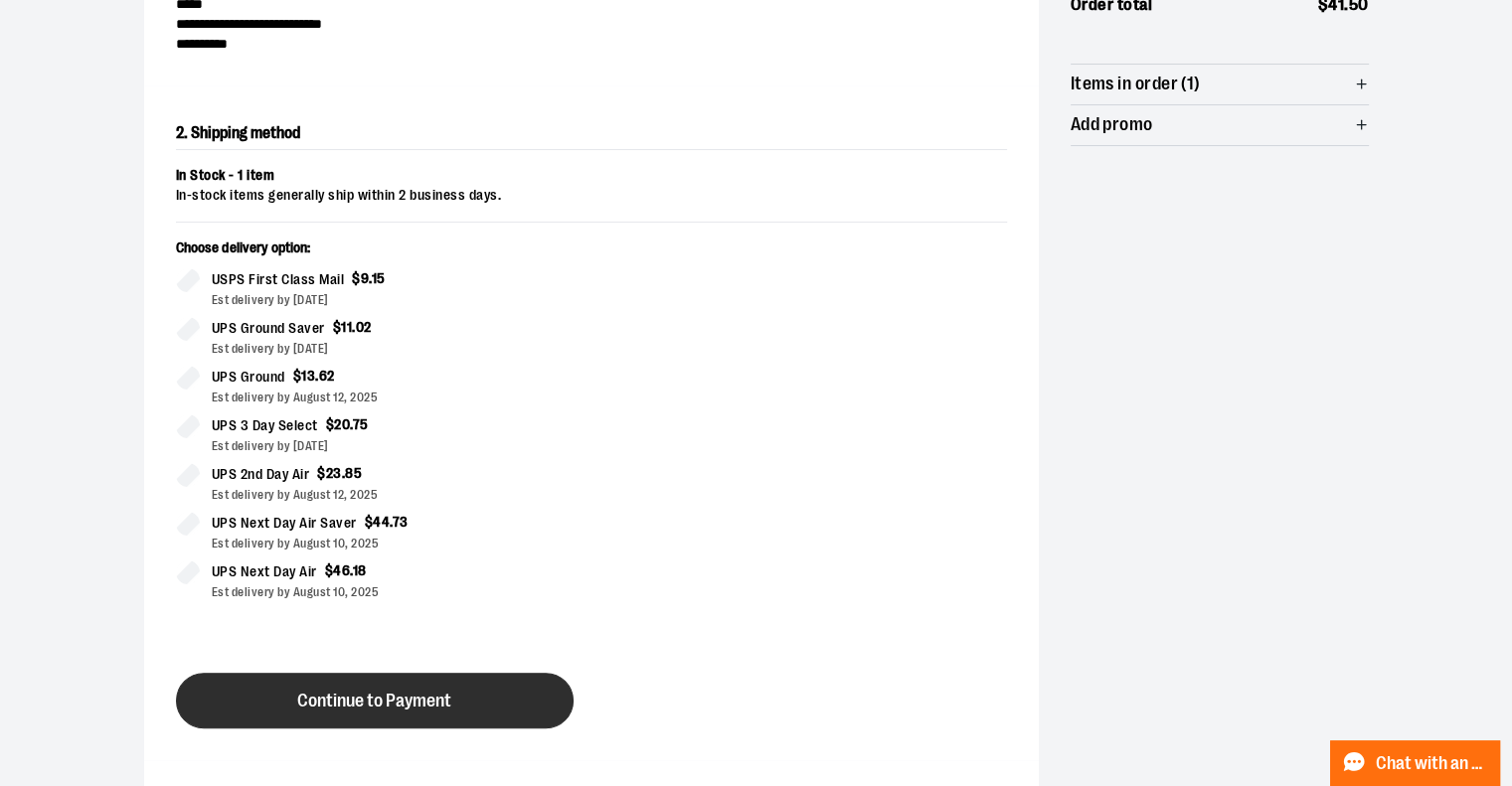 click on "Continue to Payment" at bounding box center [375, 701] 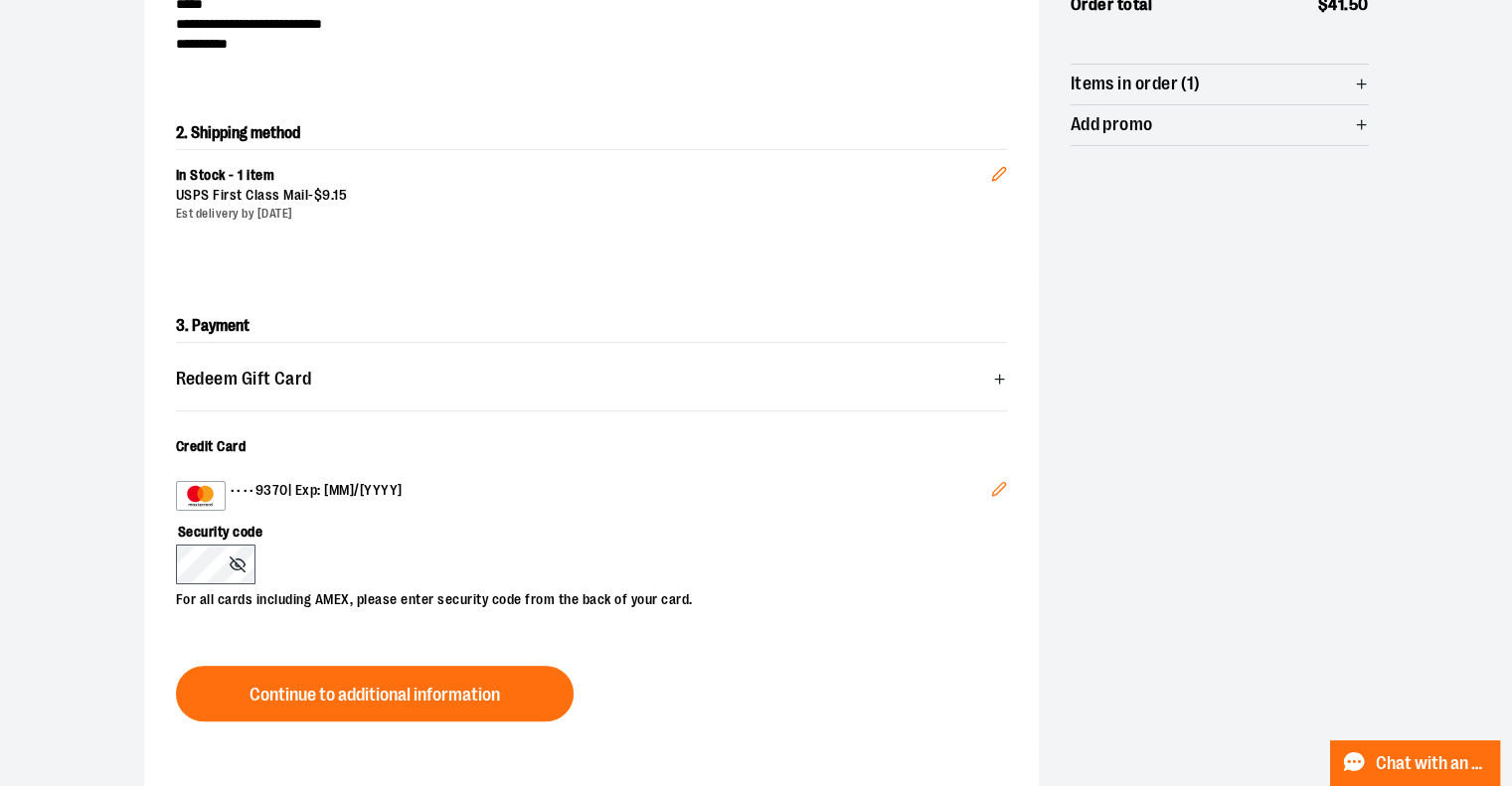 click 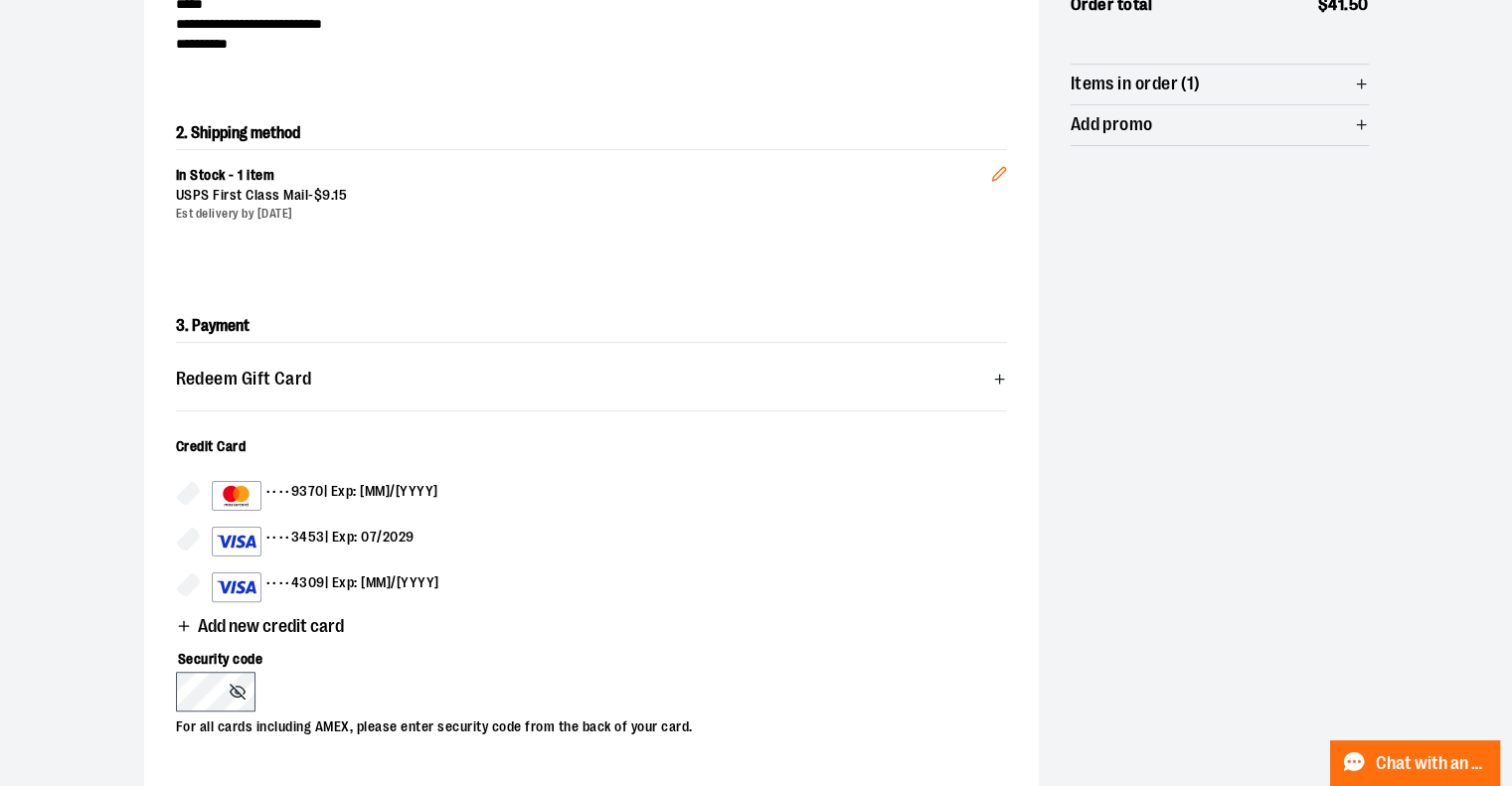 click on "••••  4309  | Exp:   01/2028" at bounding box center [325, 587] 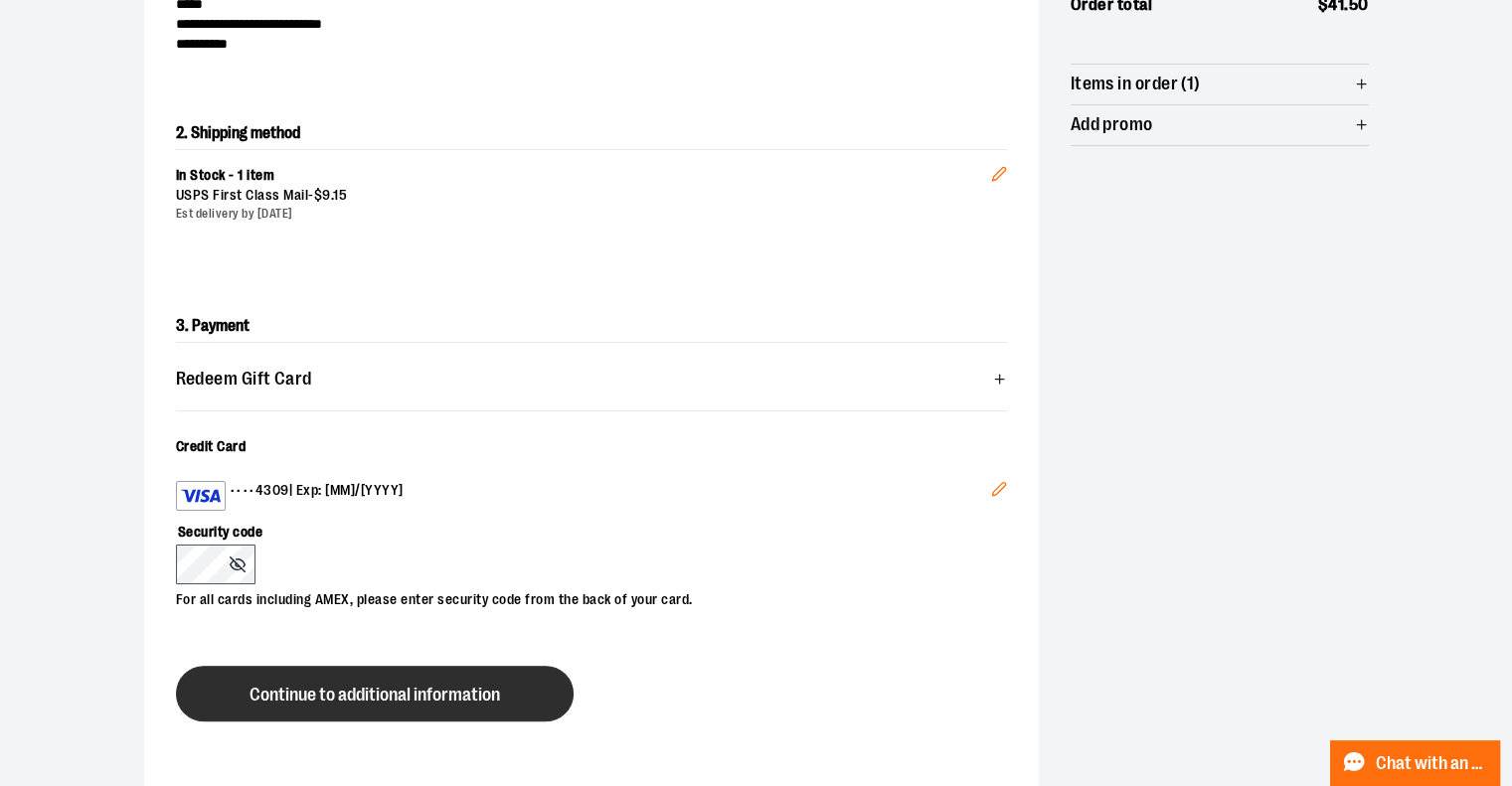 click on "Continue to additional information" at bounding box center [375, 694] 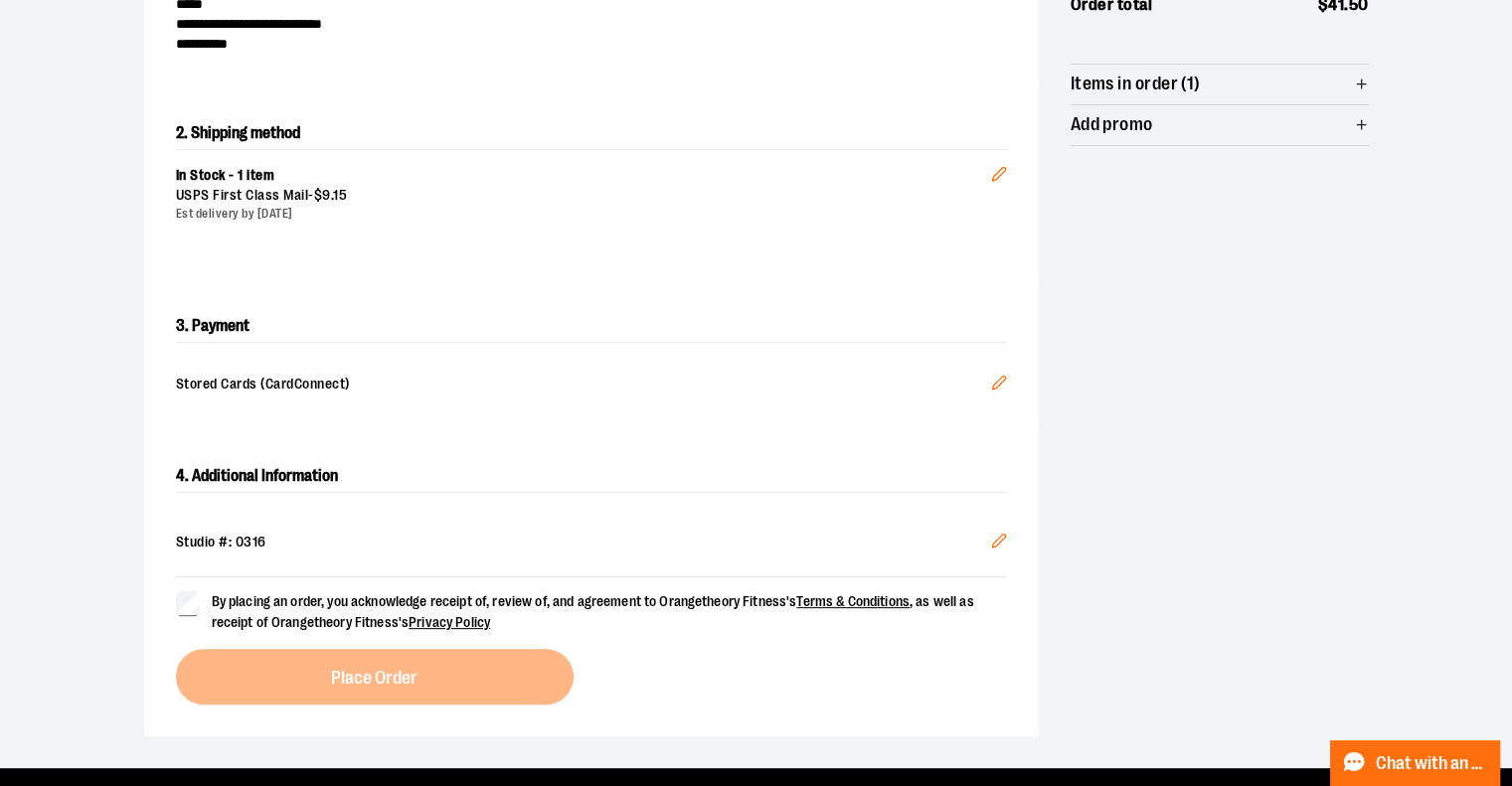 click on "By placing an order, you acknowledge receipt of, review of, and agreement to Orangetheory Fitness's  Terms & Conditions ,  as well as receipt of Orangetheory Fitness's  Privacy Policy" at bounding box center (592, 611) 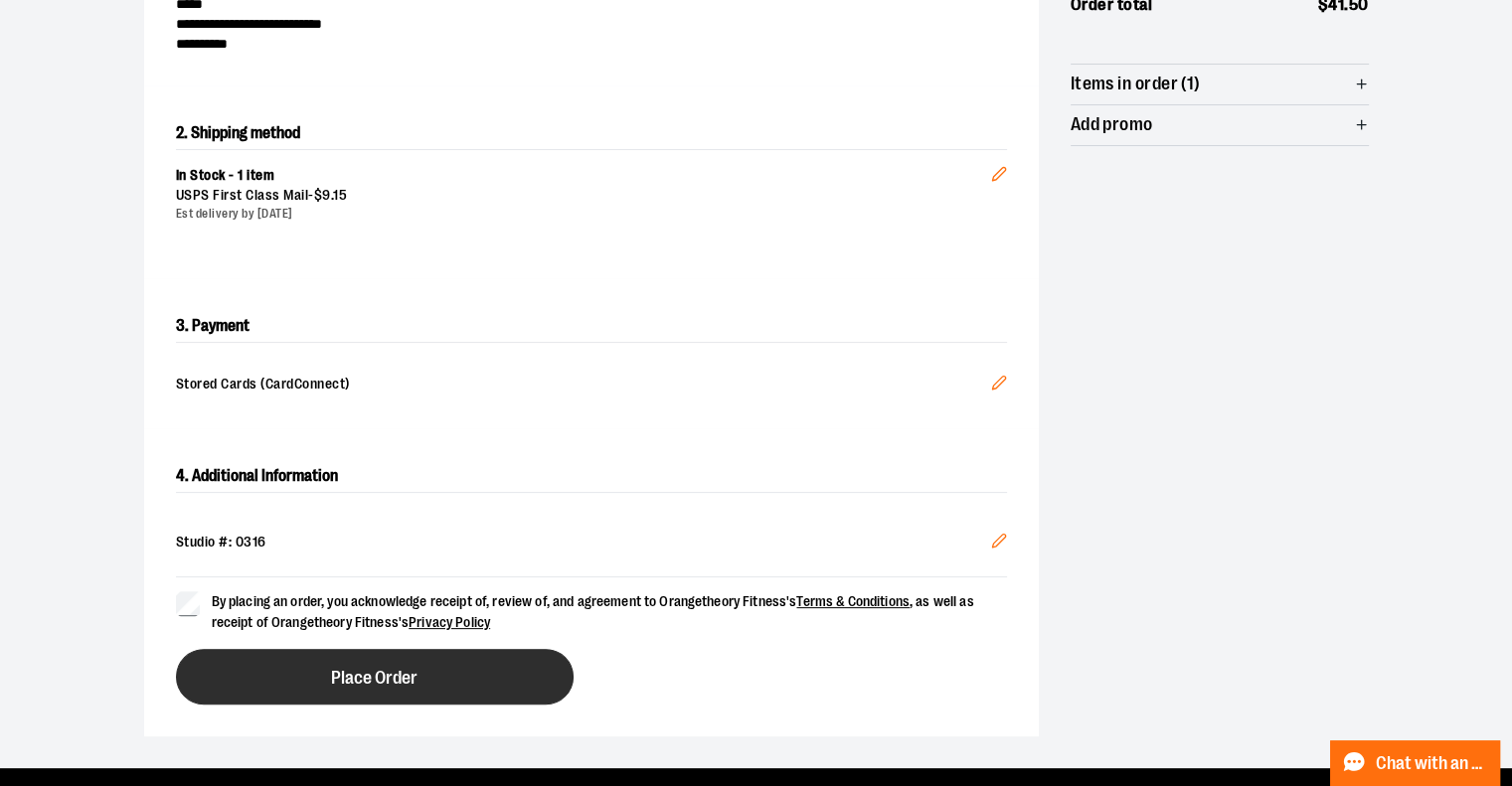 click on "Place Order" at bounding box center [375, 677] 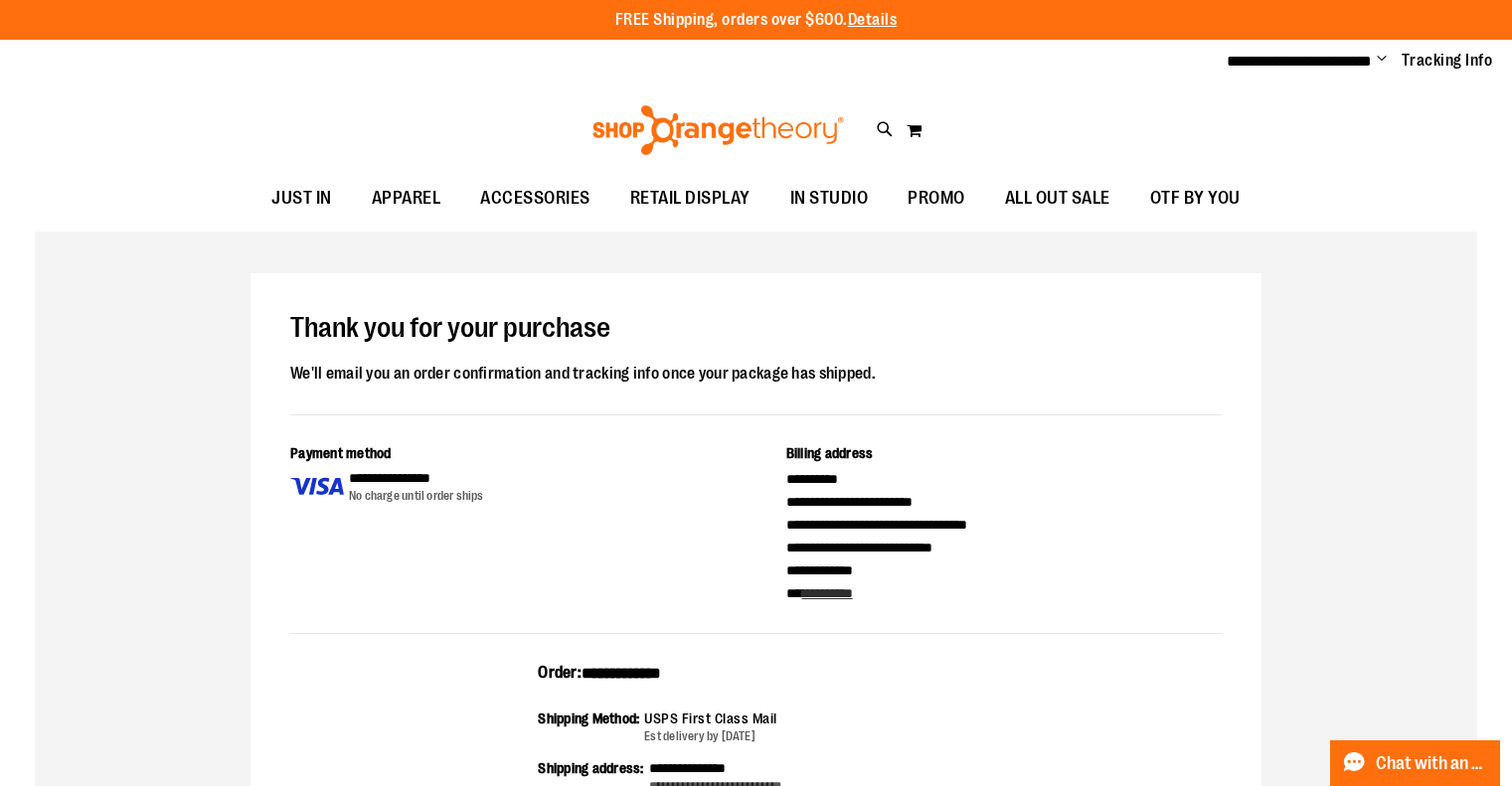 scroll, scrollTop: 0, scrollLeft: 0, axis: both 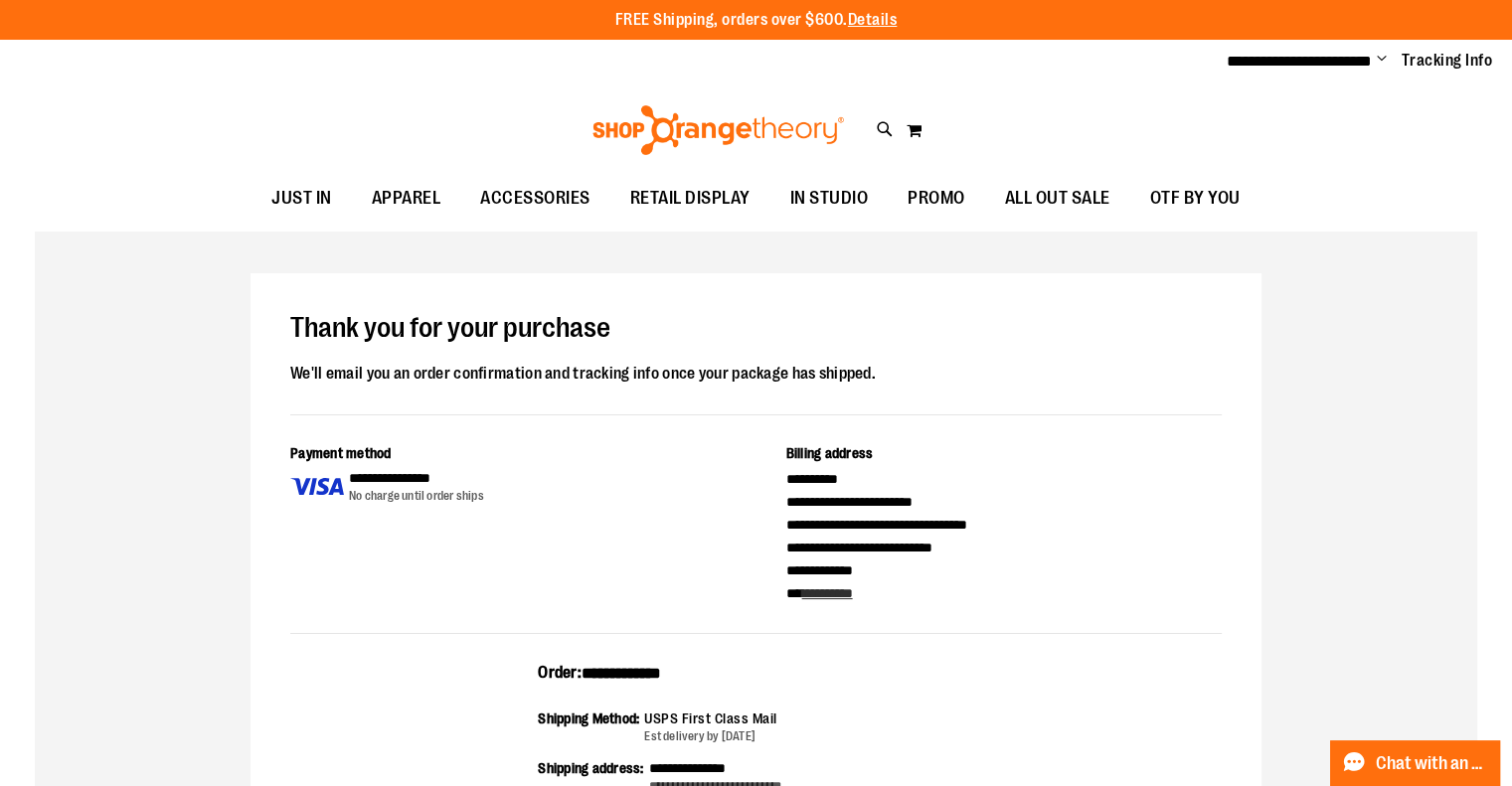click on "**********" at bounding box center [1352, 62] 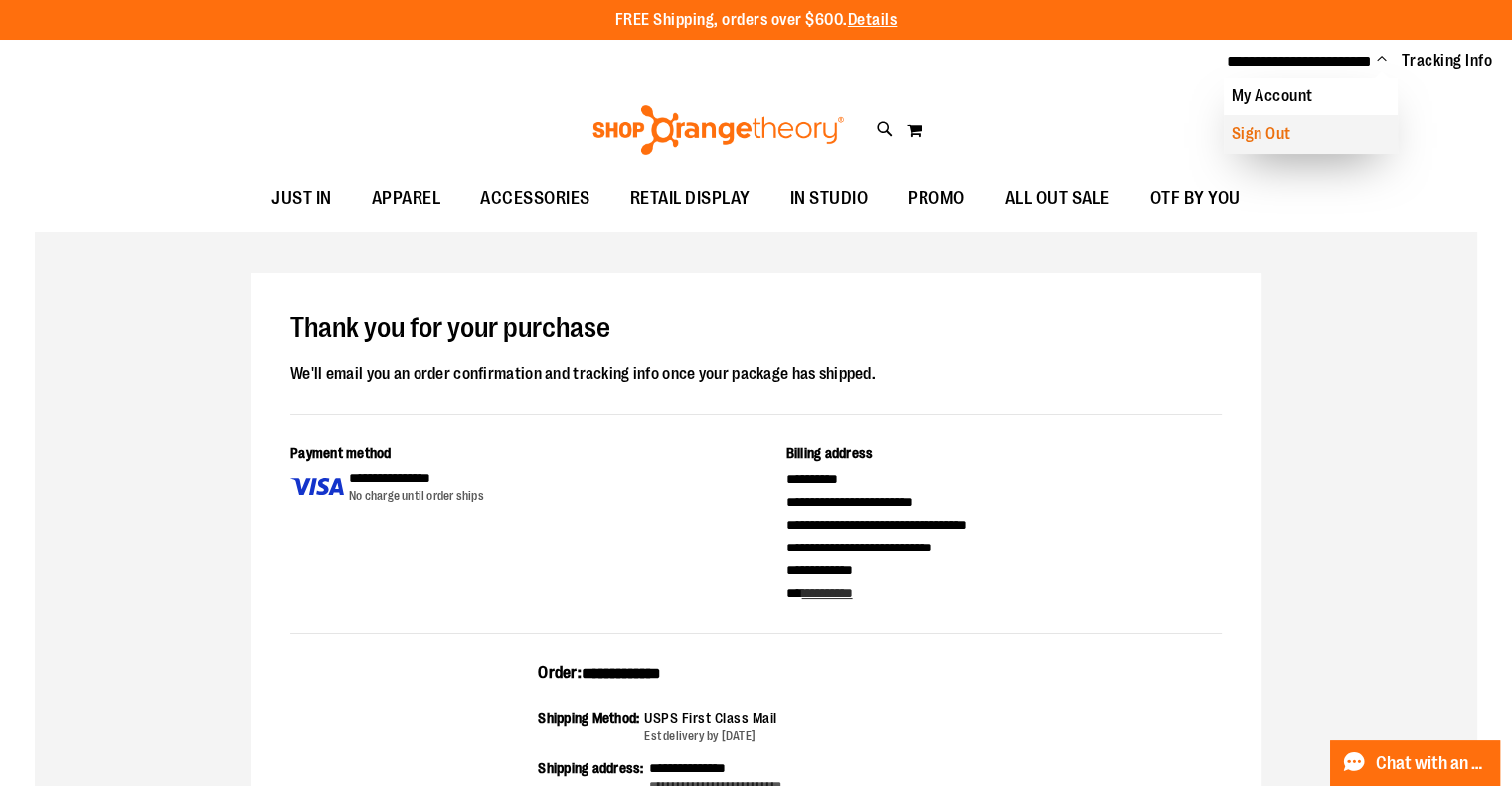 click on "Sign Out" at bounding box center (1310, 134) 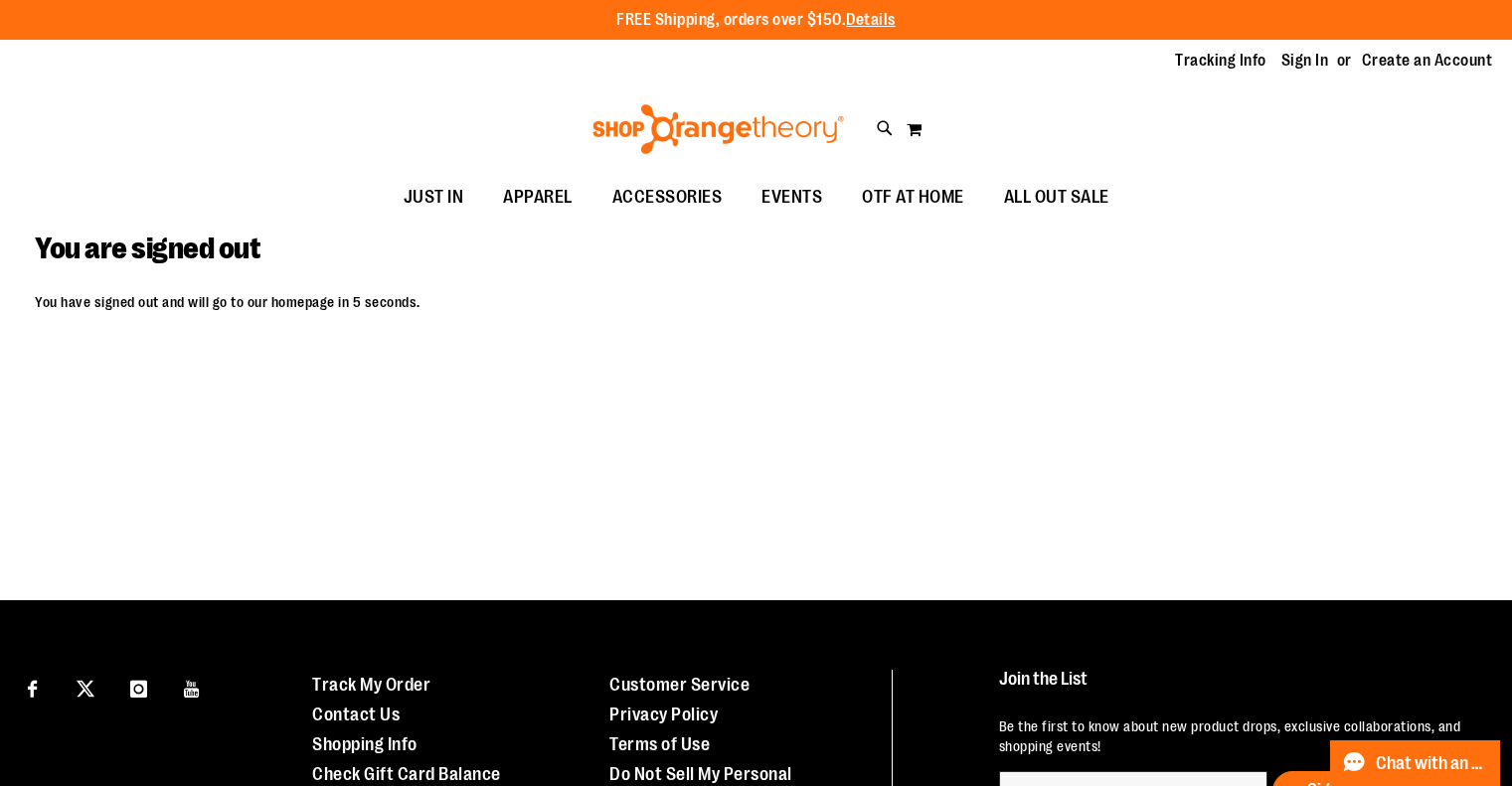 scroll, scrollTop: 0, scrollLeft: 0, axis: both 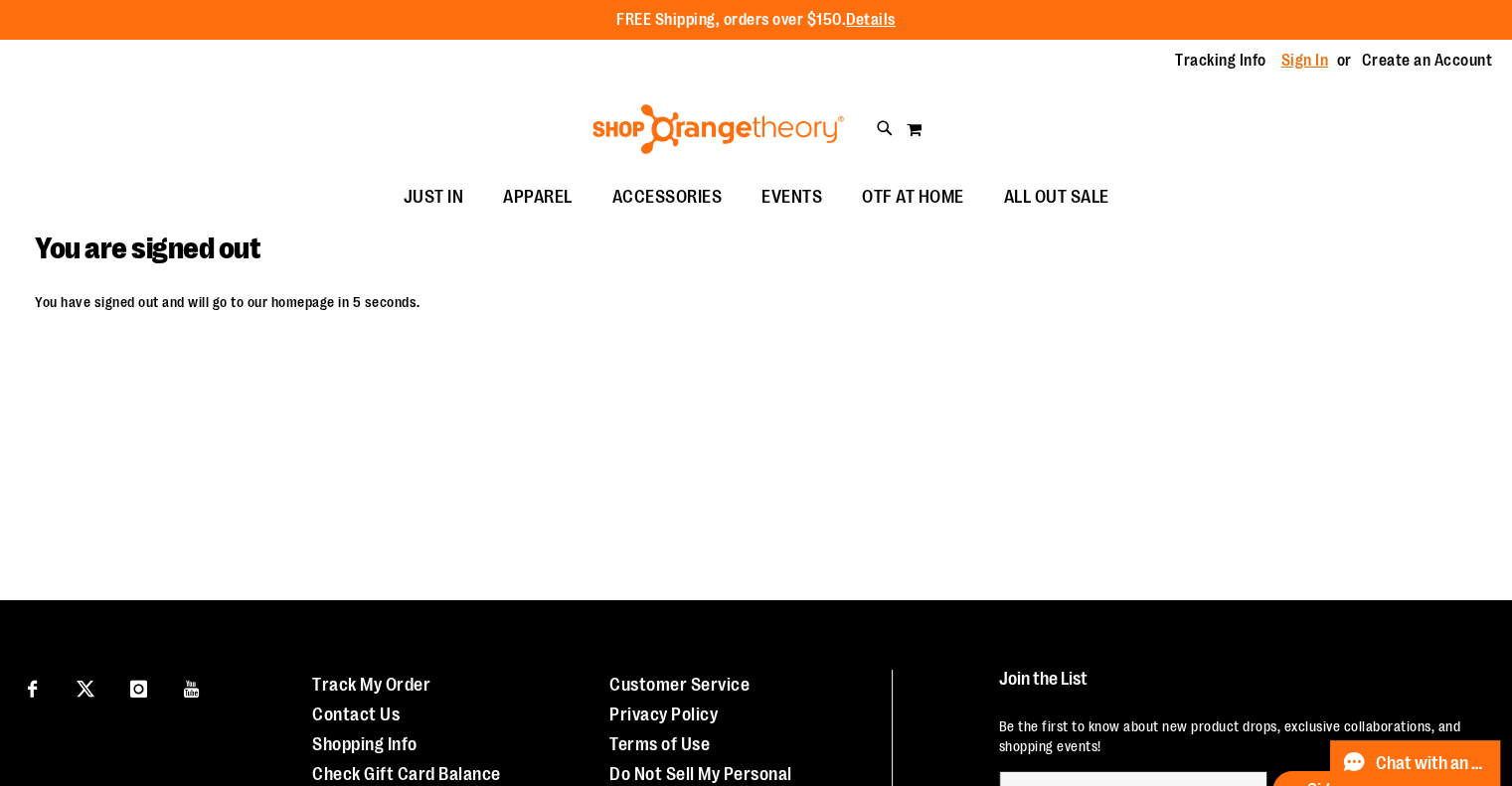 click on "Sign In" at bounding box center (1305, 61) 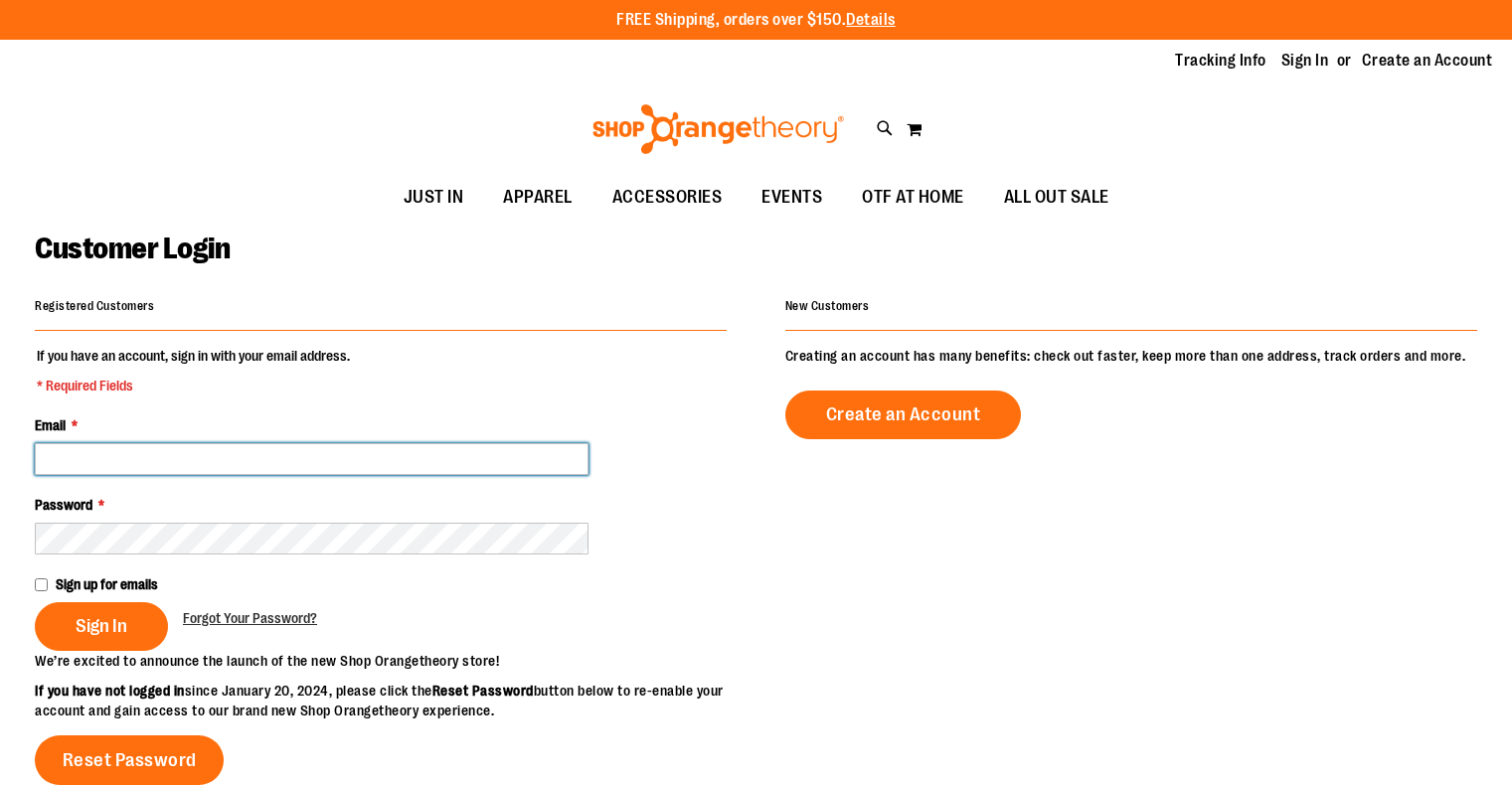 scroll, scrollTop: 0, scrollLeft: 0, axis: both 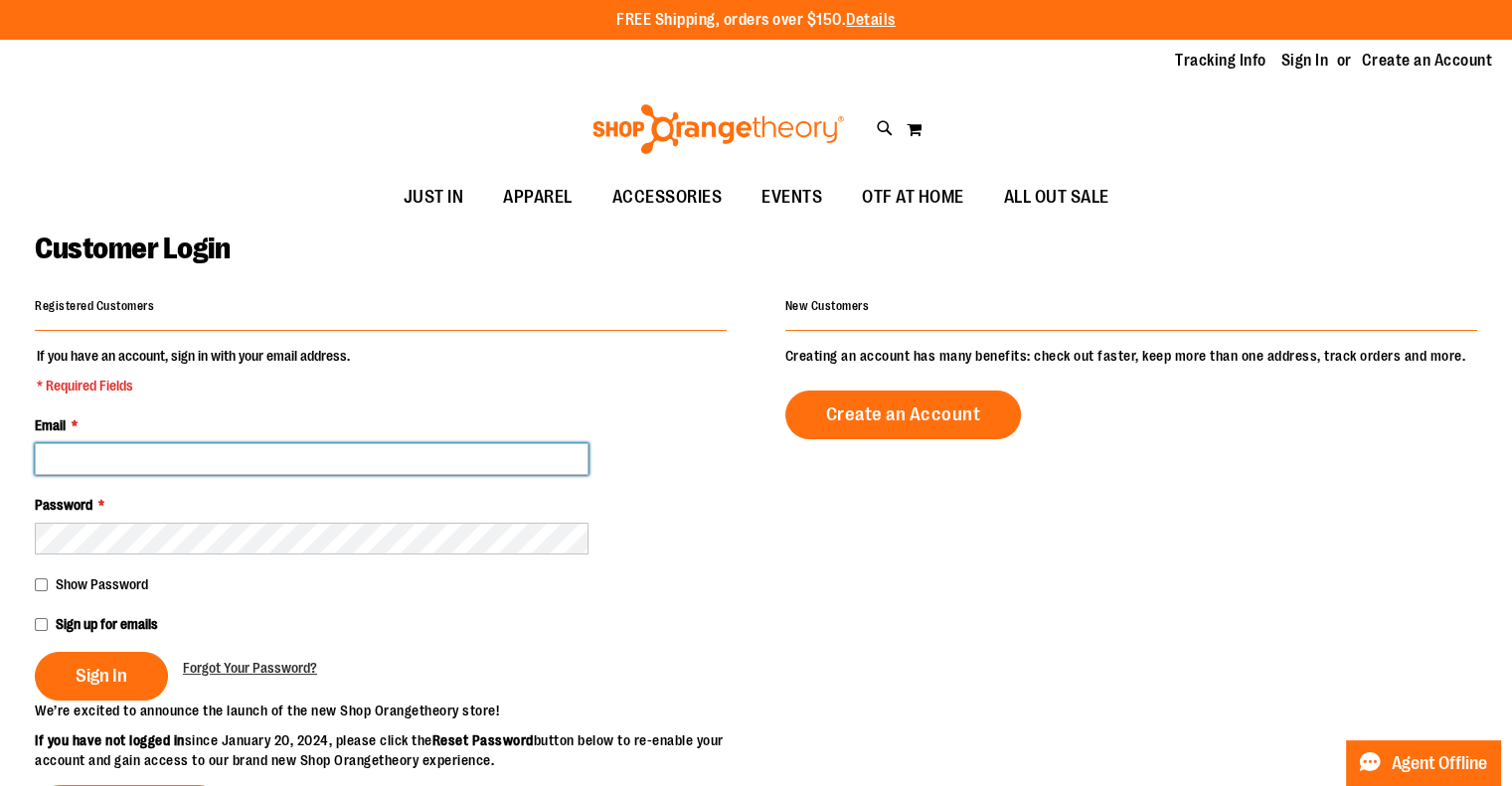 drag, startPoint x: 0, startPoint y: 0, endPoint x: 469, endPoint y: 445, distance: 646.5184 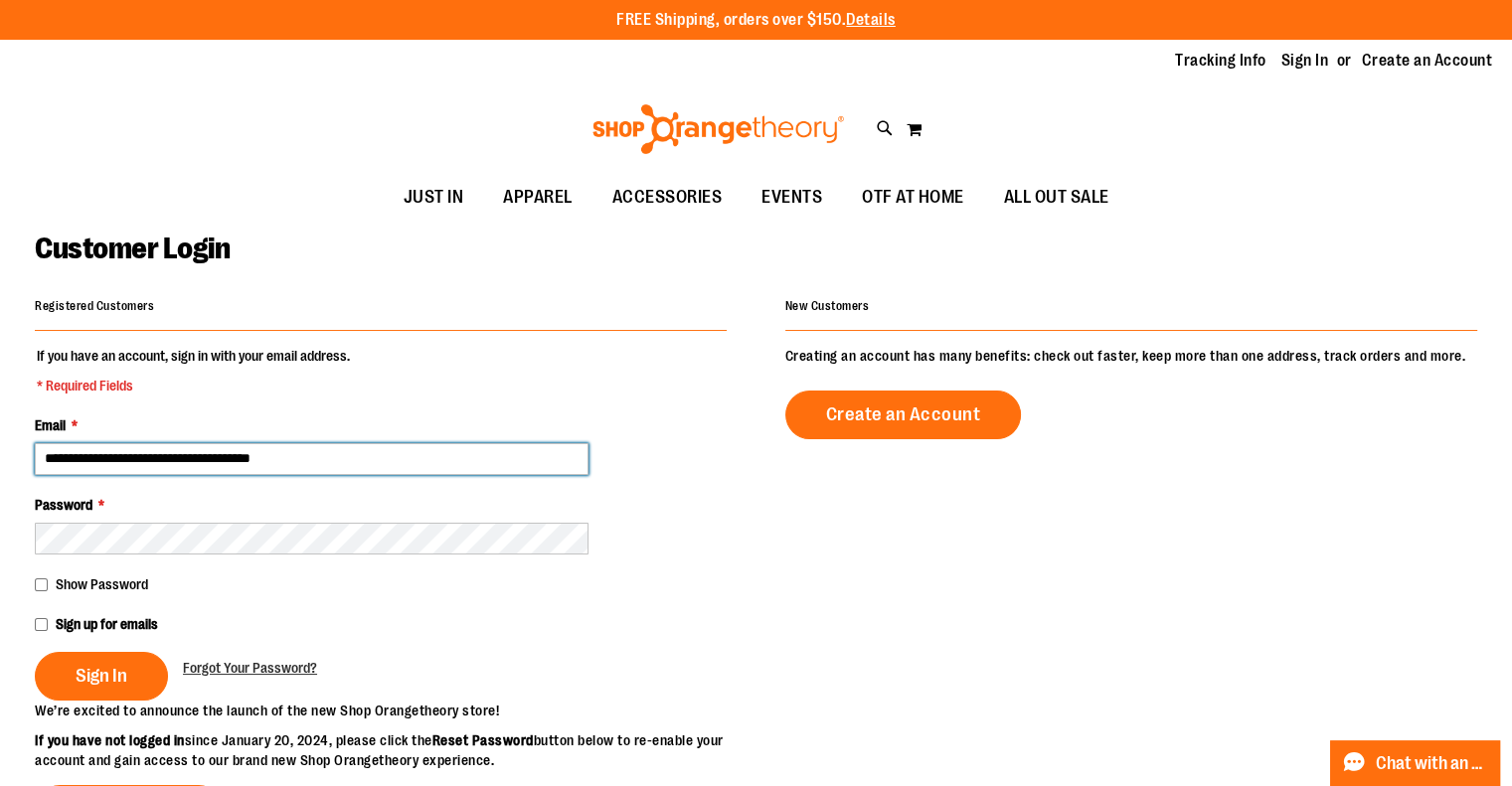 click on "**********" at bounding box center [311, 459] 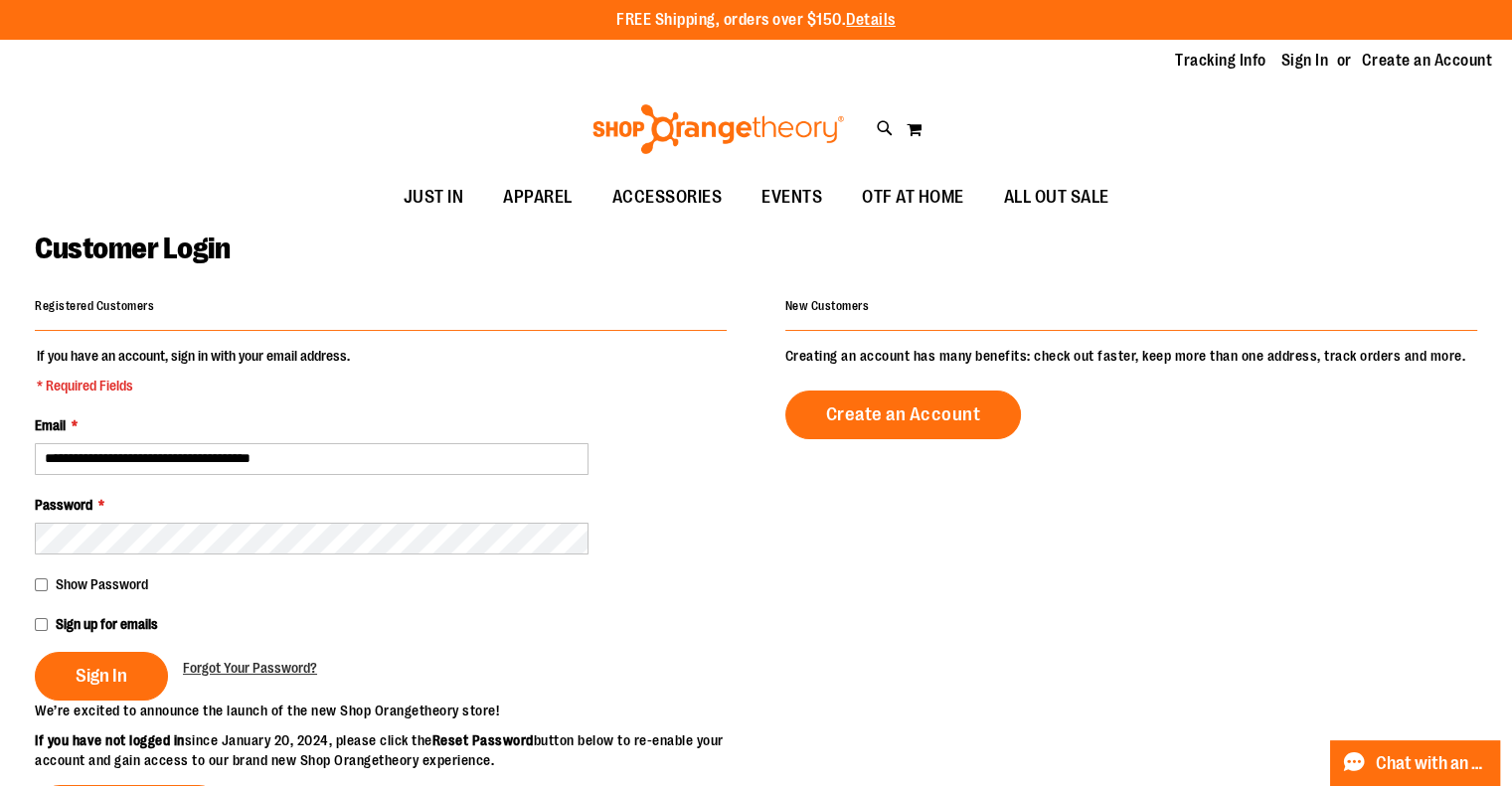 click on "Sign In" at bounding box center [101, 676] 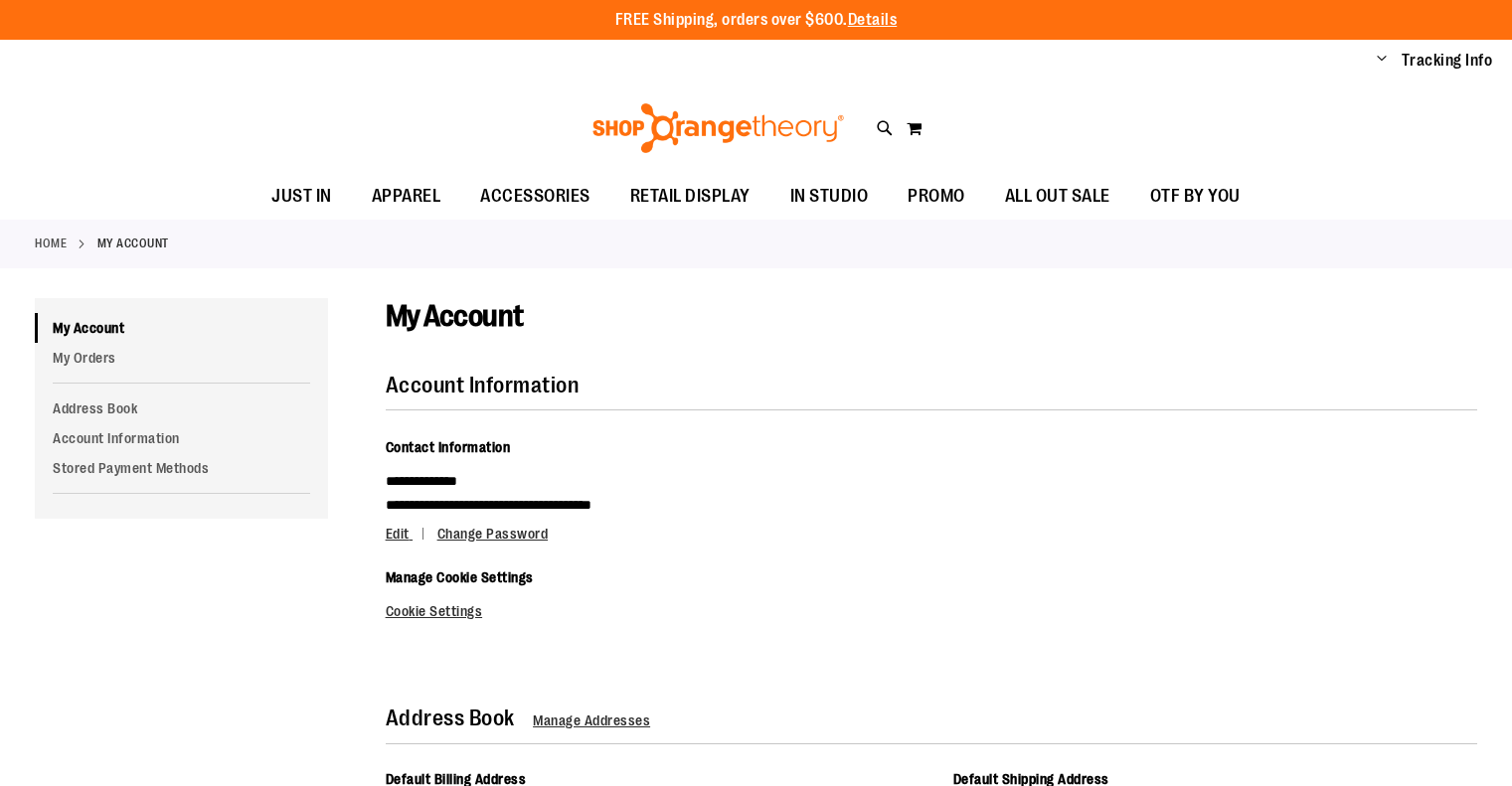 scroll, scrollTop: 0, scrollLeft: 0, axis: both 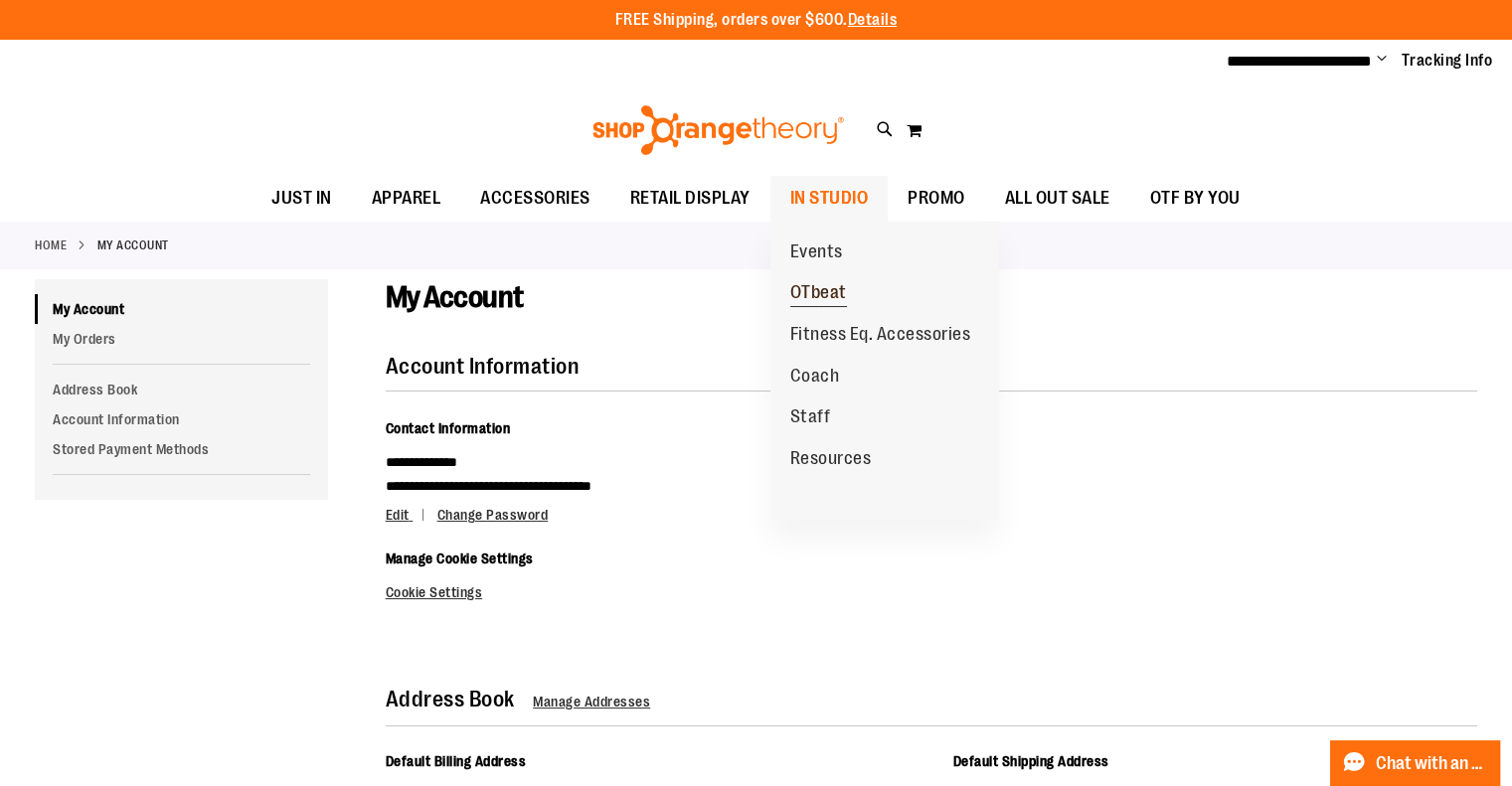 click on "OTbeat" at bounding box center [818, 294] 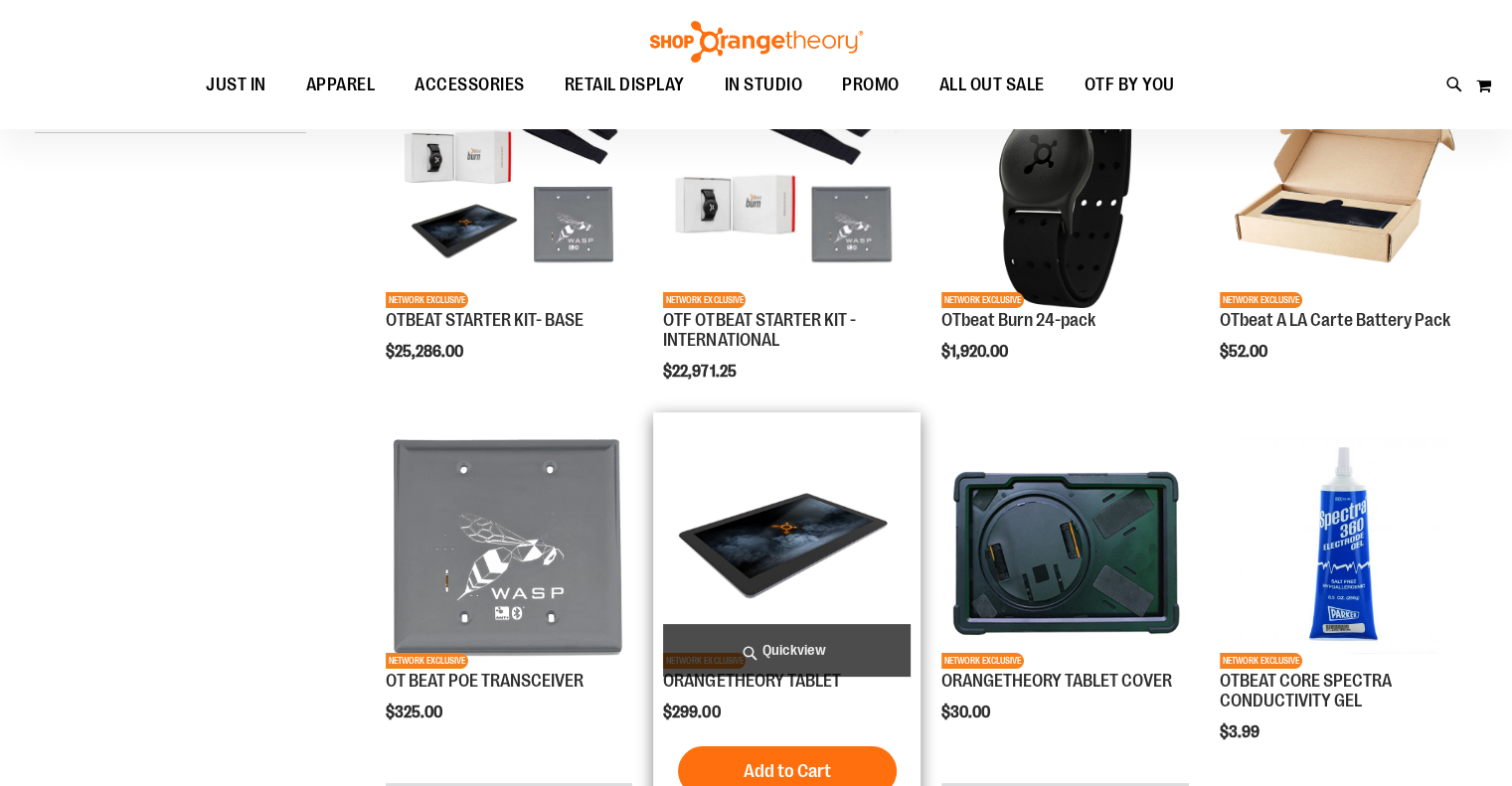 scroll, scrollTop: 277, scrollLeft: 0, axis: vertical 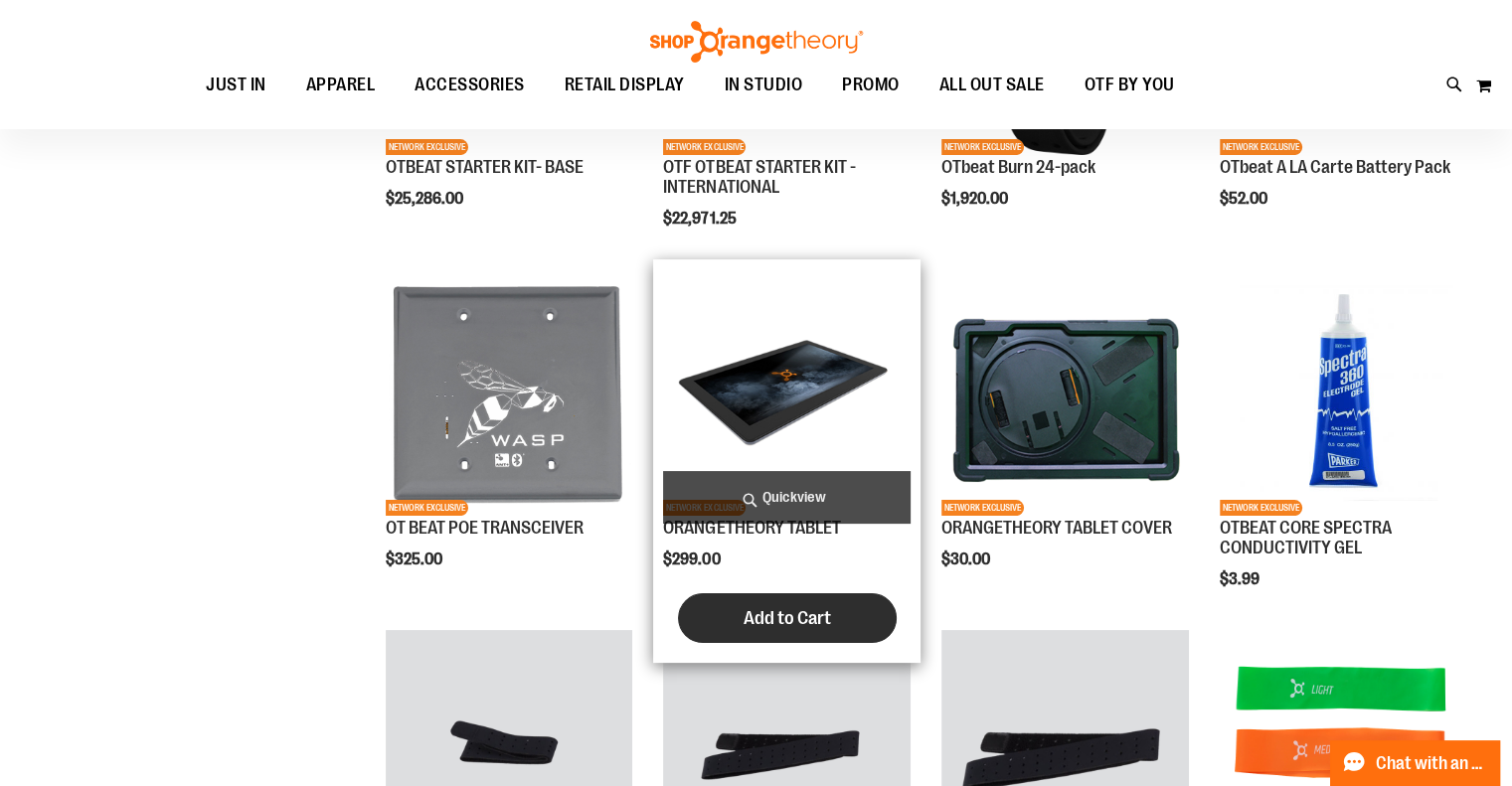 click on "Add to Cart" at bounding box center (787, 618) 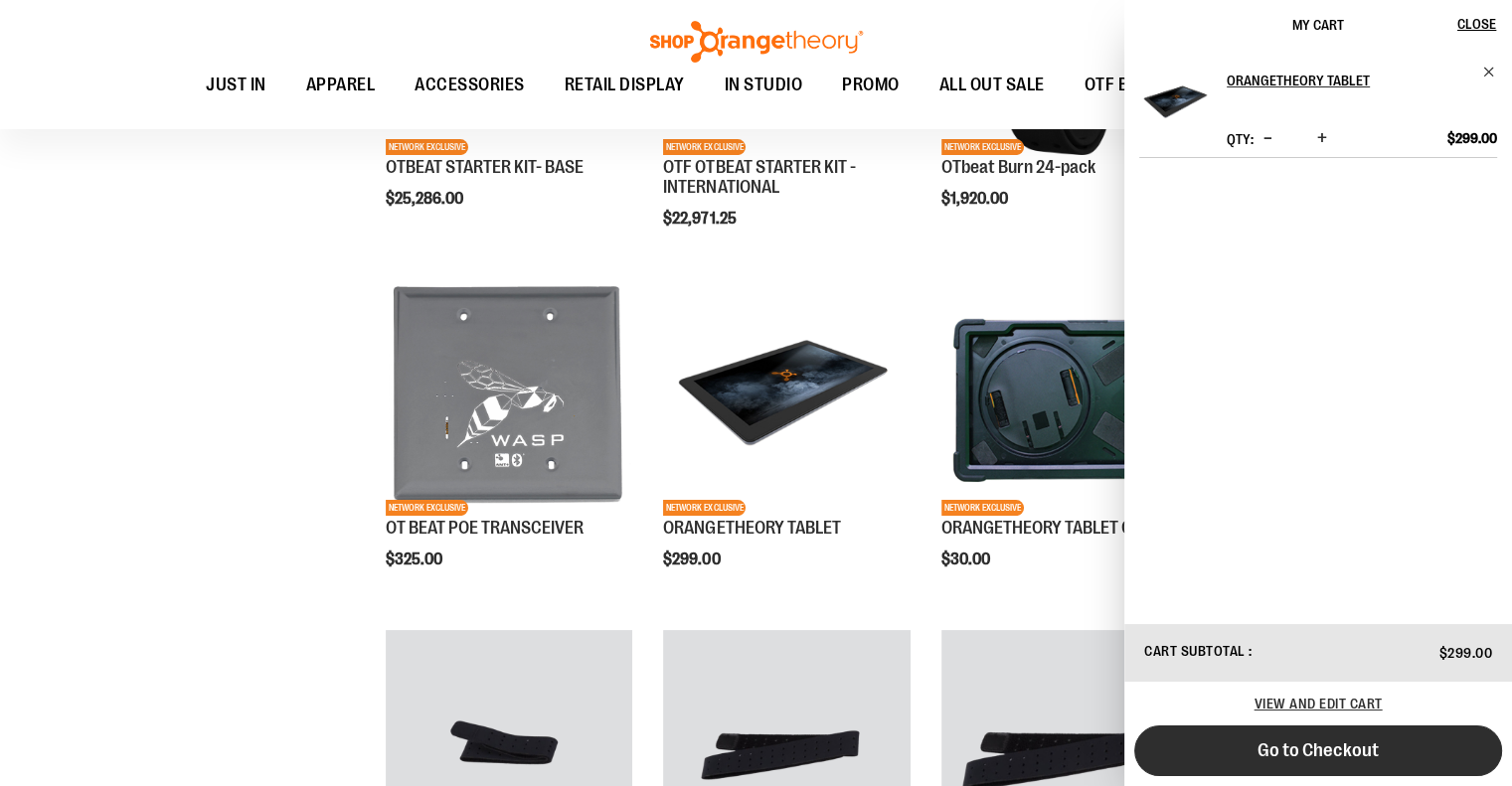 click on "Go to Checkout" at bounding box center [1318, 750] 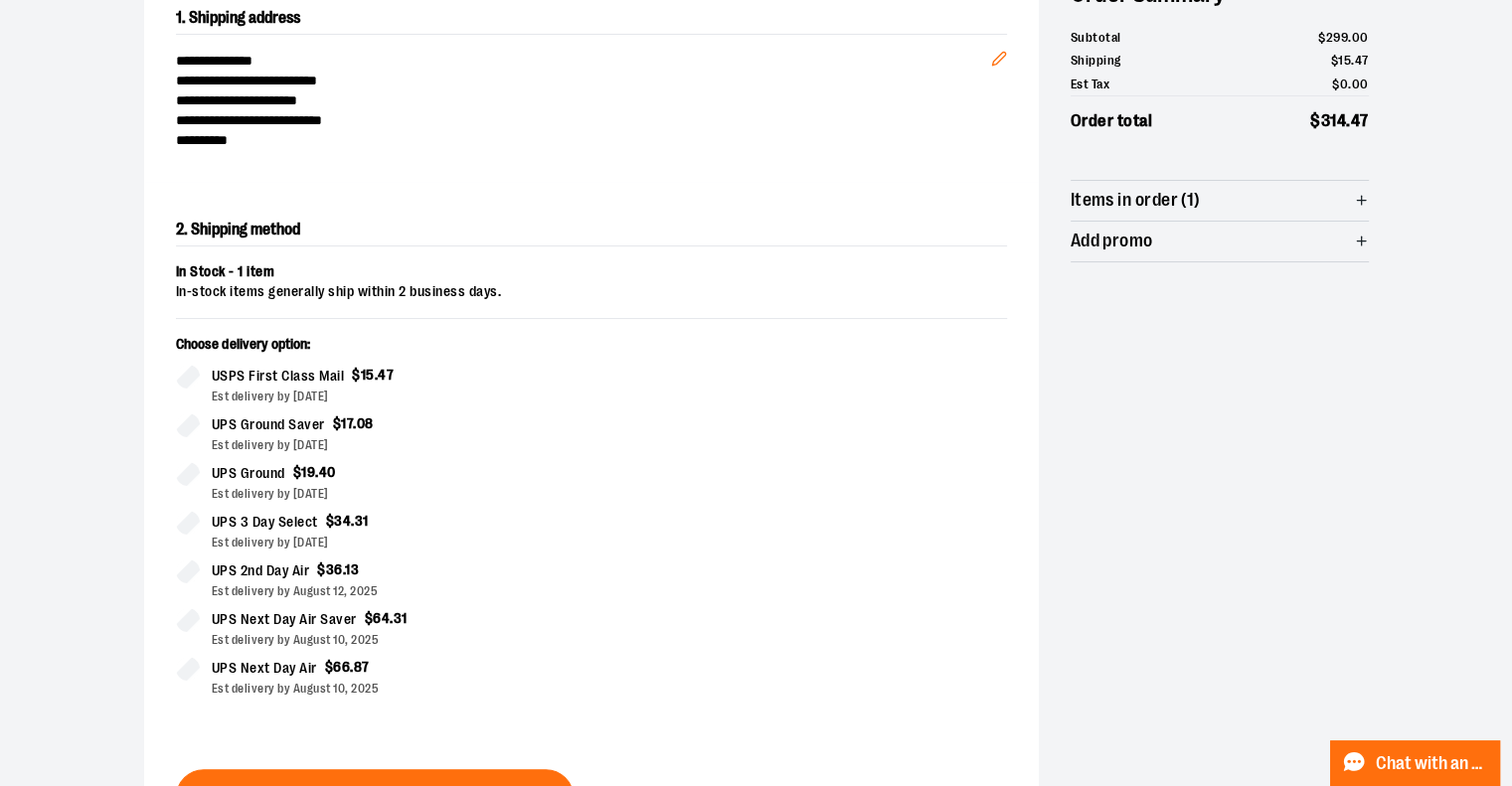 scroll, scrollTop: 339, scrollLeft: 0, axis: vertical 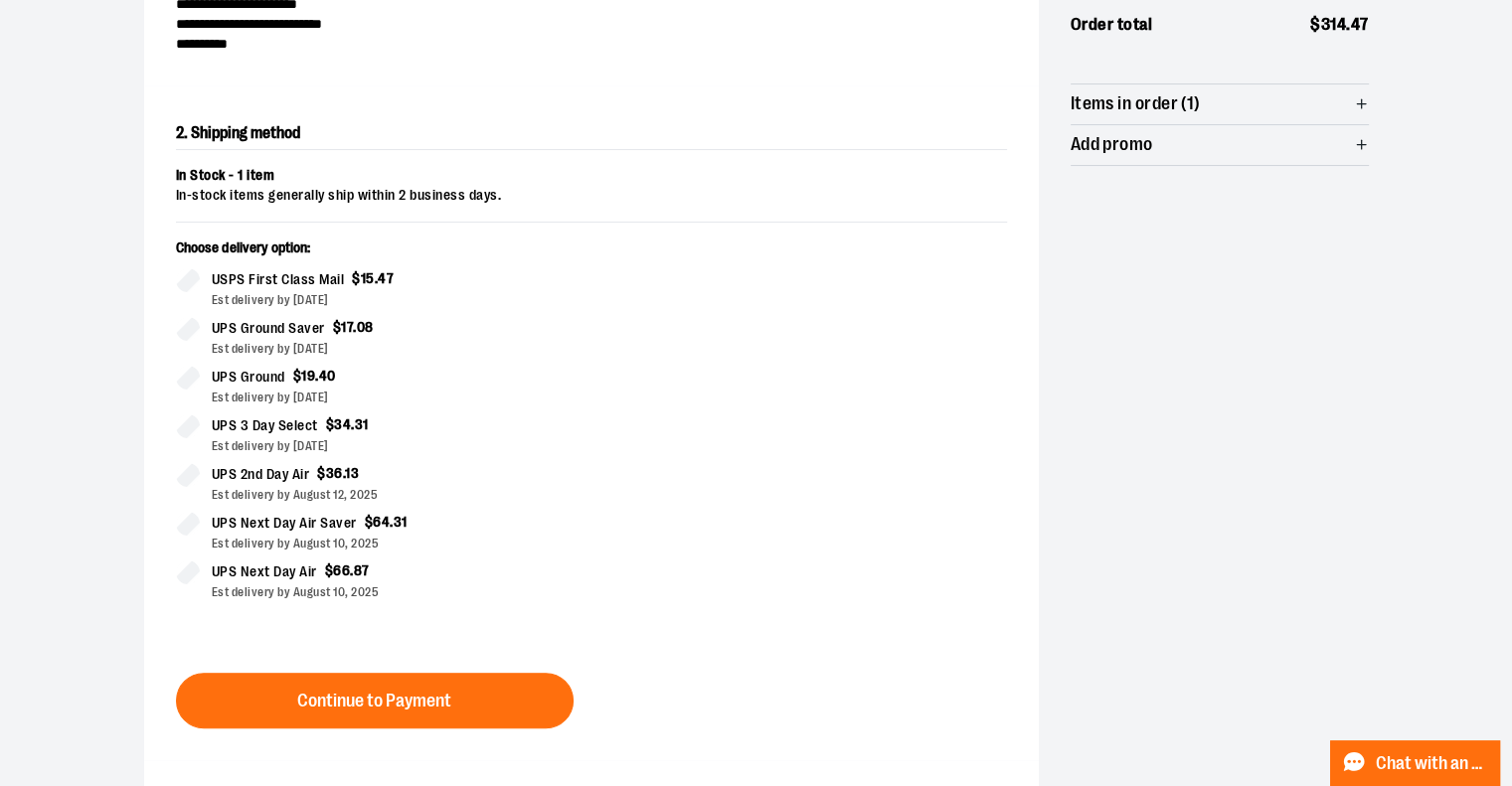 click on "Continue to Payment" at bounding box center (374, 701) 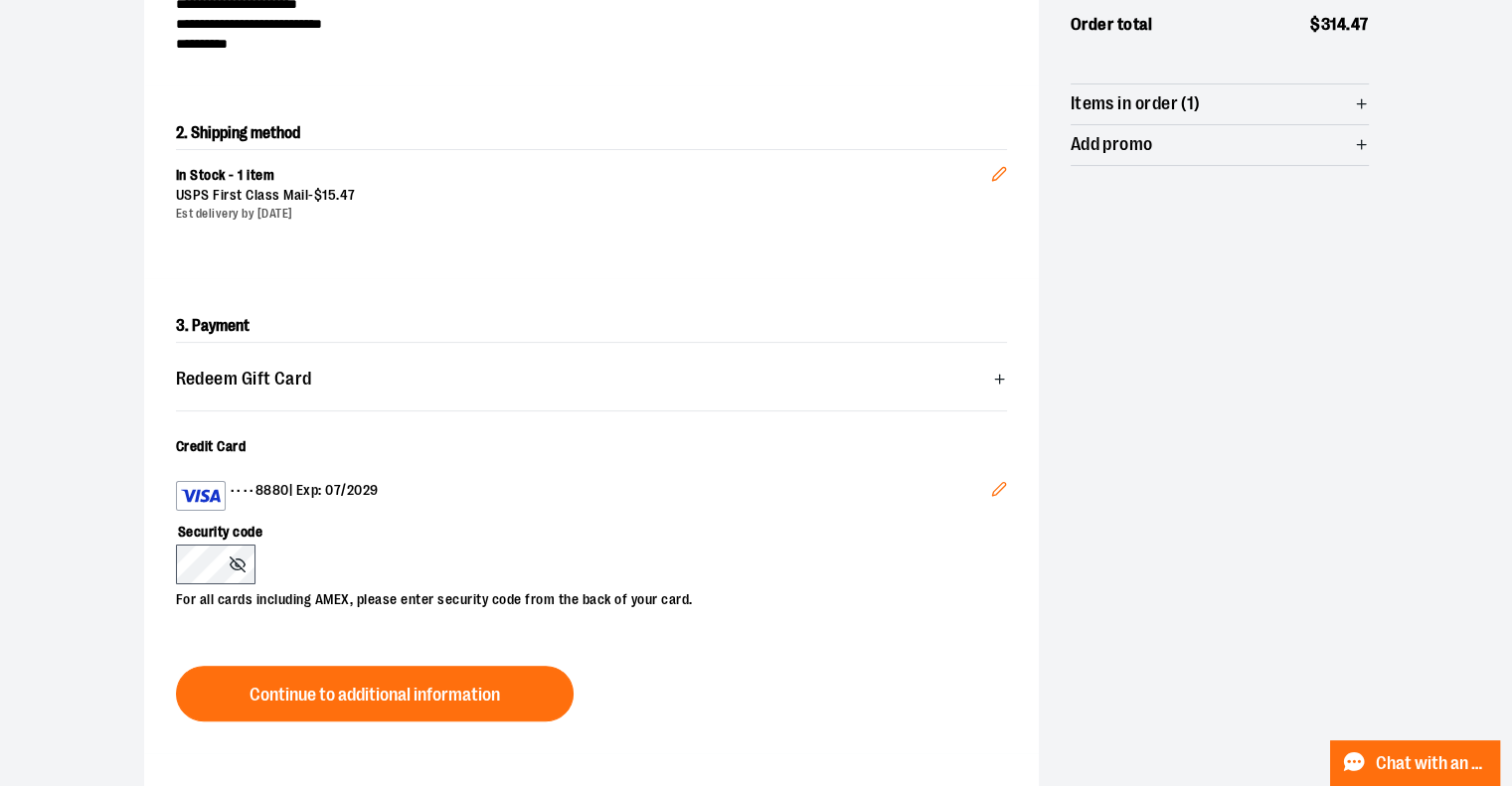 click 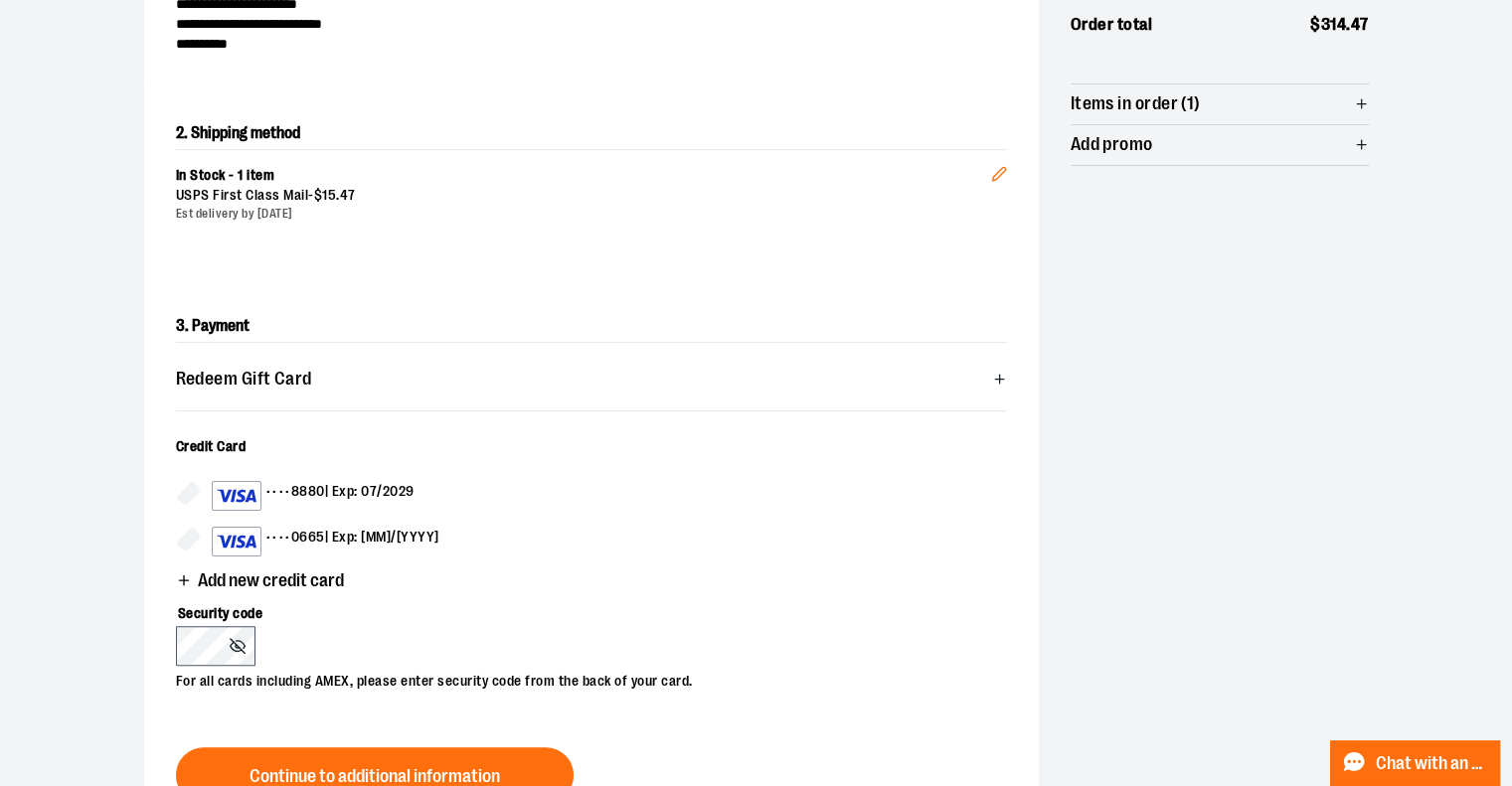 click on "••••  0665  | Exp:   03/2028" at bounding box center (325, 542) 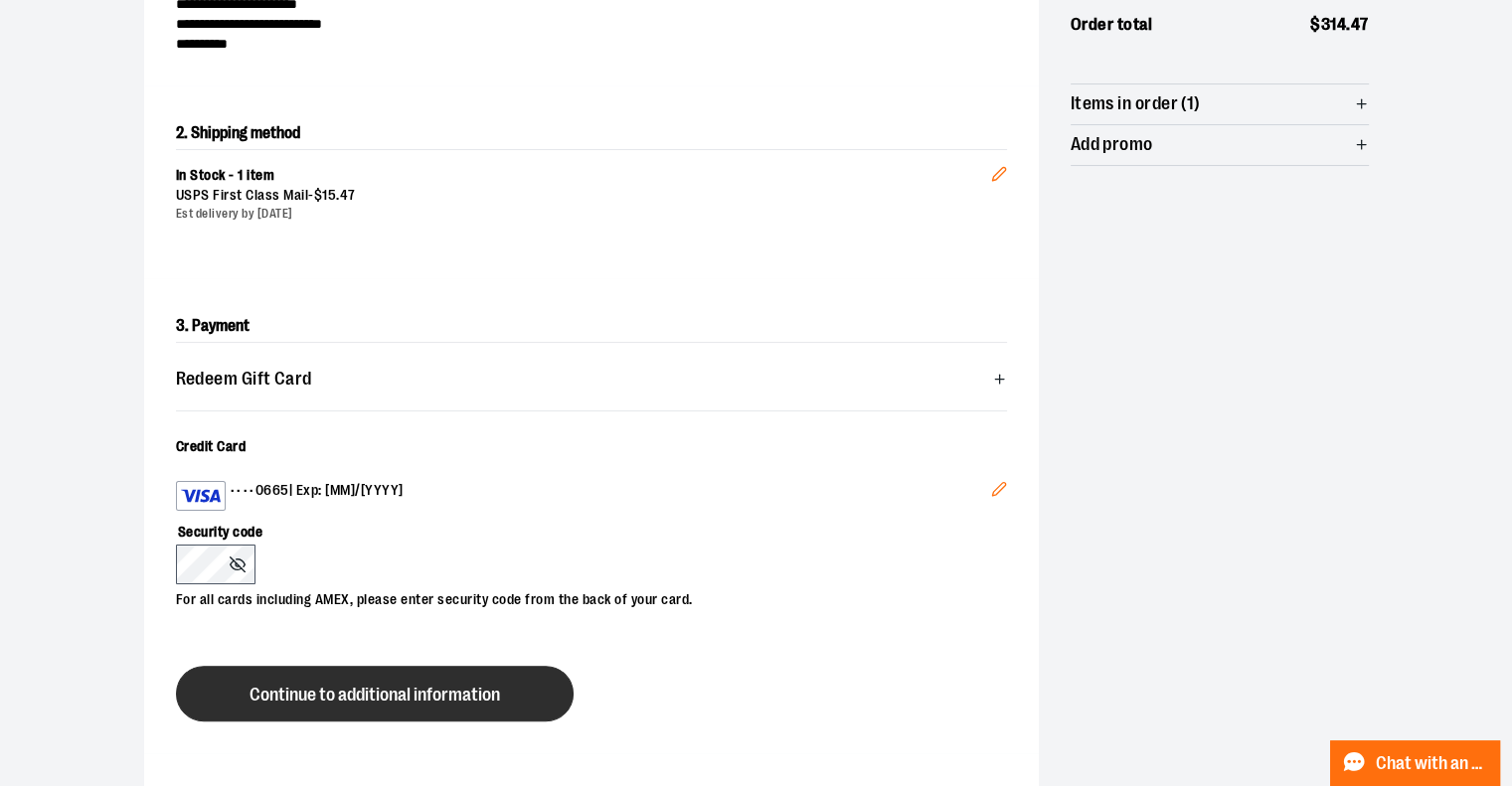 click on "Continue to additional information" at bounding box center [375, 695] 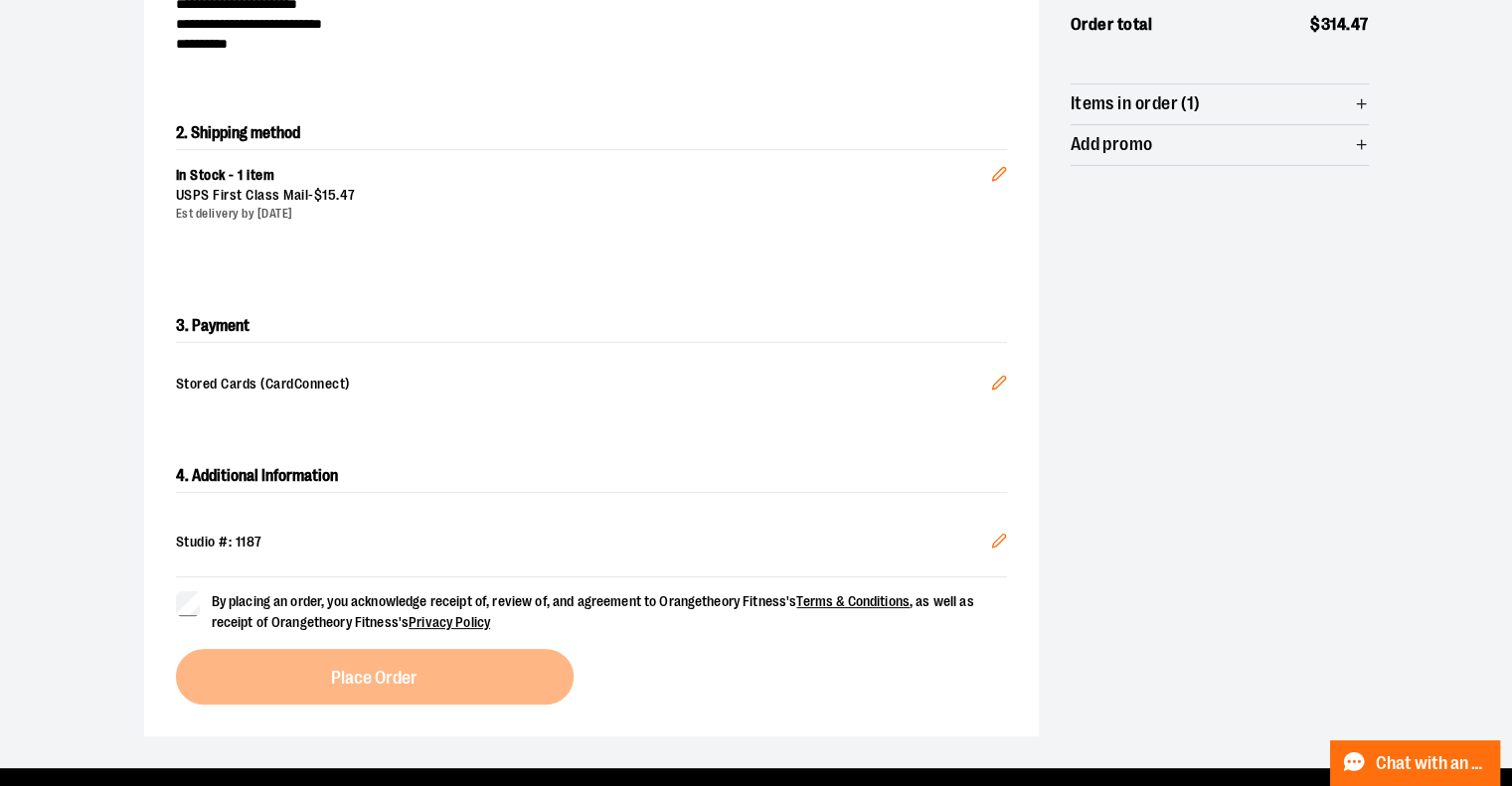 click on "By placing an order, you acknowledge receipt of, review of, and agreement to Orangetheory Fitness's  Terms & Conditions ,  as well as receipt of Orangetheory Fitness's  Privacy Policy" at bounding box center [592, 611] 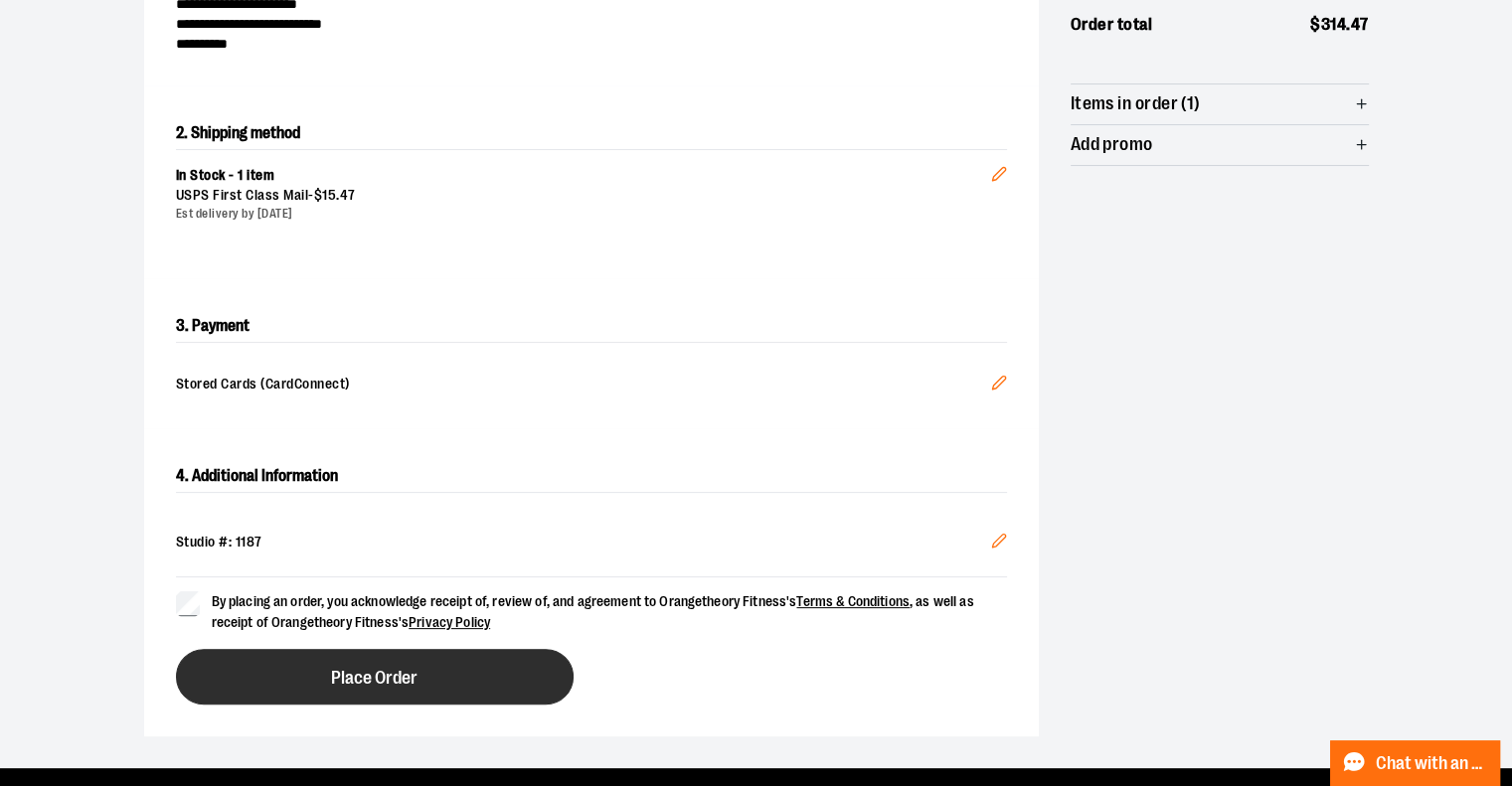 click on "Place Order" at bounding box center [375, 677] 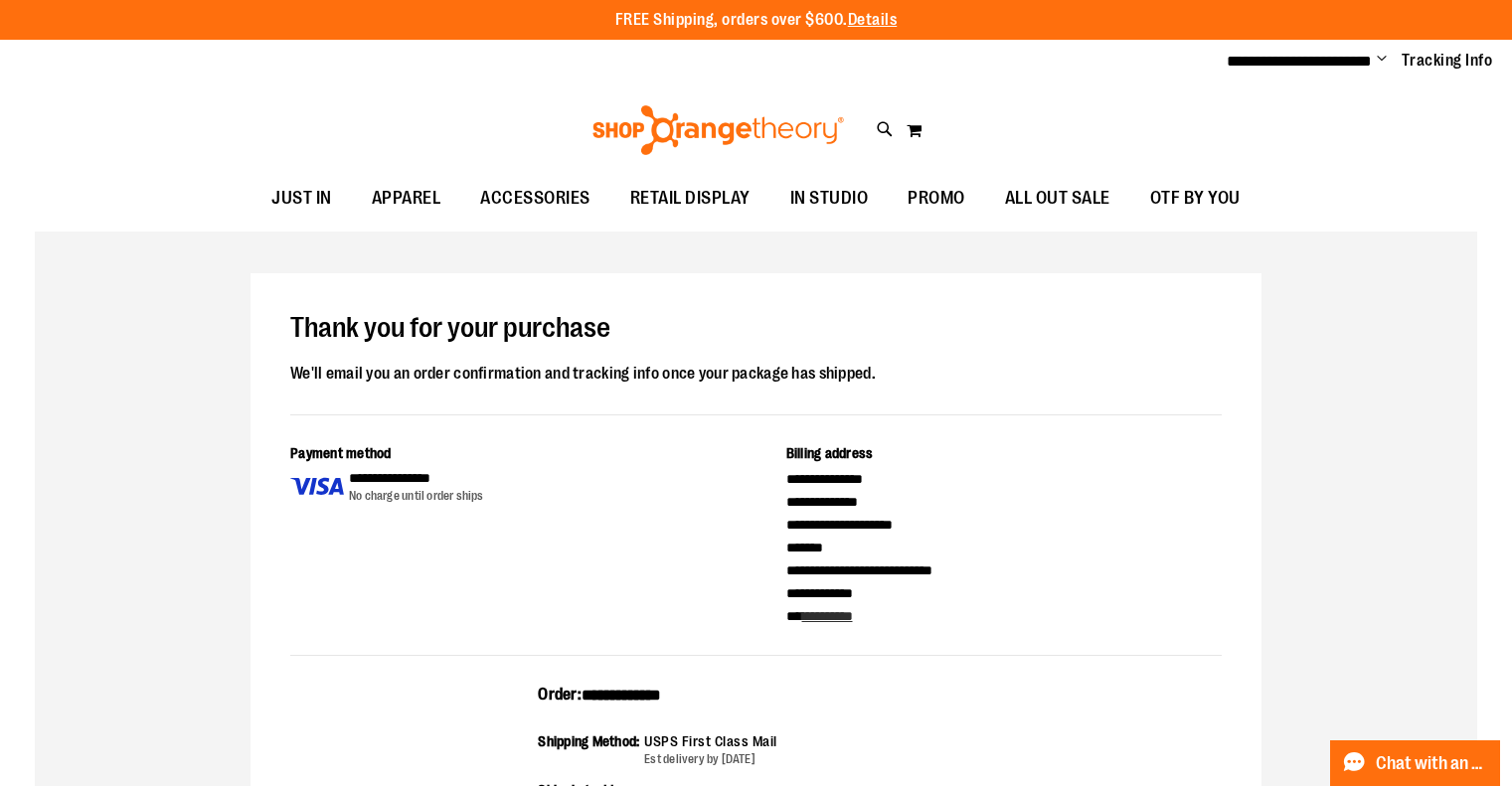scroll, scrollTop: 0, scrollLeft: 0, axis: both 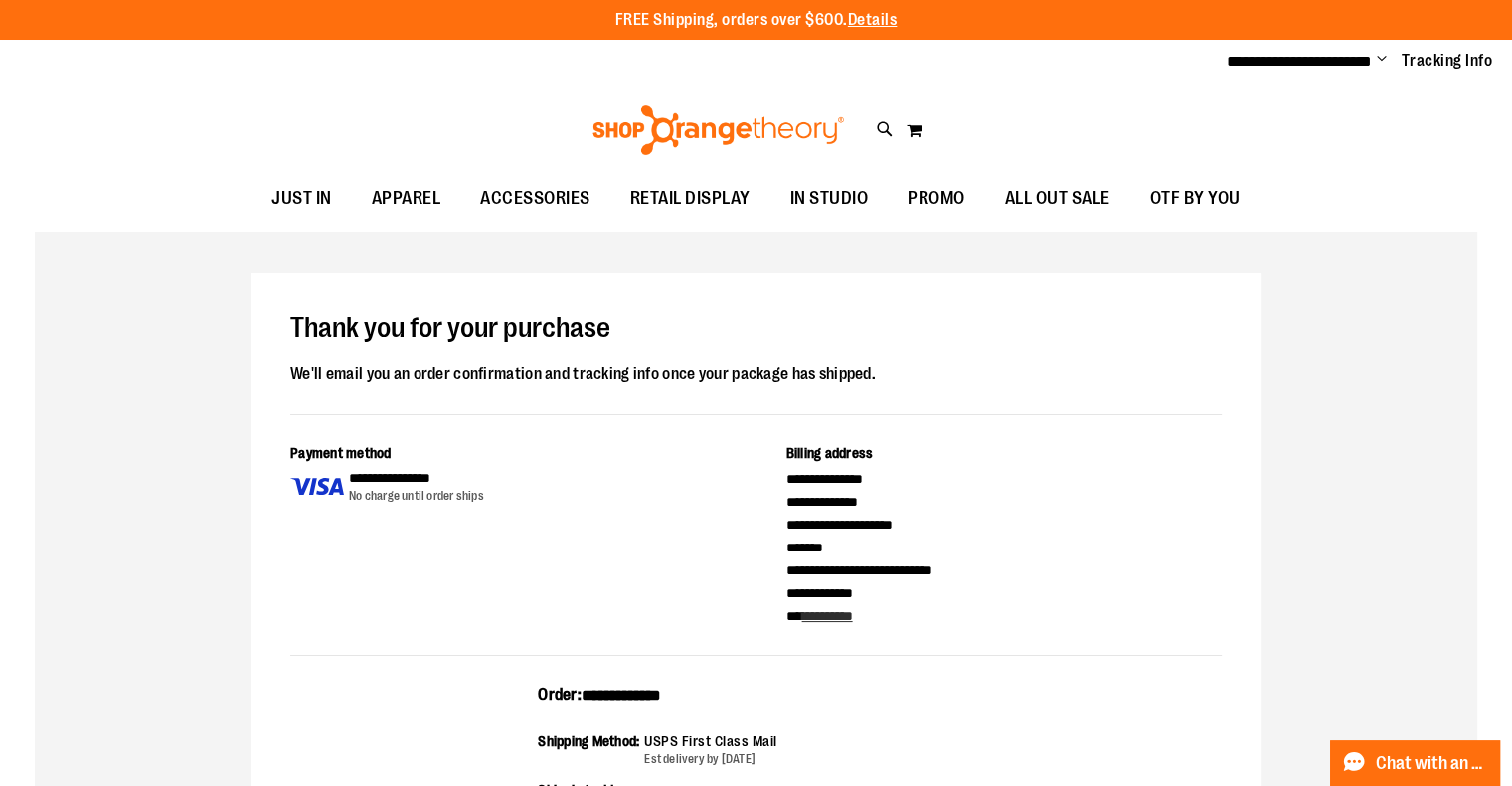 click on "Change" at bounding box center [1382, 60] 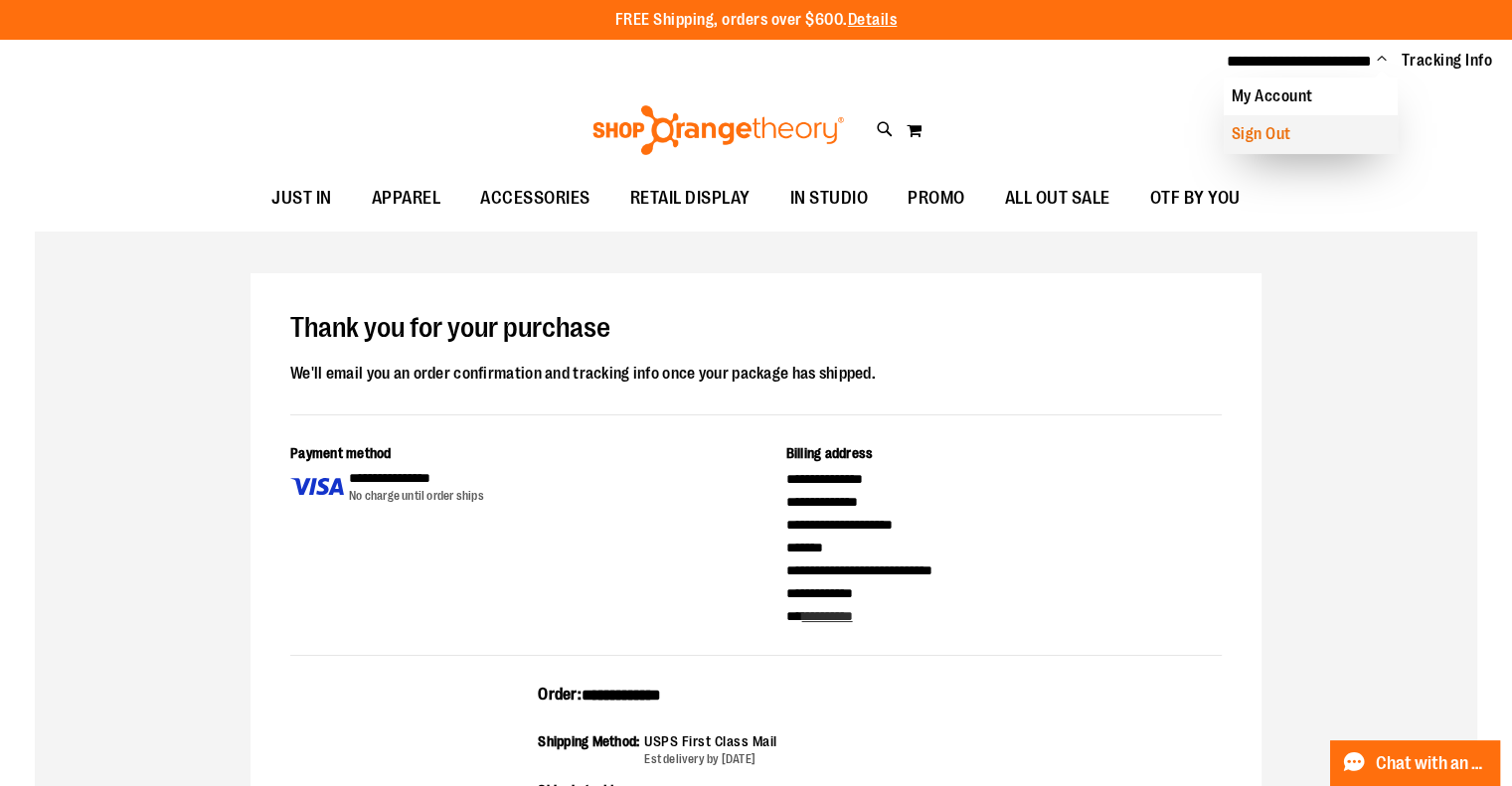 click on "Sign Out" at bounding box center (1310, 134) 